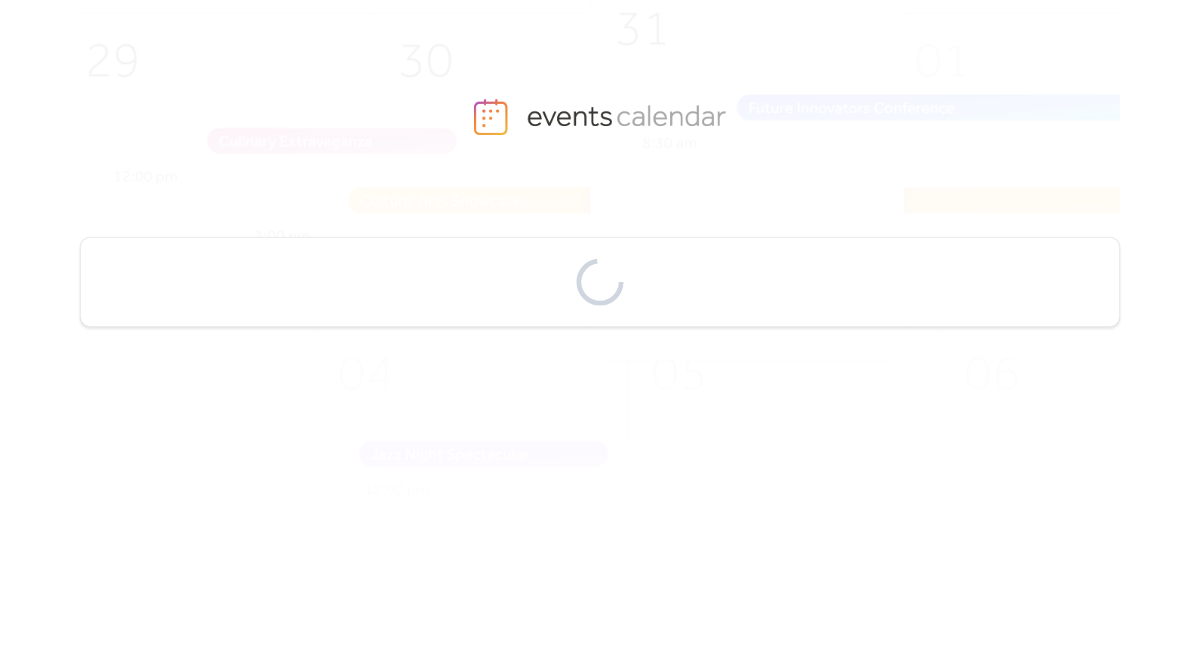 scroll, scrollTop: 0, scrollLeft: 0, axis: both 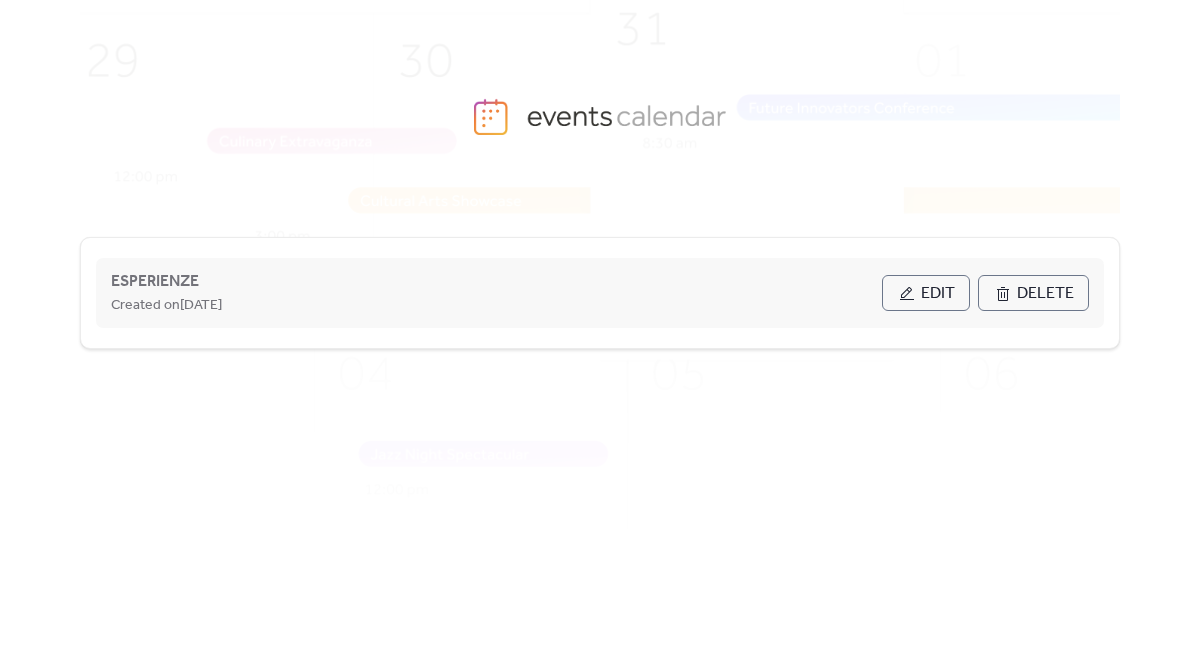 click on "Created on  [DATE]" at bounding box center (496, 305) 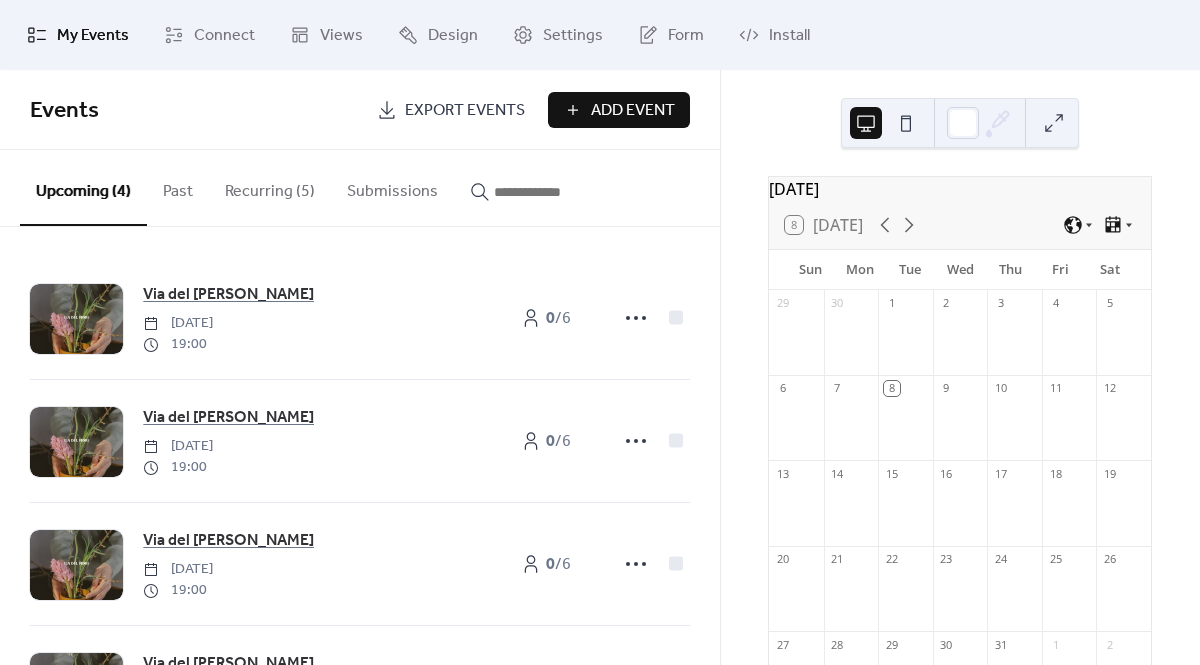 click on "Add Event" at bounding box center (633, 111) 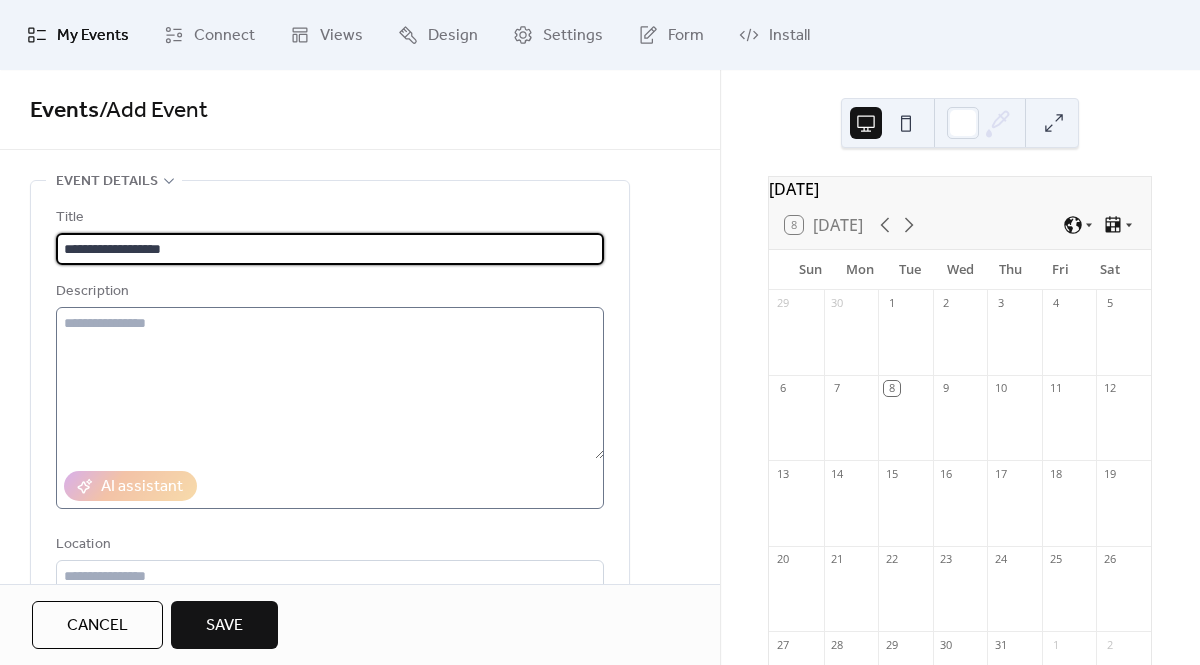 scroll, scrollTop: 157, scrollLeft: 0, axis: vertical 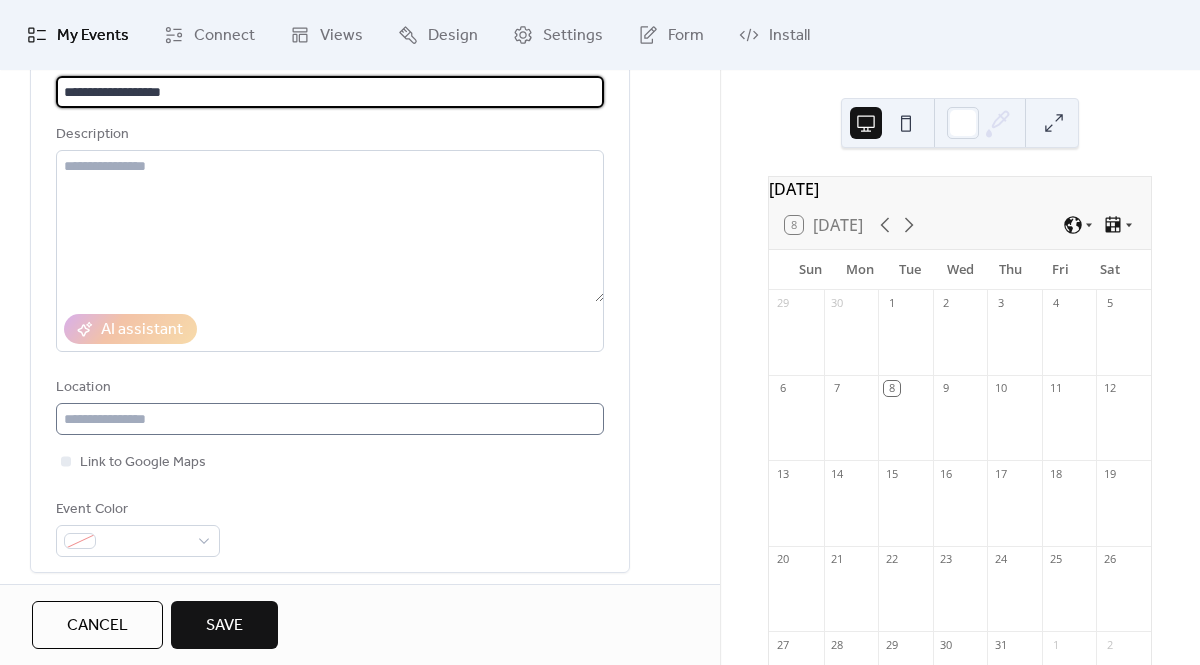 type on "**********" 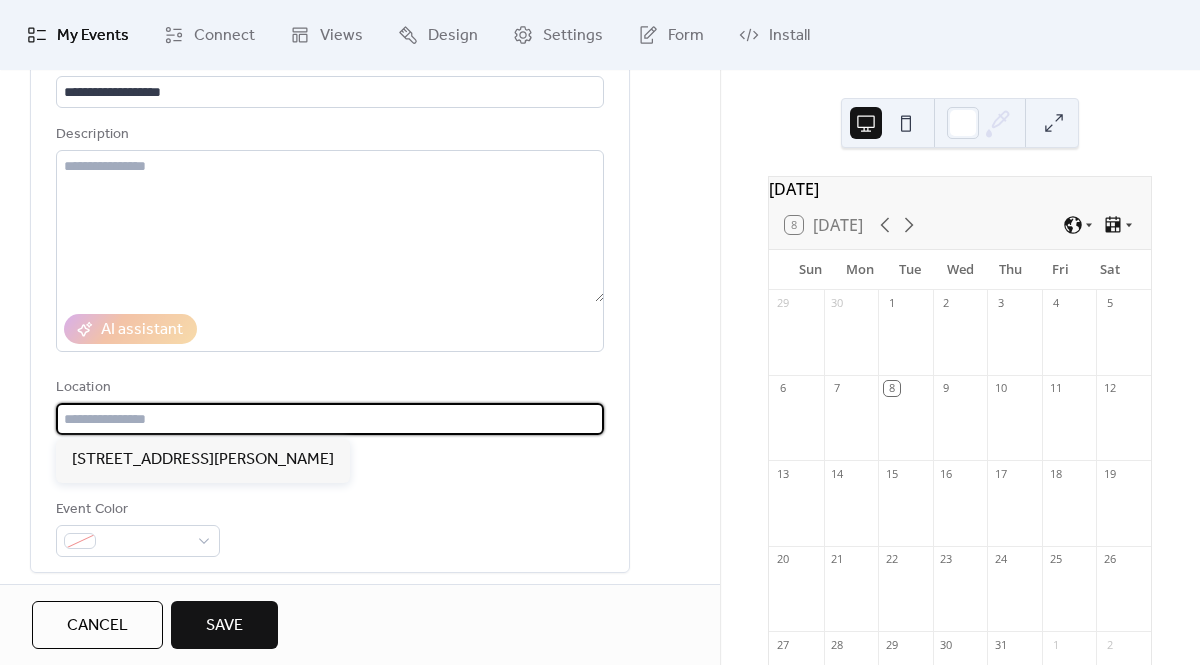click at bounding box center [330, 419] 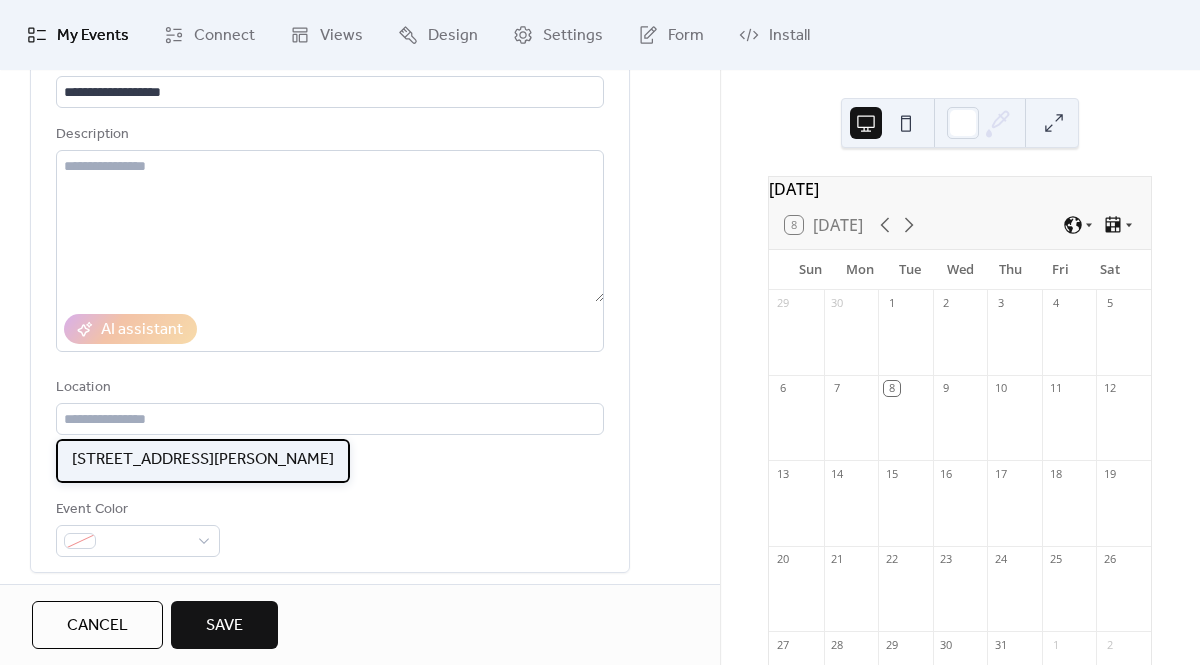 click on "[STREET_ADDRESS][PERSON_NAME]" at bounding box center (203, 460) 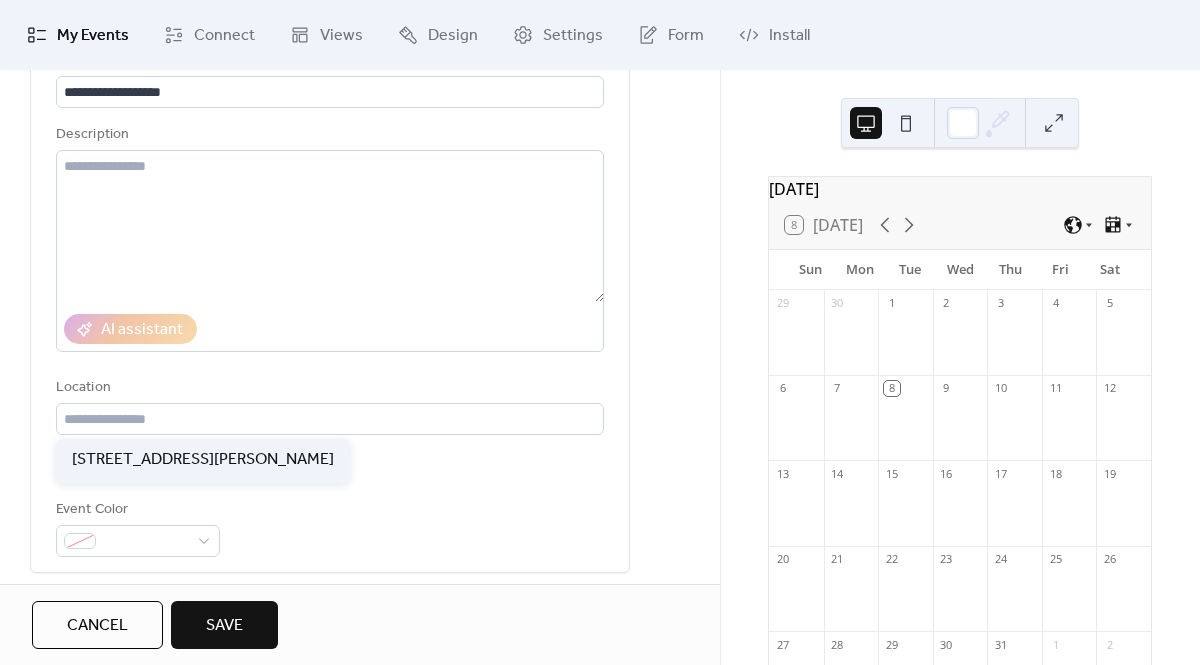 type on "**********" 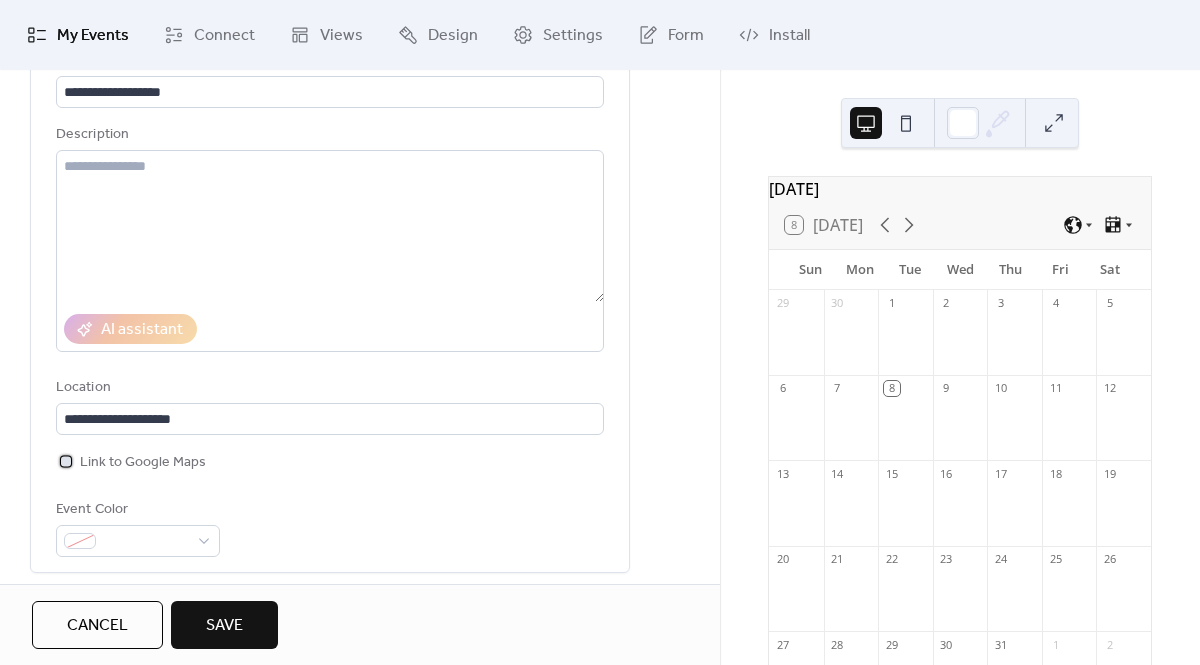 click at bounding box center [66, 461] 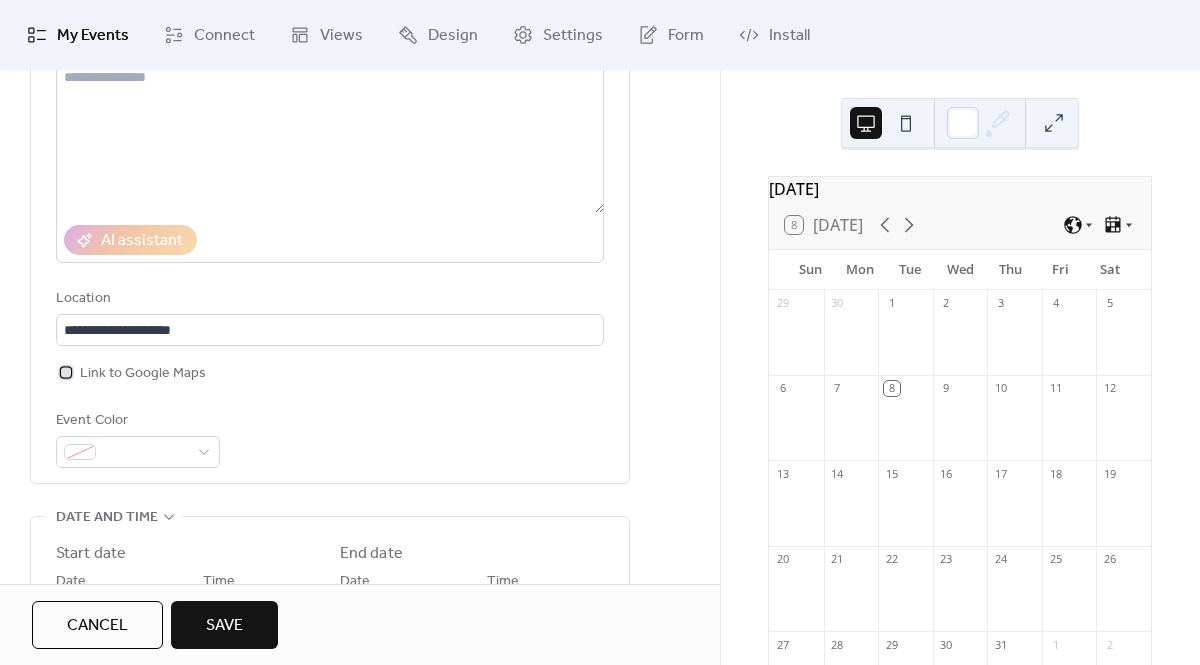 scroll, scrollTop: 262, scrollLeft: 0, axis: vertical 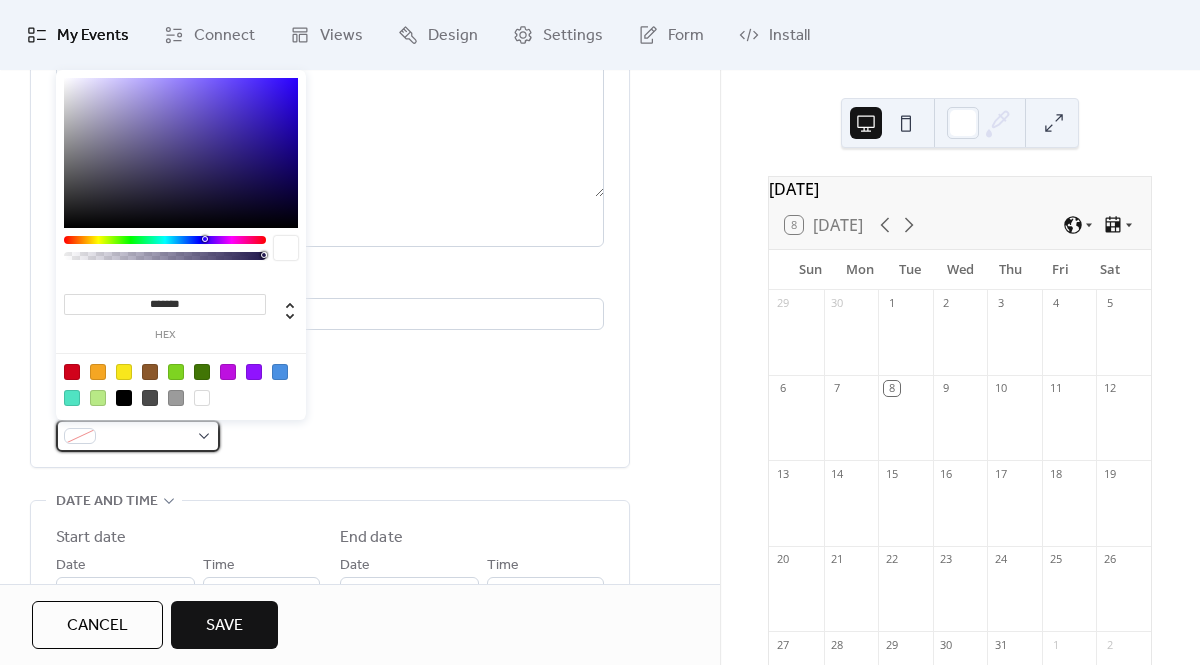 click at bounding box center (138, 436) 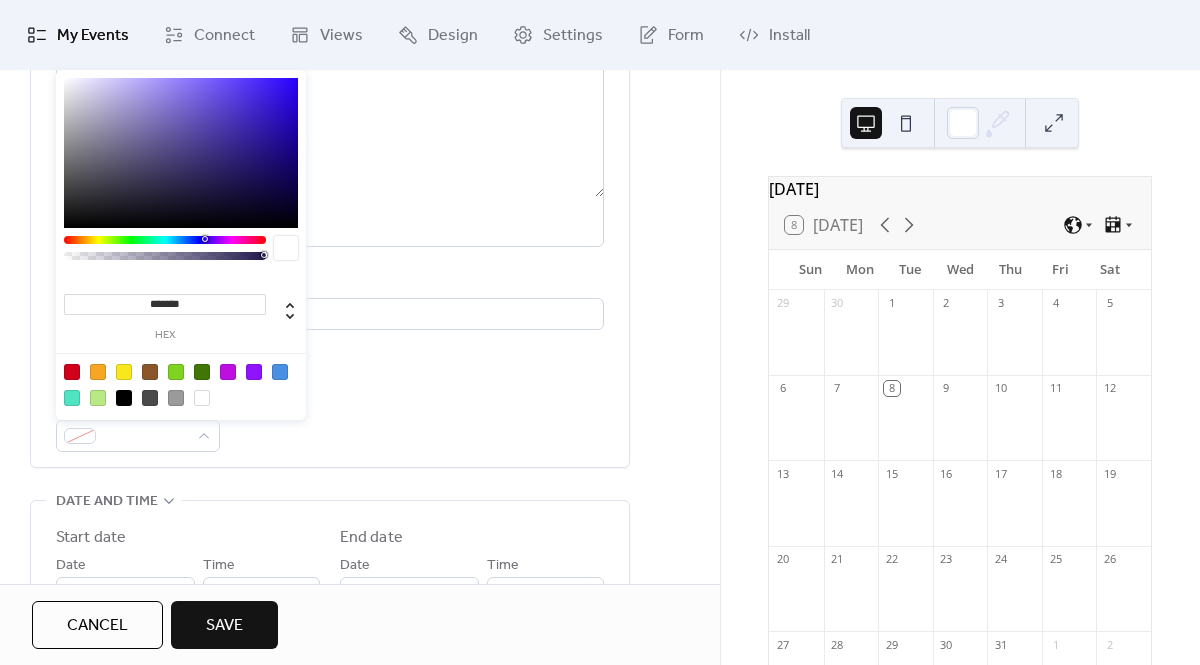 click at bounding box center (124, 372) 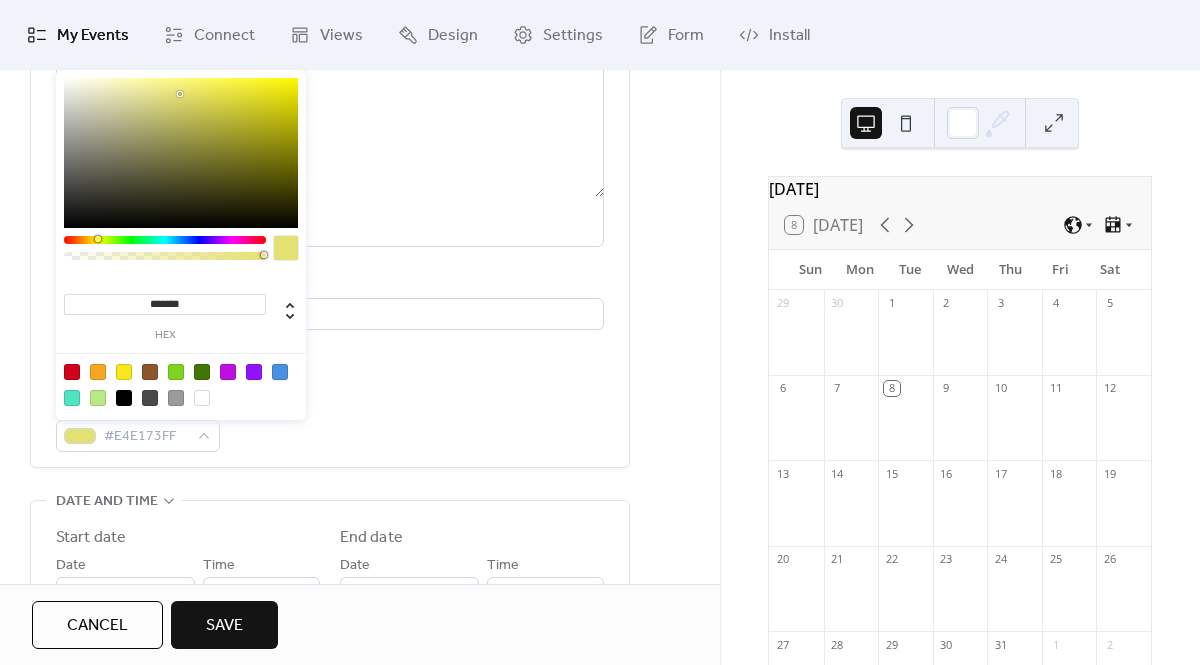 drag, startPoint x: 269, startPoint y: 77, endPoint x: 179, endPoint y: 94, distance: 91.591484 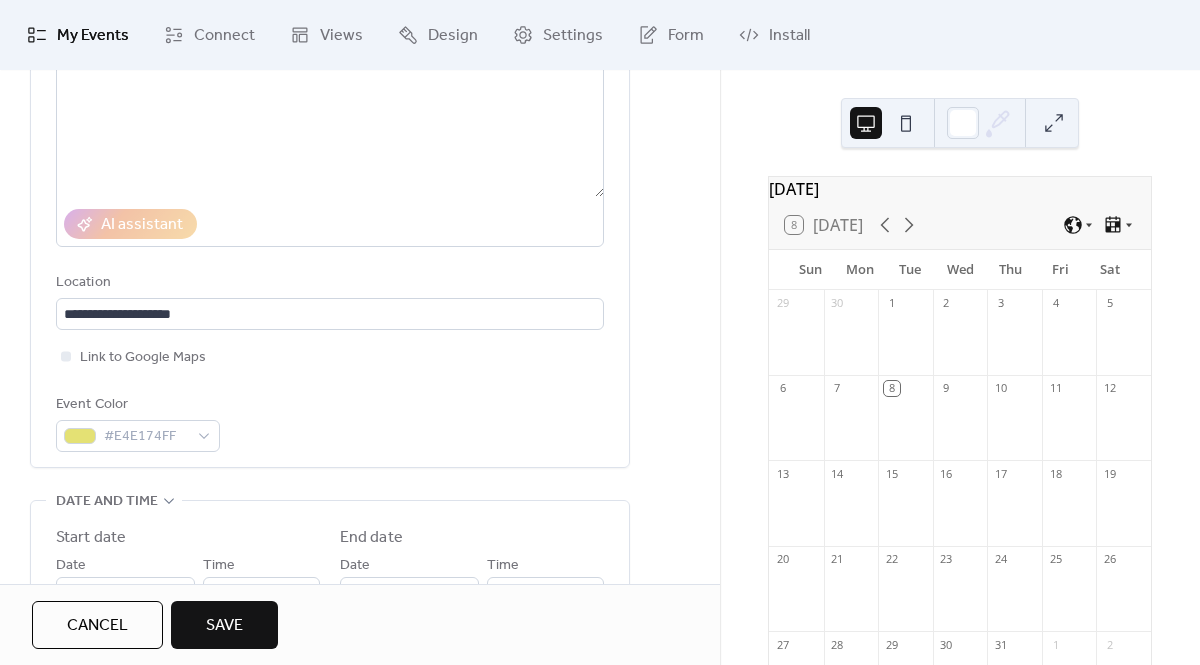 click on "Event Color #E4E174FF" at bounding box center [330, 422] 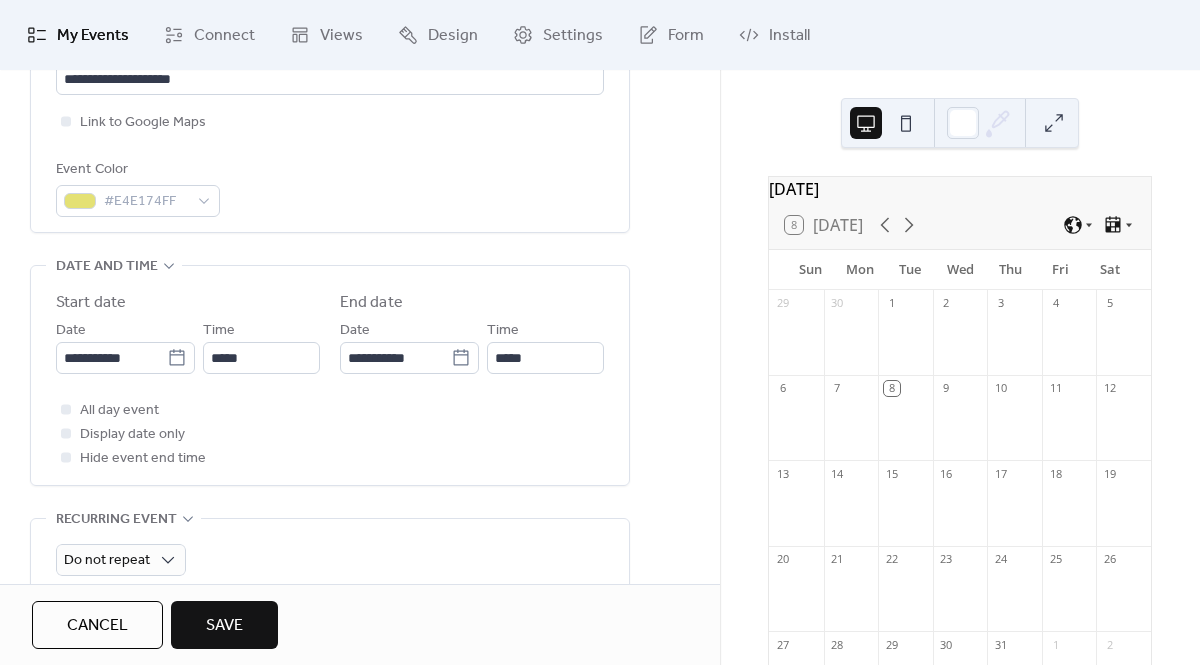 scroll, scrollTop: 496, scrollLeft: 0, axis: vertical 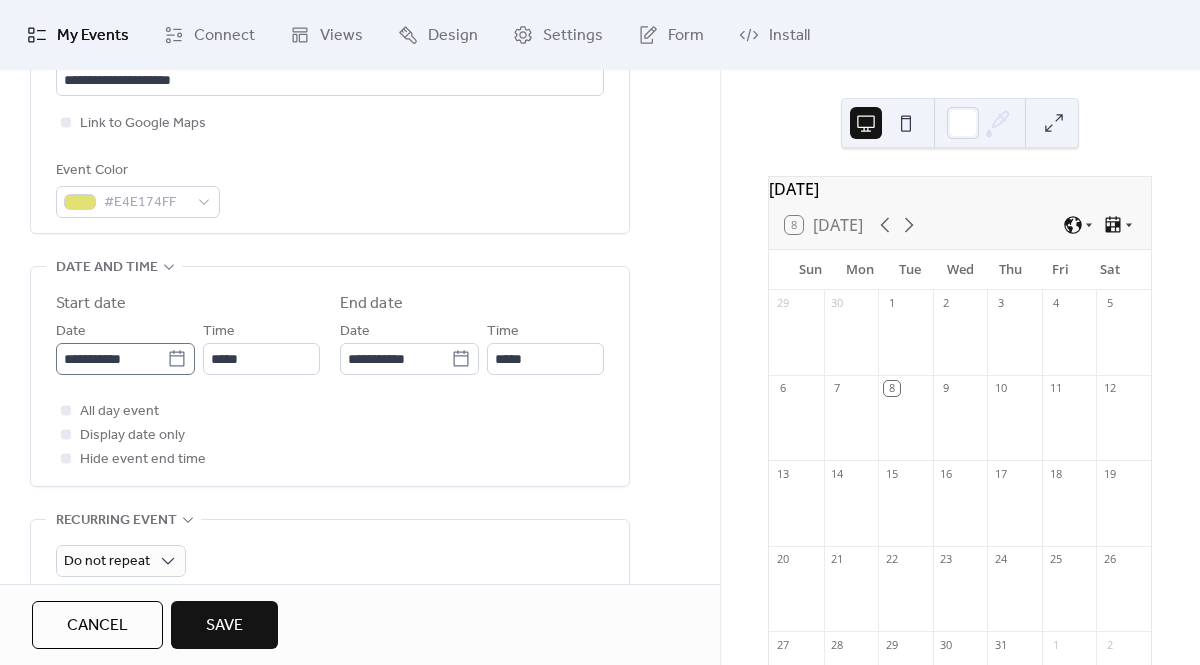 click 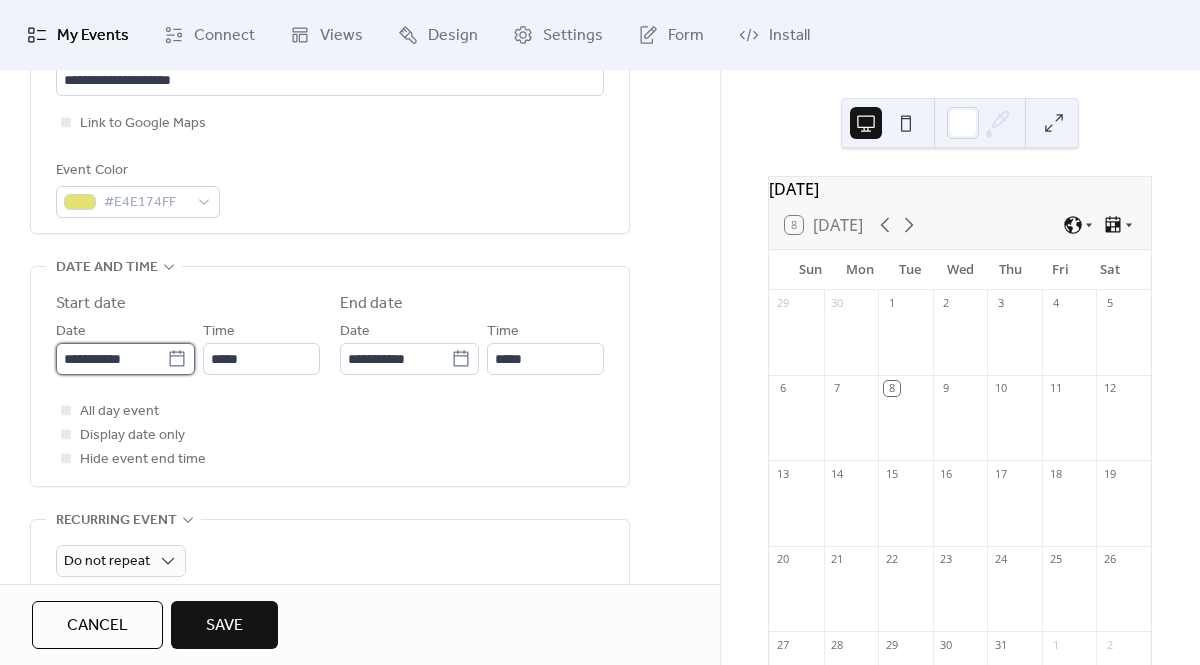 click on "**********" at bounding box center (111, 359) 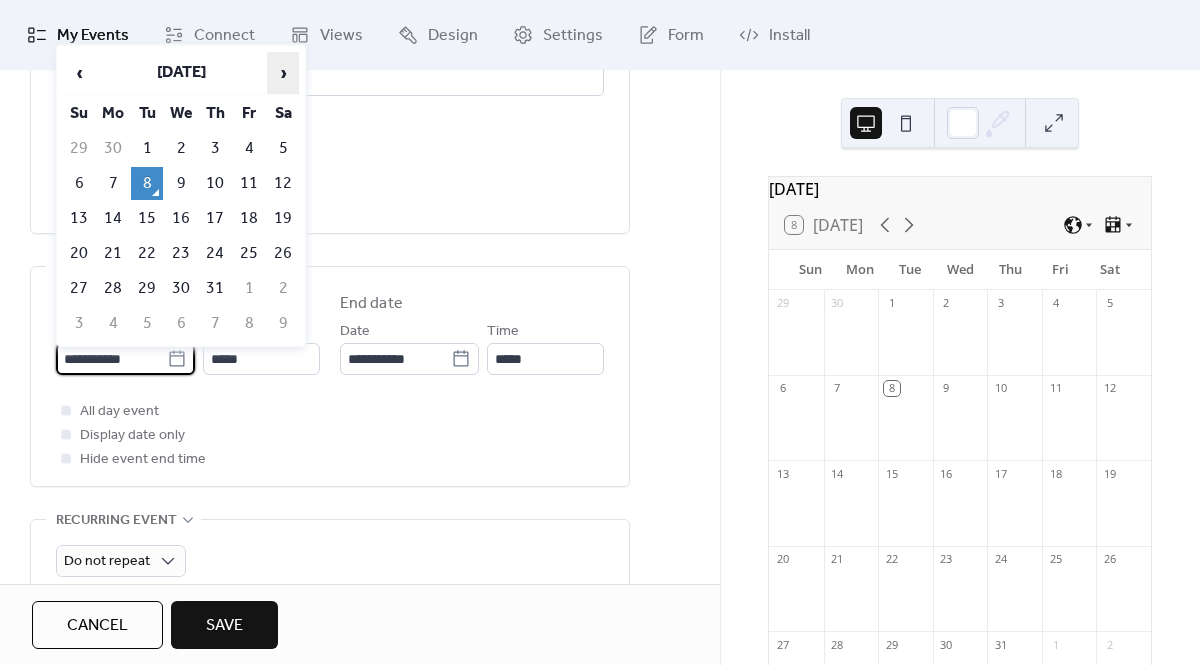 click on "›" at bounding box center (283, 73) 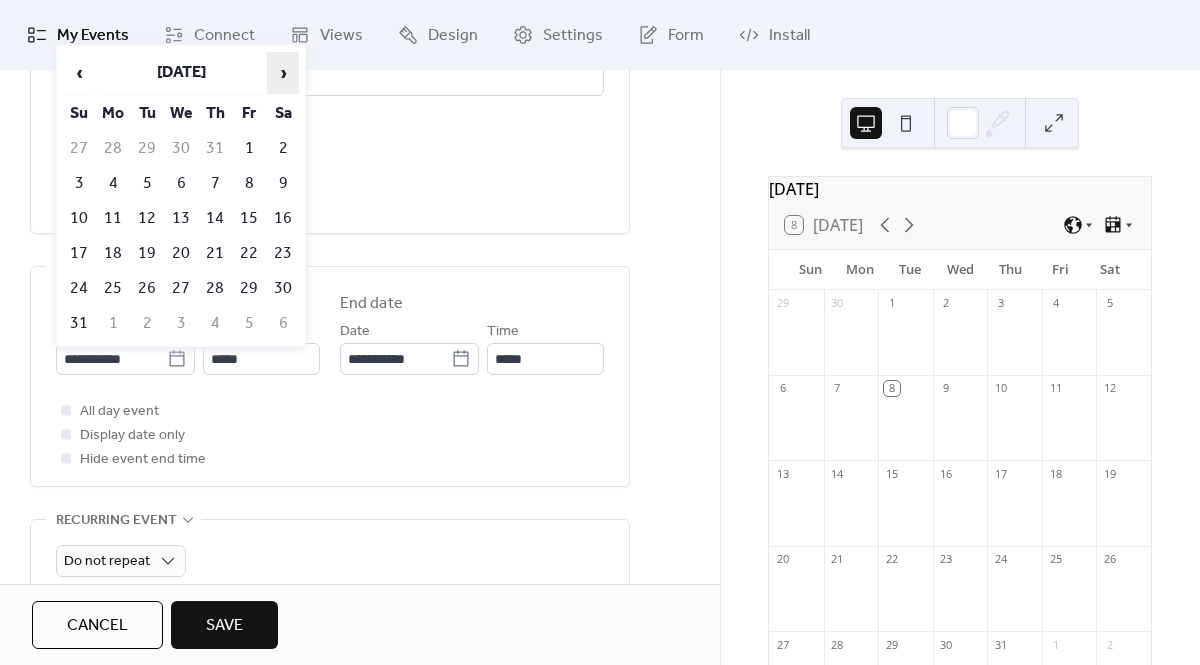 click on "›" at bounding box center (283, 73) 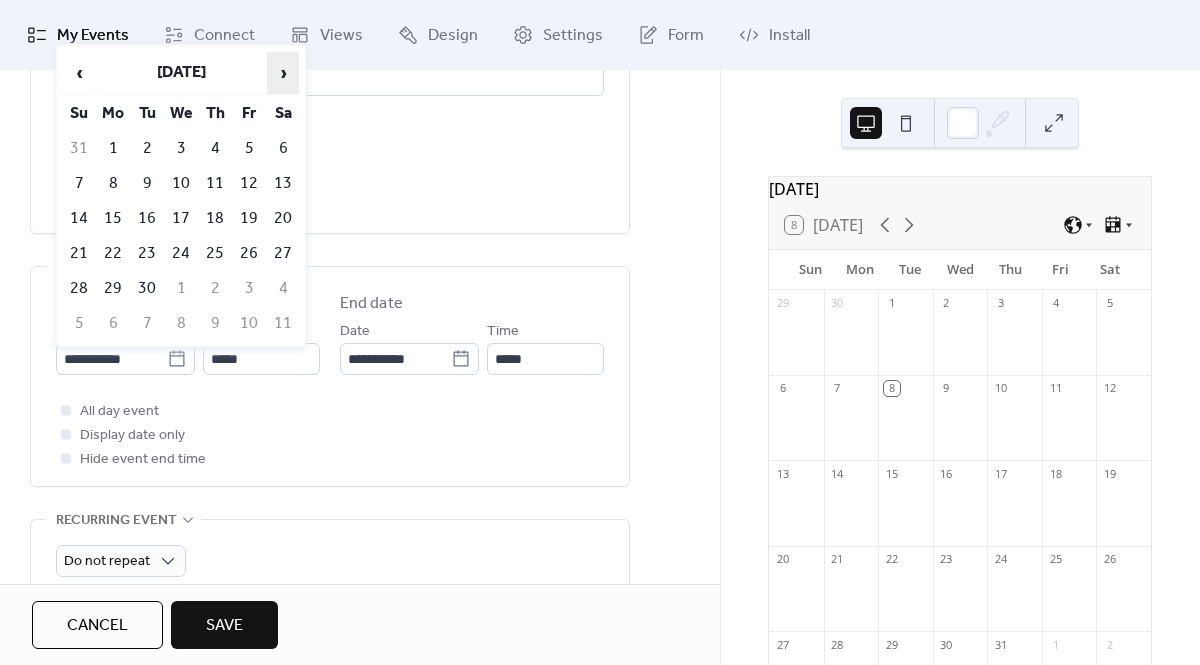 click on "›" at bounding box center [283, 73] 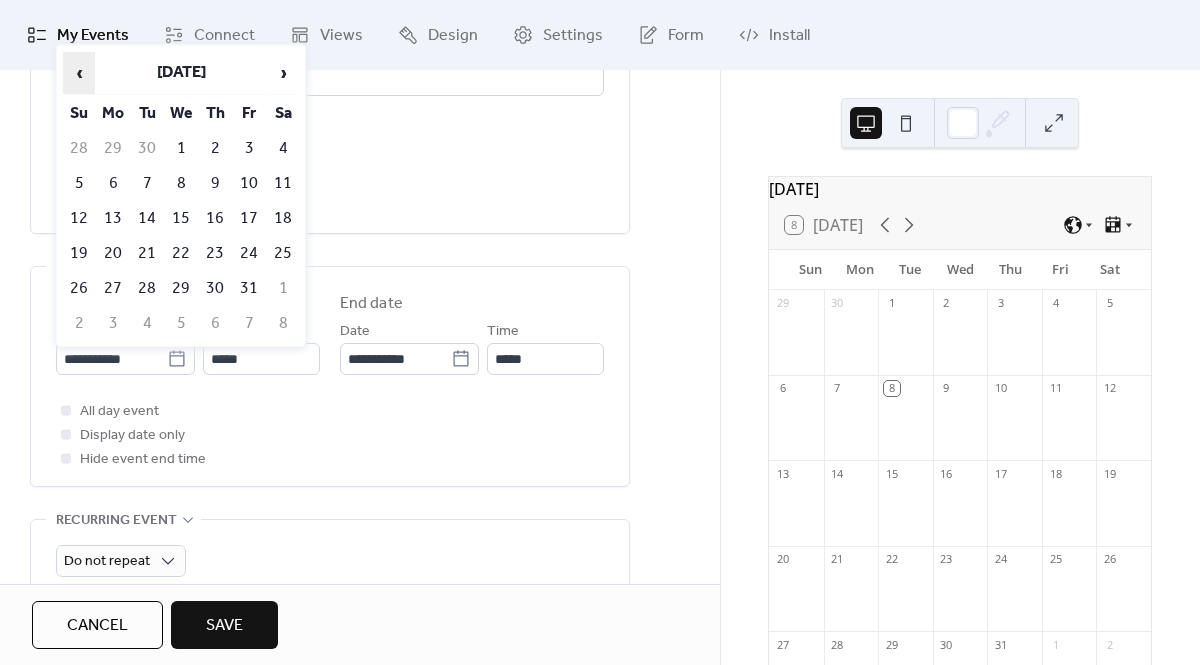 click on "‹" at bounding box center [79, 73] 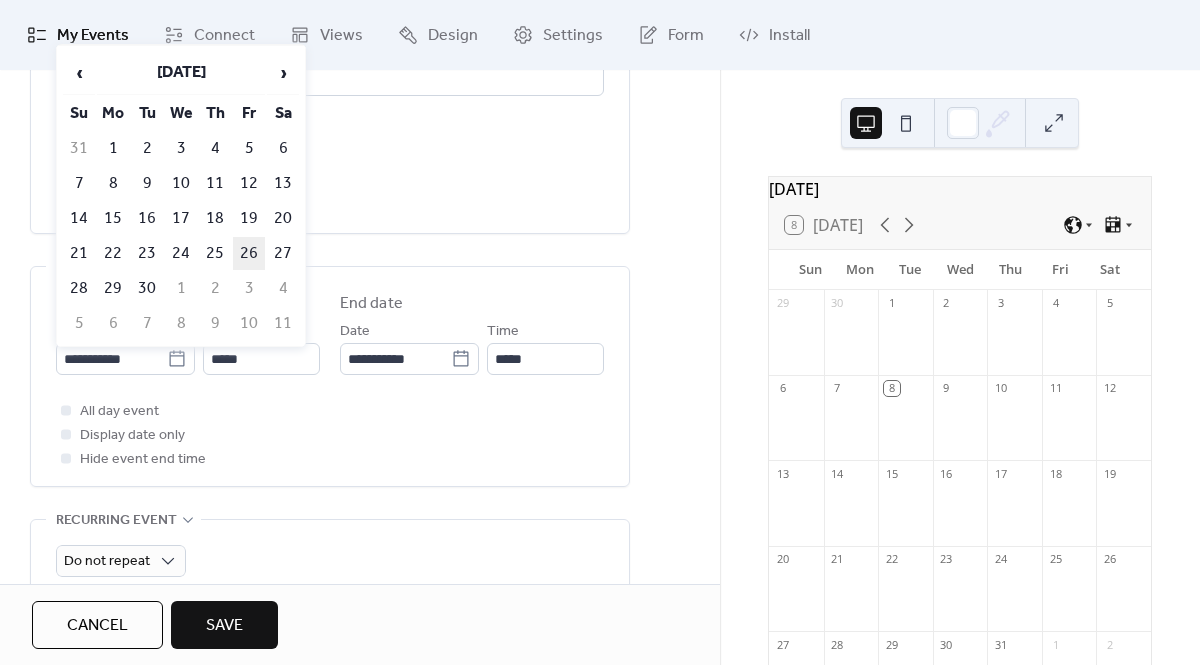 click on "26" at bounding box center [249, 253] 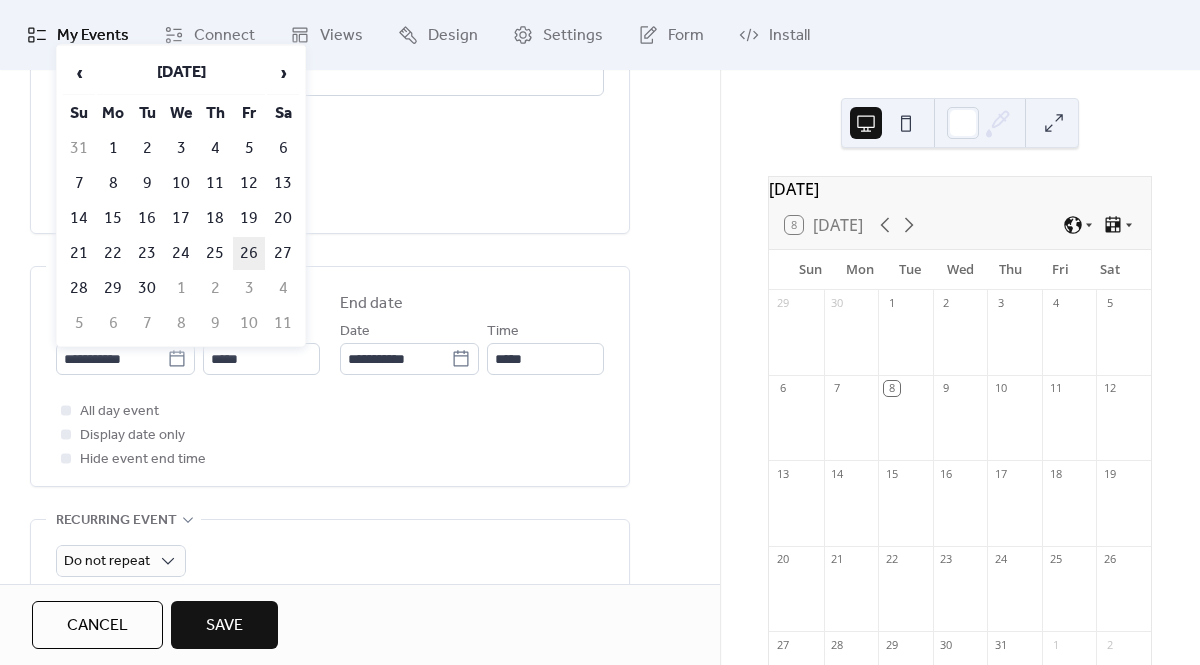 type on "**********" 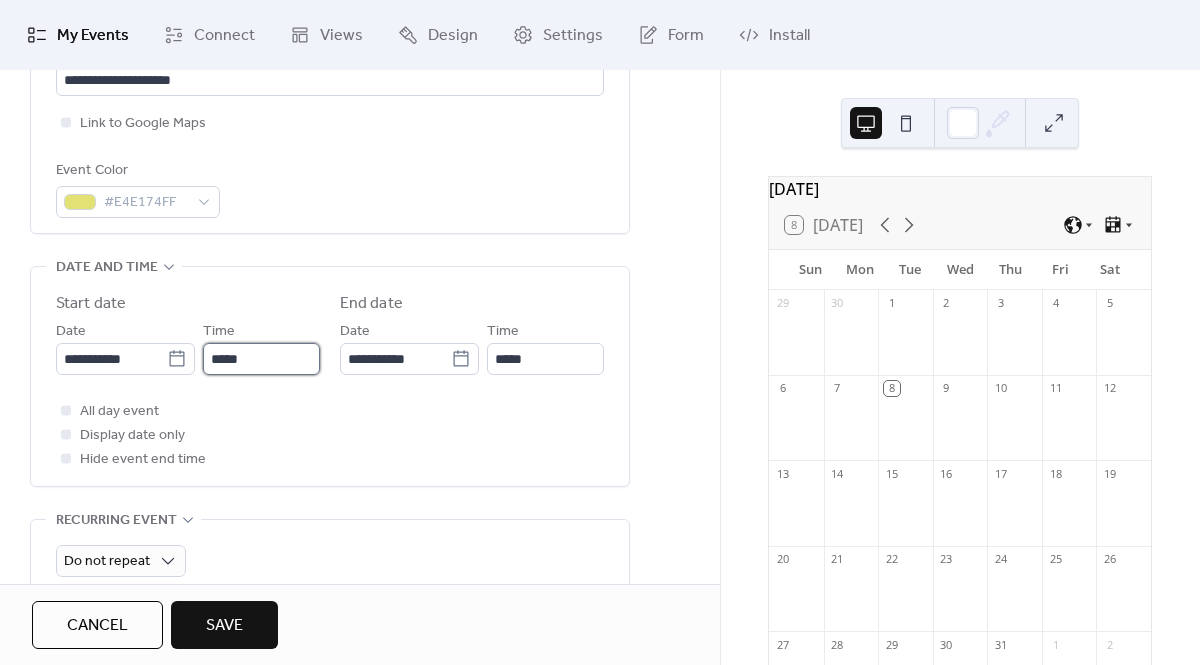click on "*****" at bounding box center (261, 359) 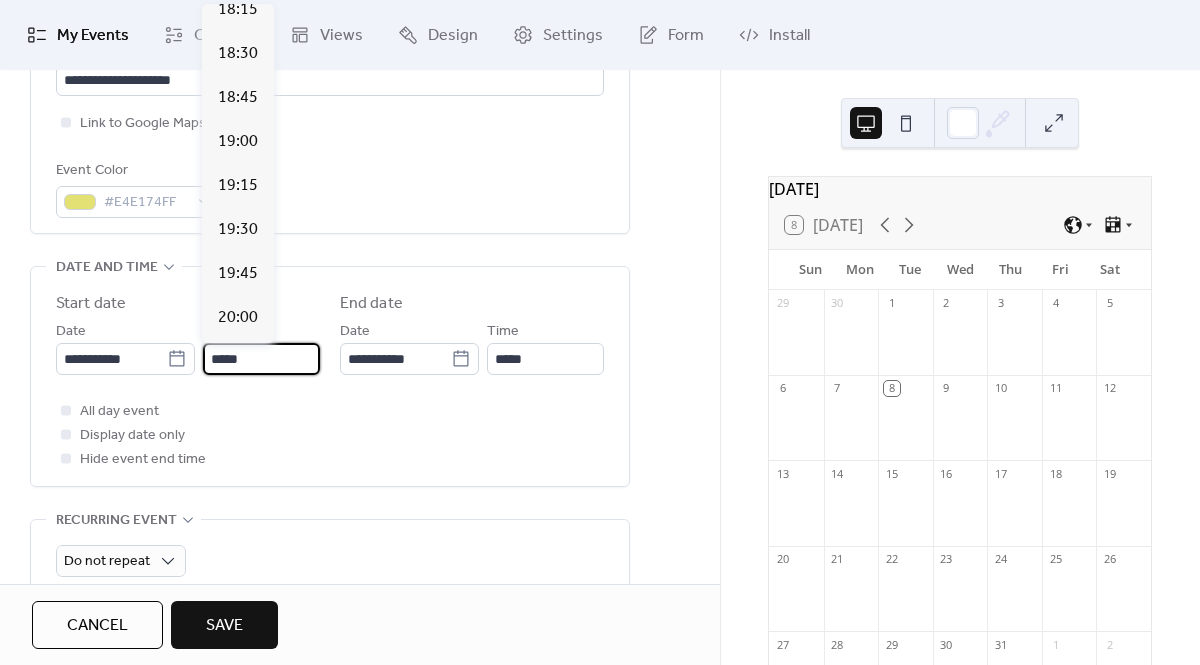 scroll, scrollTop: 3222, scrollLeft: 0, axis: vertical 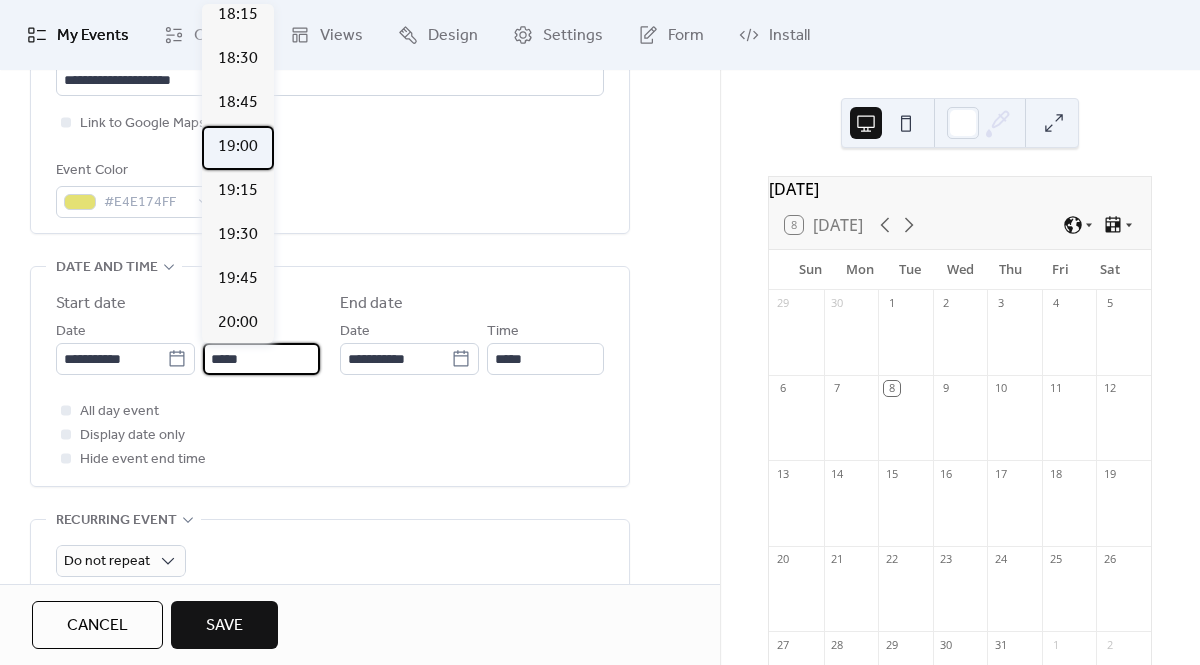 click on "19:00" at bounding box center (238, 147) 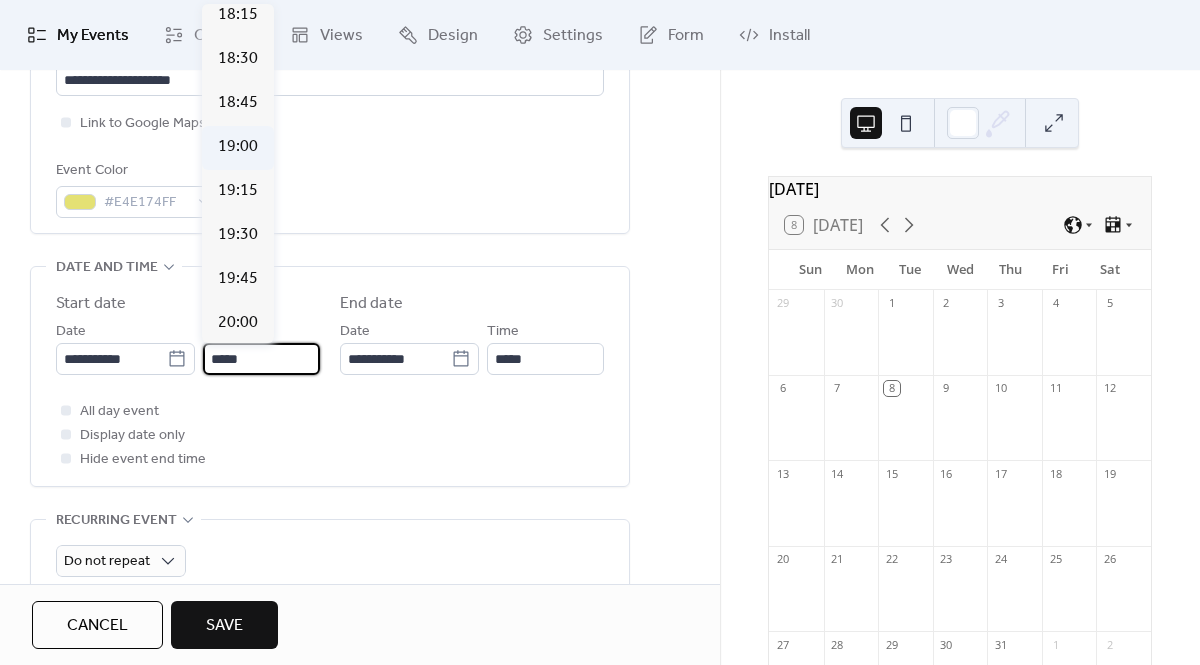 type on "*****" 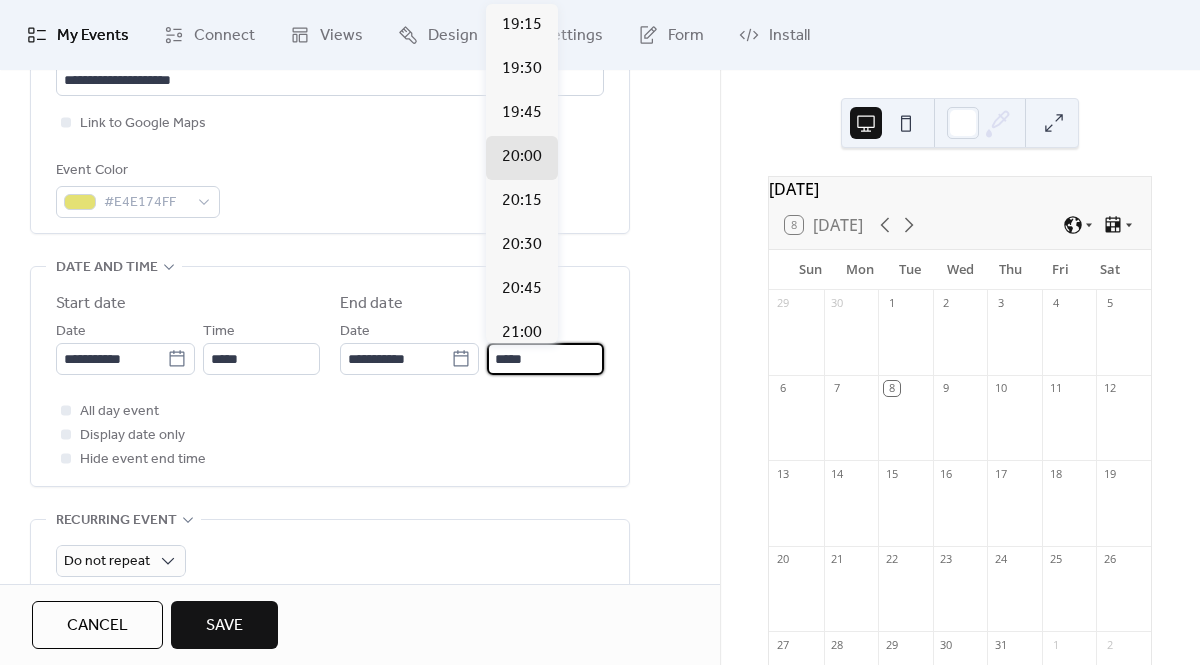 click on "*****" at bounding box center [545, 359] 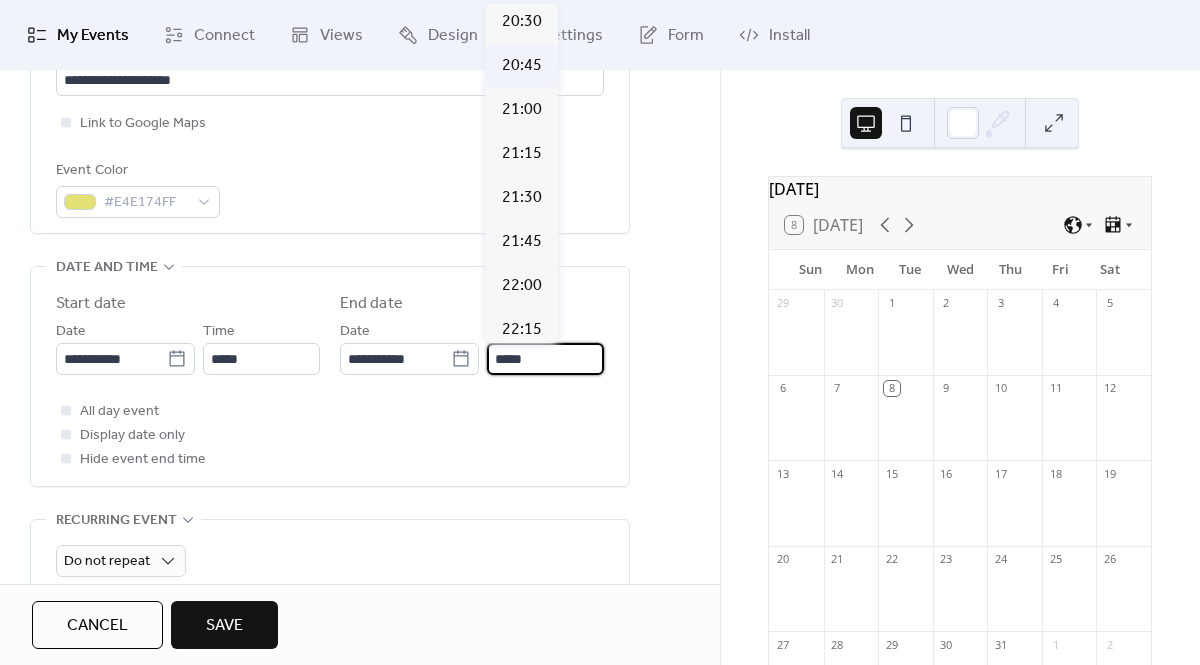 scroll, scrollTop: 224, scrollLeft: 0, axis: vertical 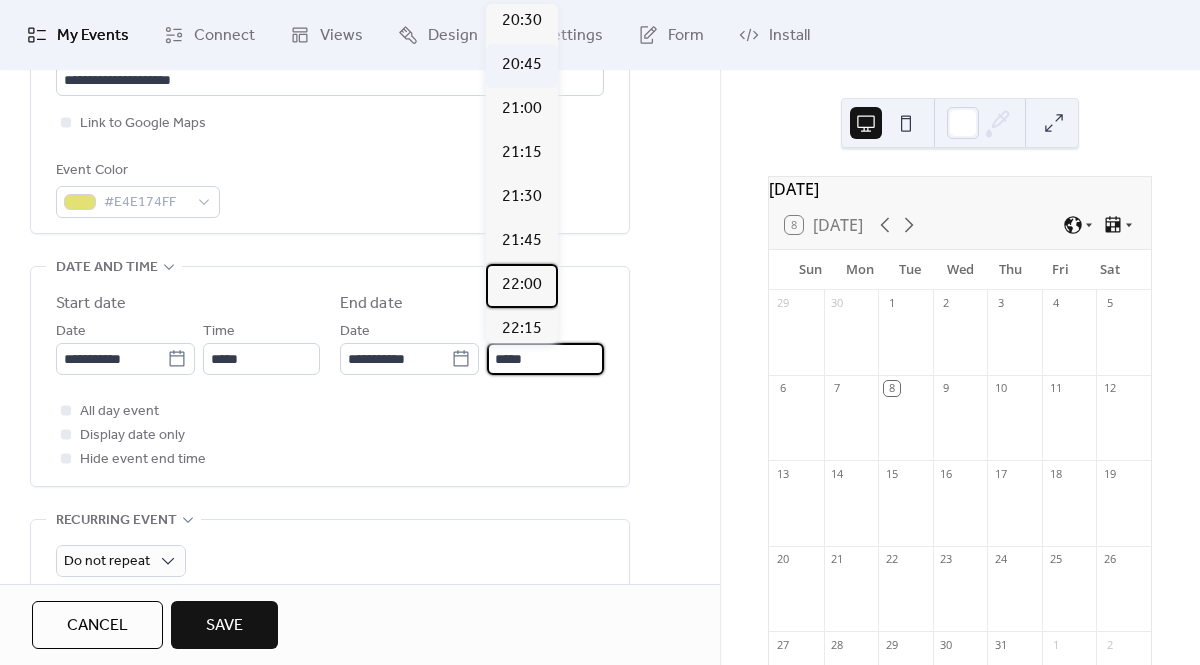 click on "22:00" at bounding box center [522, 285] 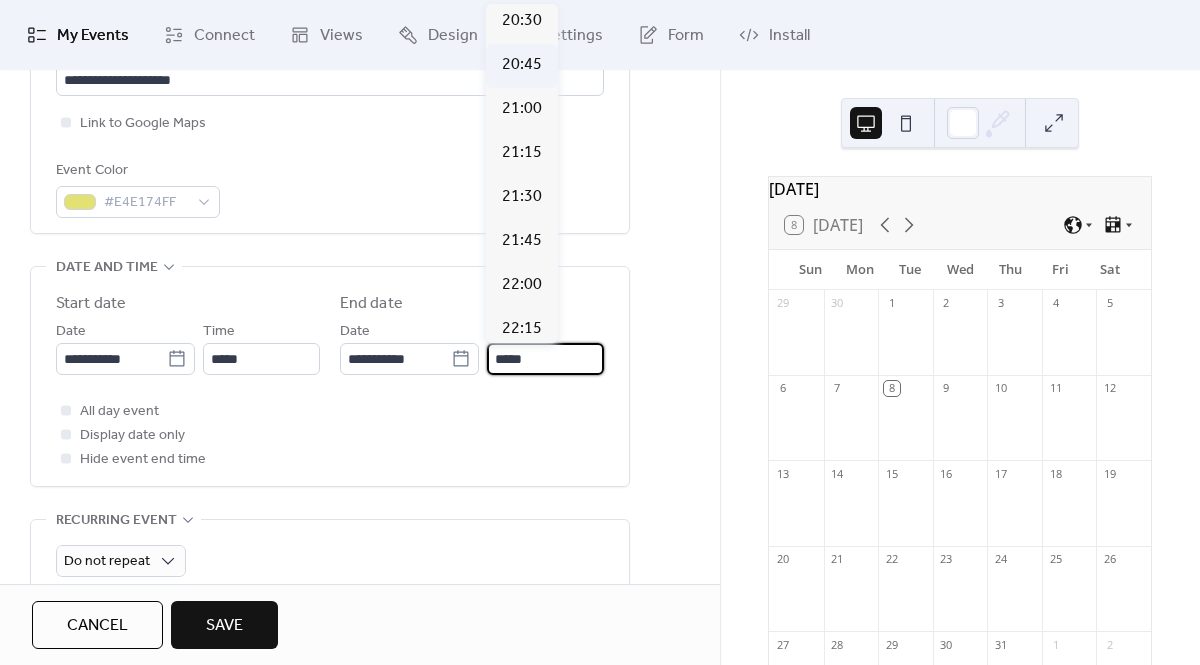 type on "*****" 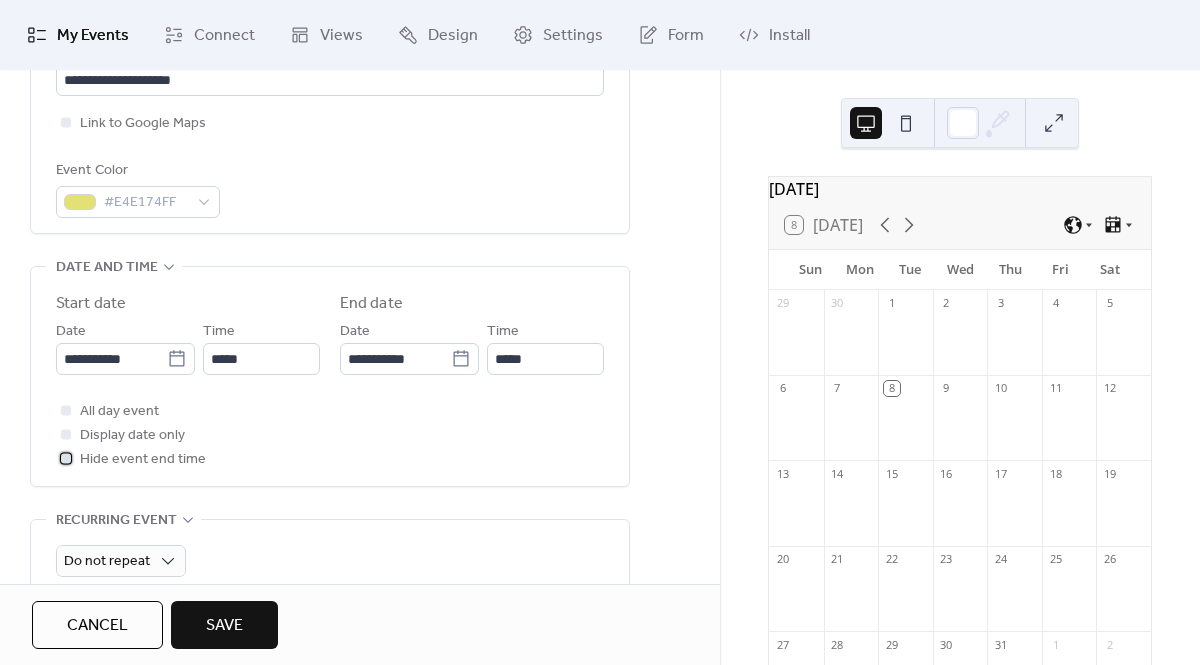 click at bounding box center [66, 458] 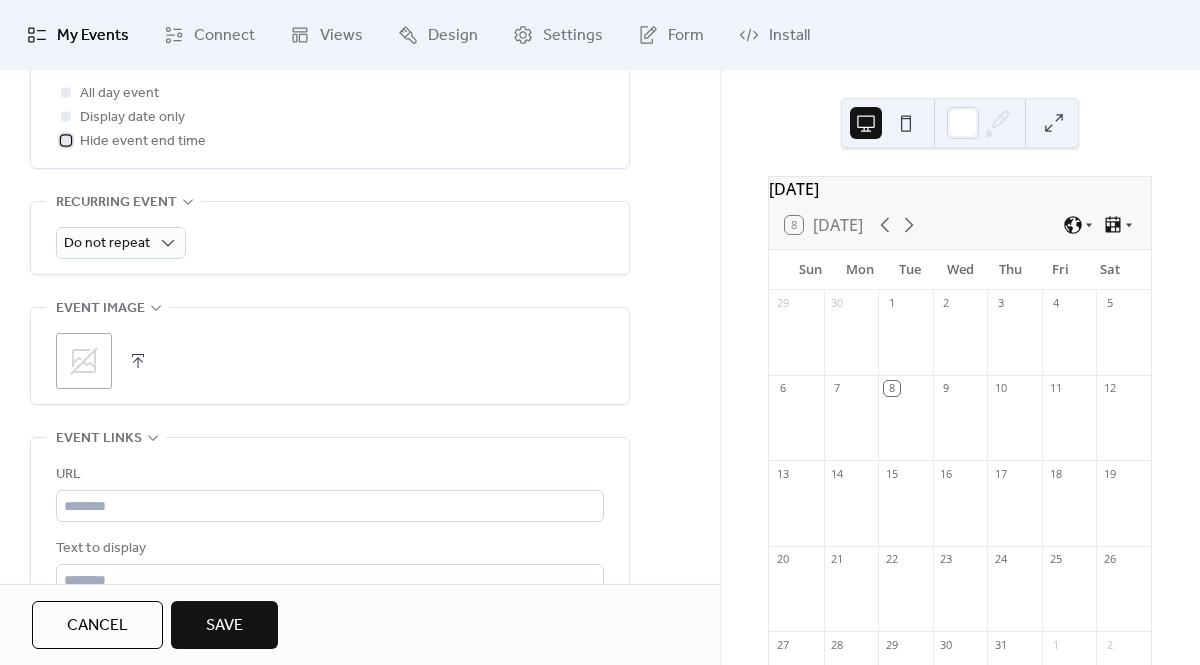 scroll, scrollTop: 815, scrollLeft: 0, axis: vertical 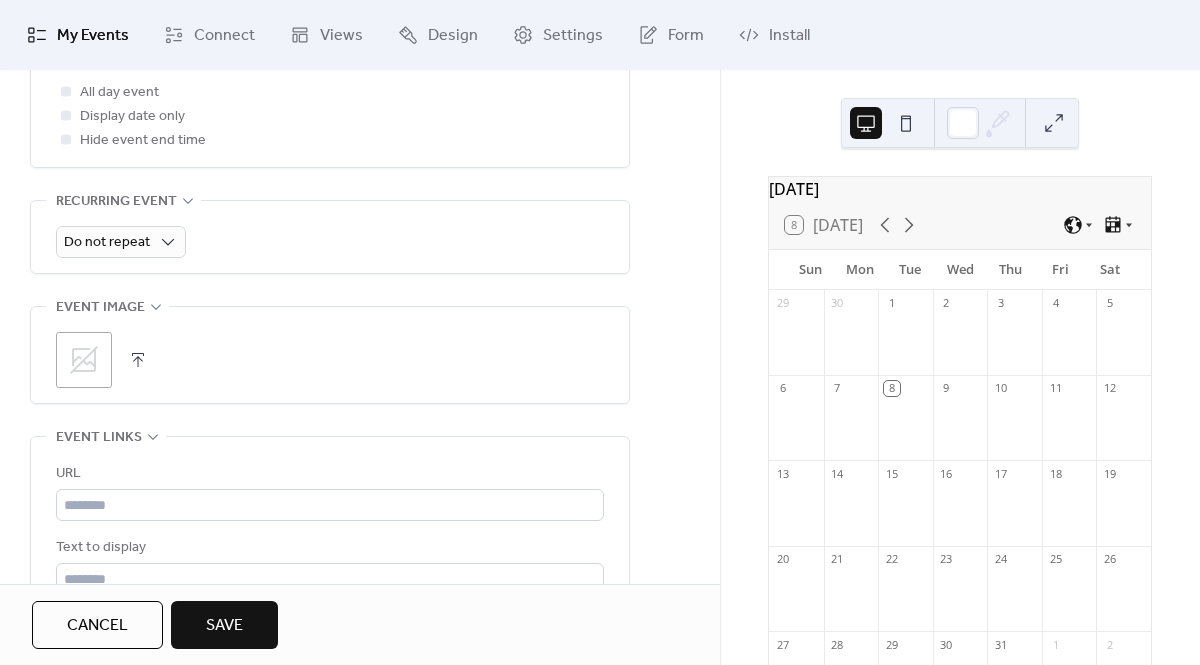 click 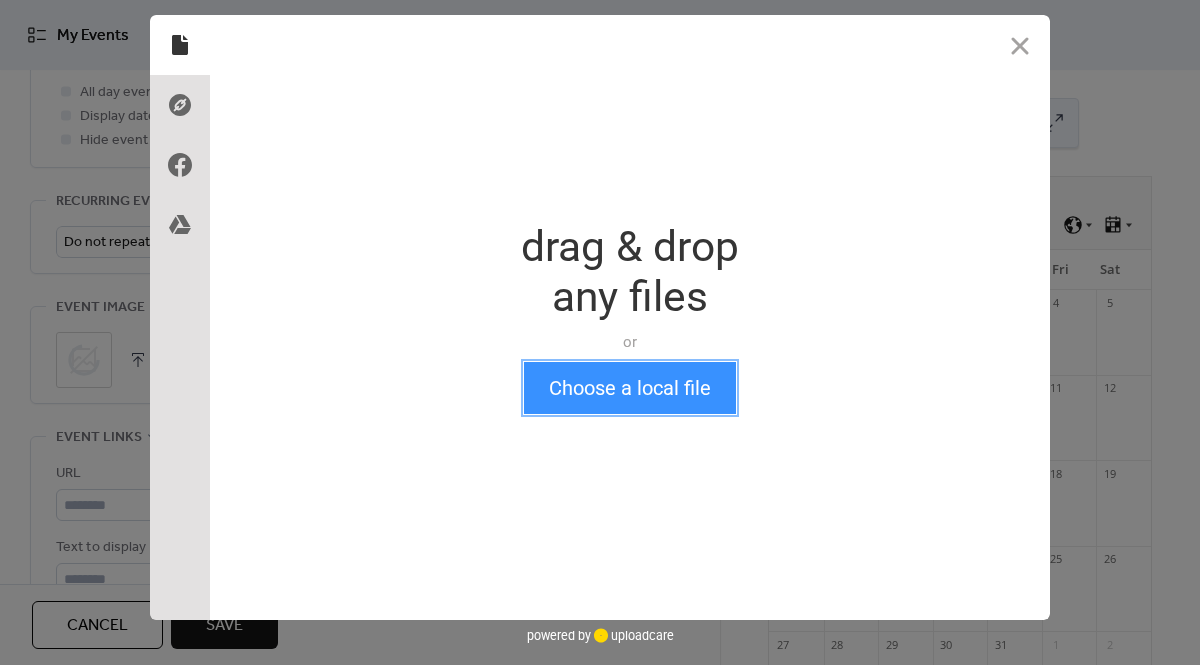 click on "Choose a local file" at bounding box center [630, 388] 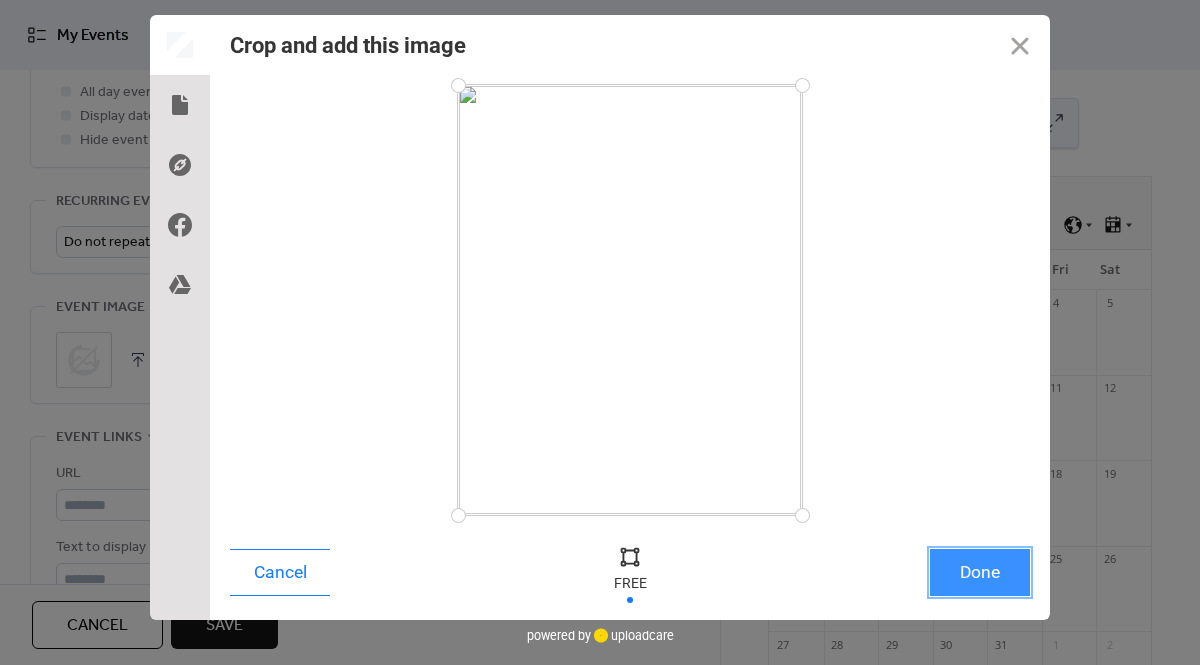 click on "Done" at bounding box center (980, 572) 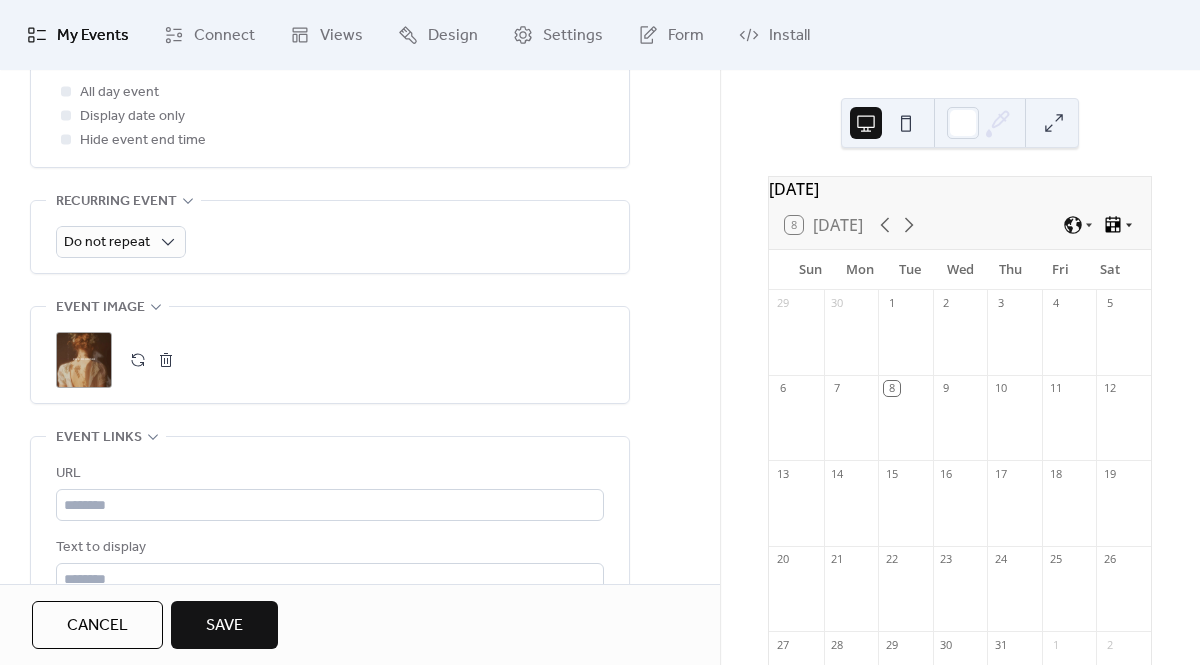 click 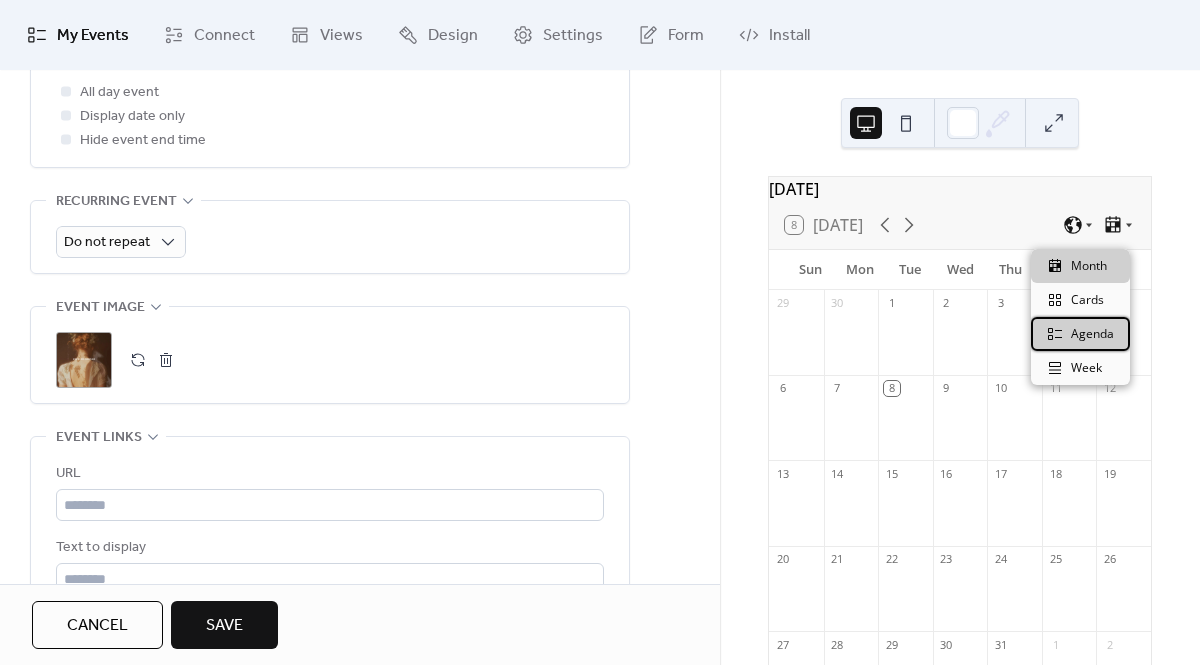click on "Agenda" at bounding box center (1092, 334) 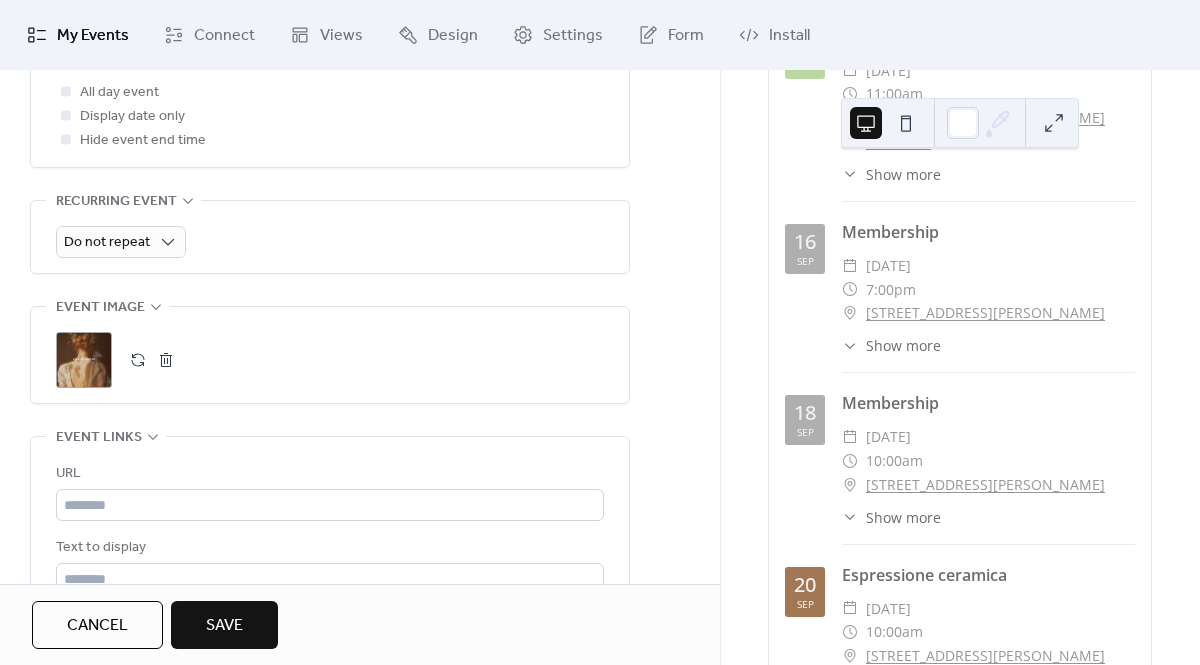 scroll, scrollTop: 0, scrollLeft: 0, axis: both 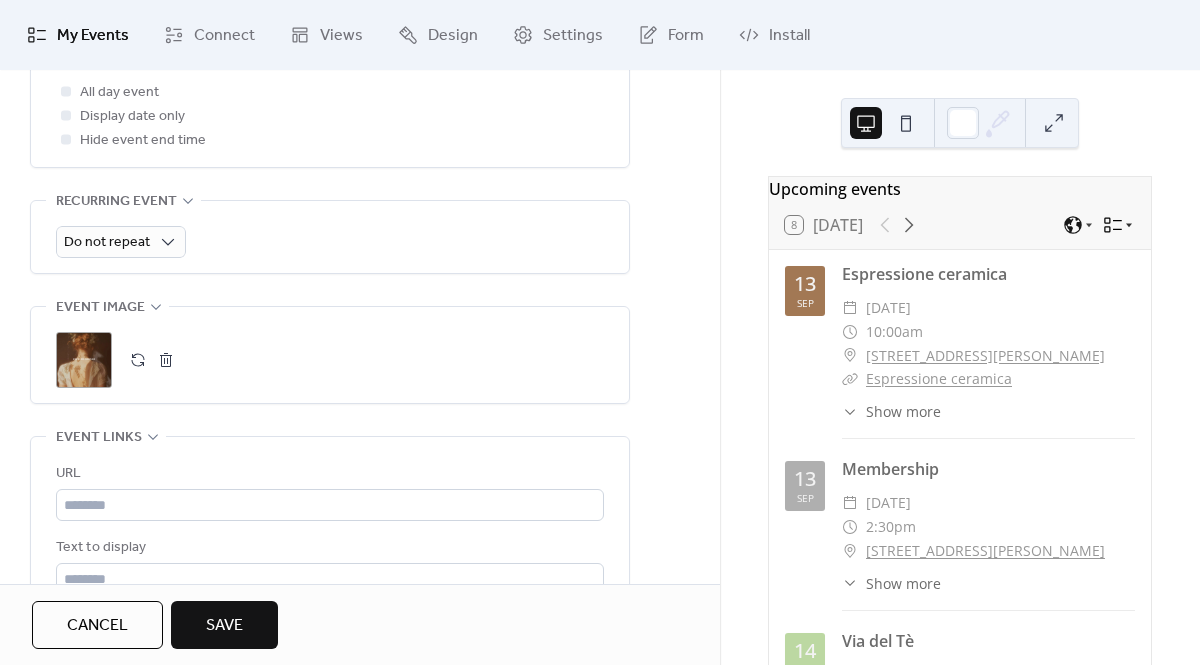 click 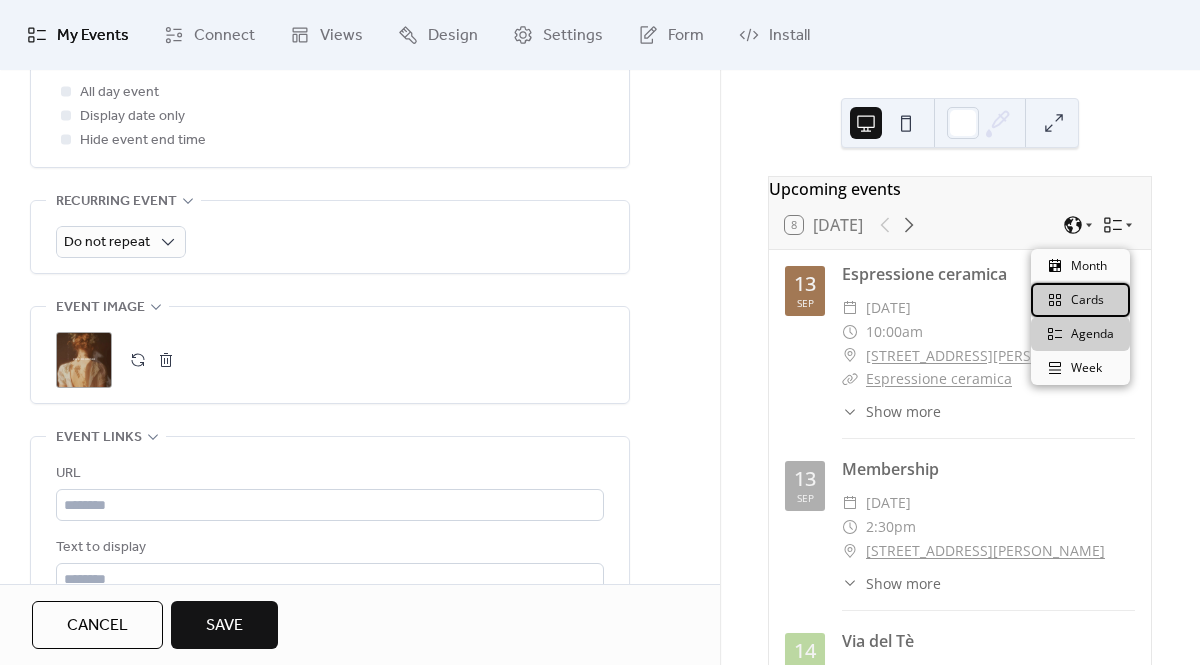 click on "Cards" at bounding box center [1087, 300] 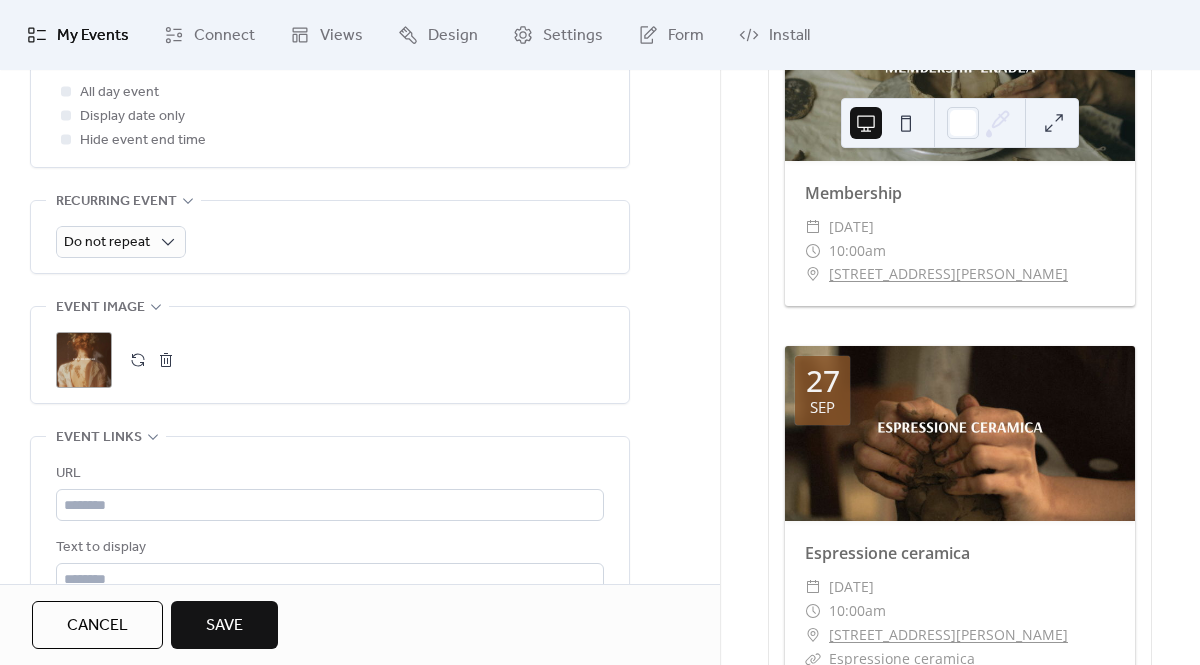 scroll, scrollTop: 4078, scrollLeft: 0, axis: vertical 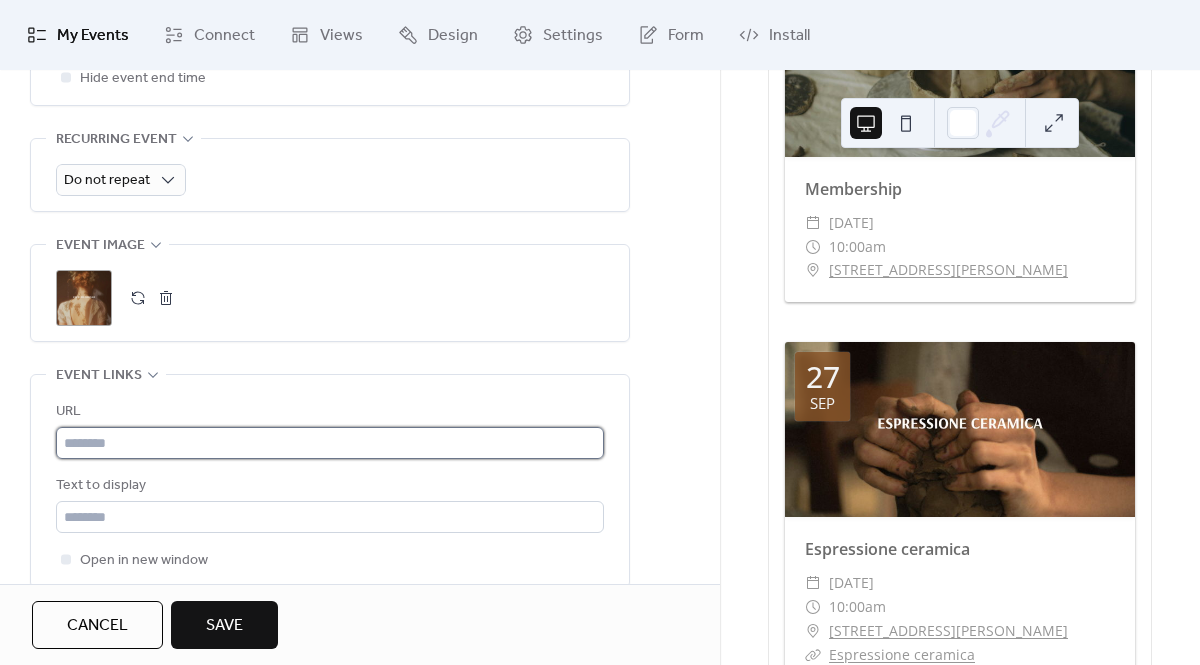 click at bounding box center [330, 443] 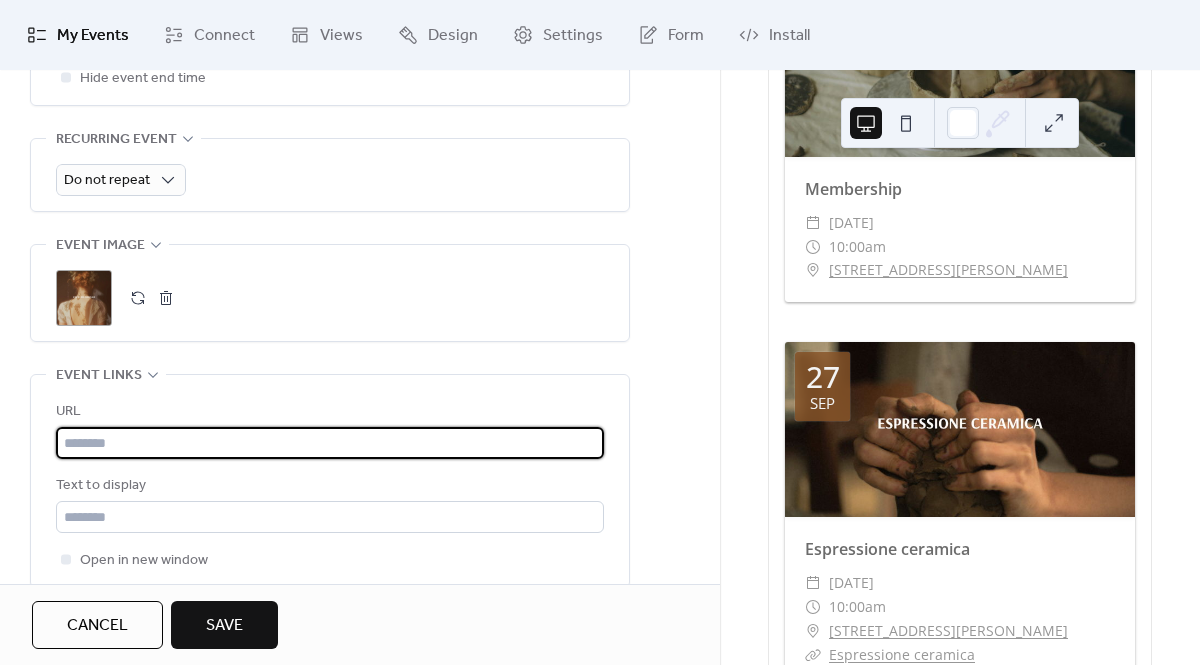 paste on "**********" 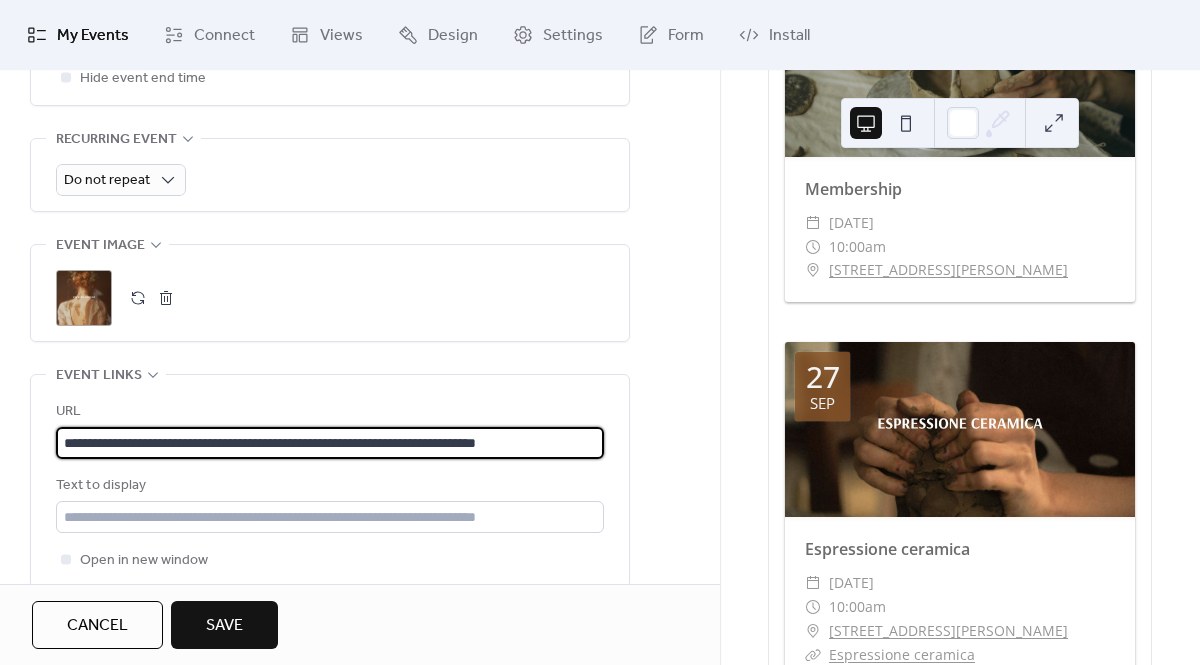 type on "**********" 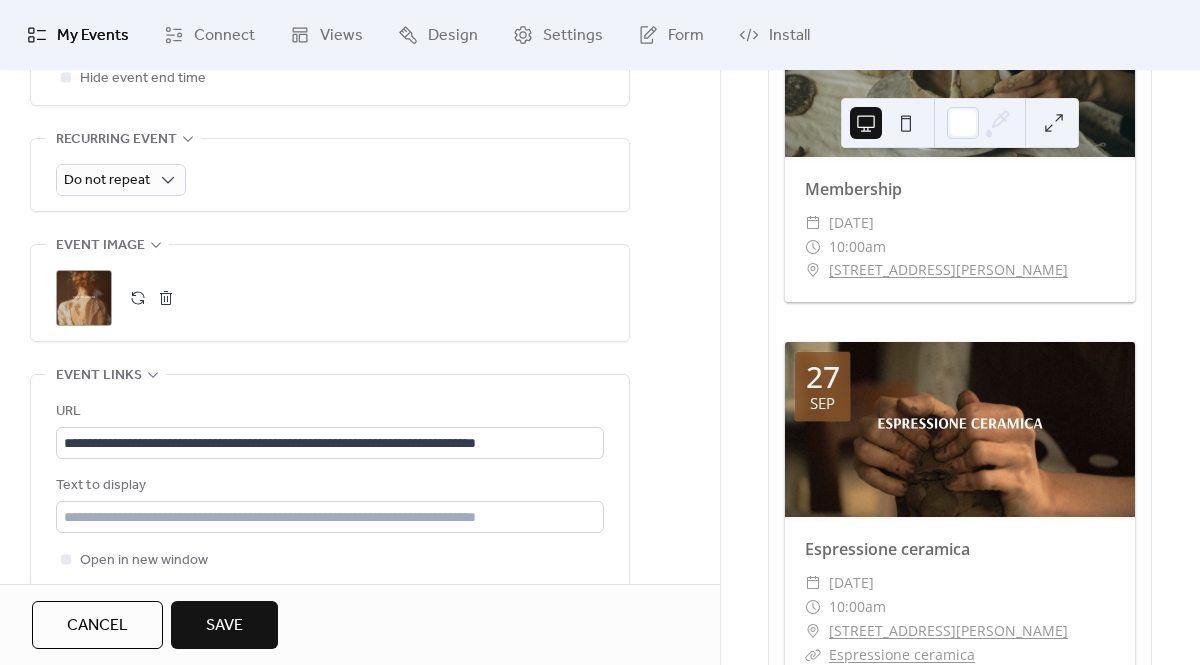 click on "Save" at bounding box center [224, 626] 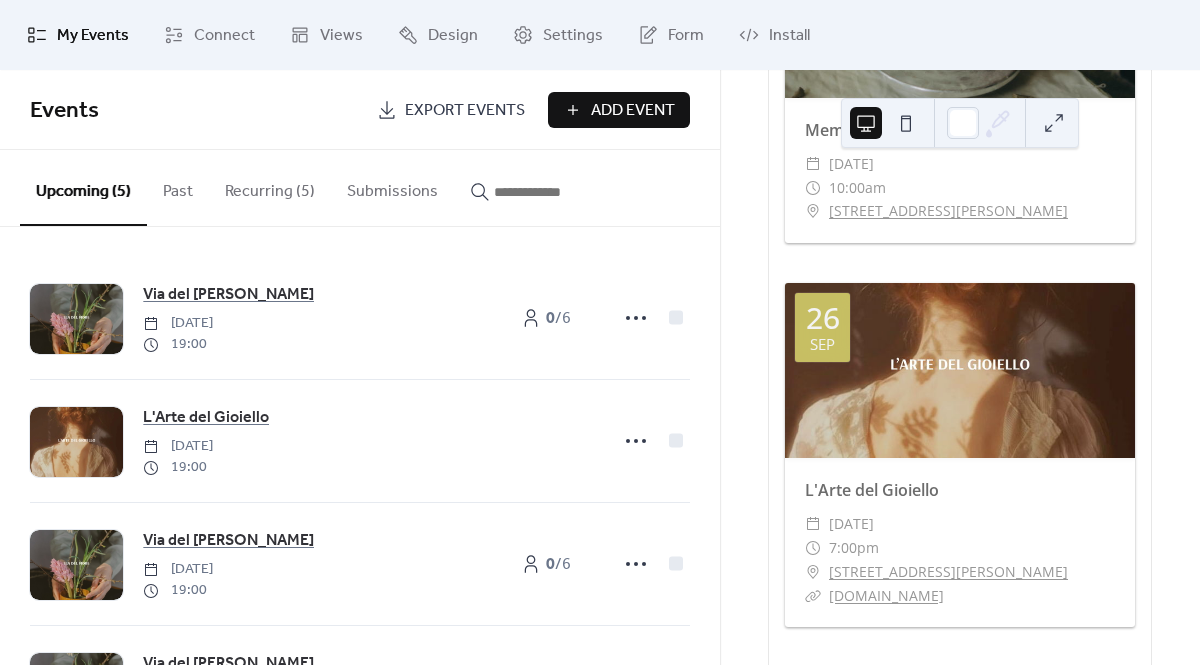 scroll, scrollTop: 4153, scrollLeft: 0, axis: vertical 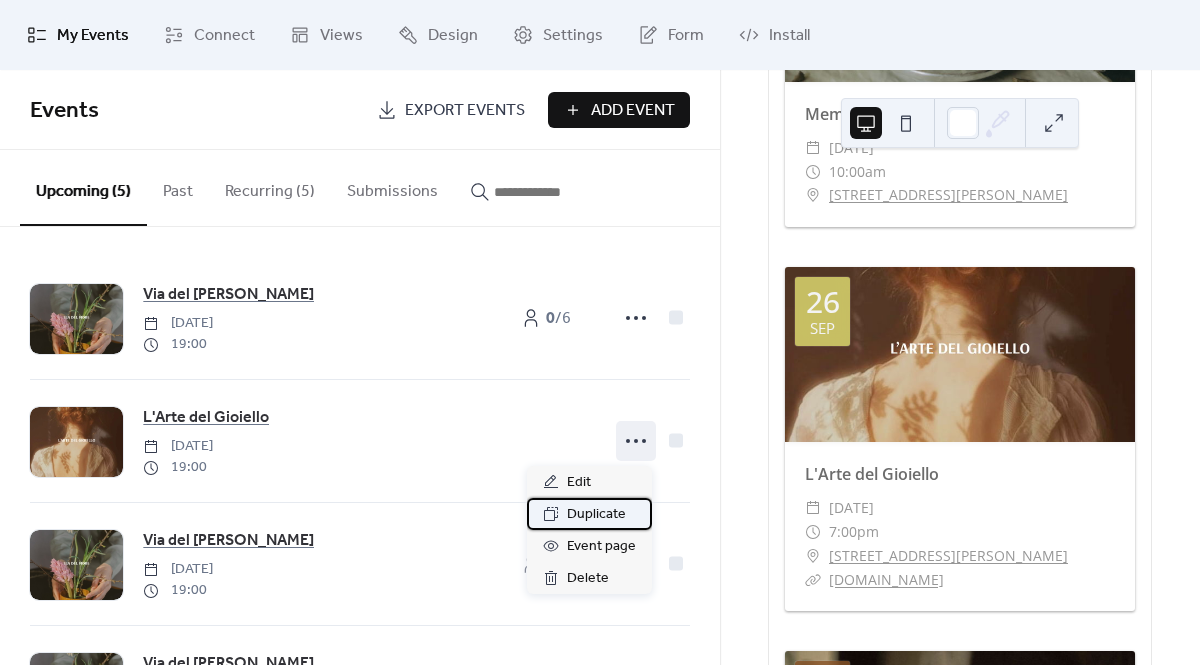 click on "Duplicate" at bounding box center (596, 515) 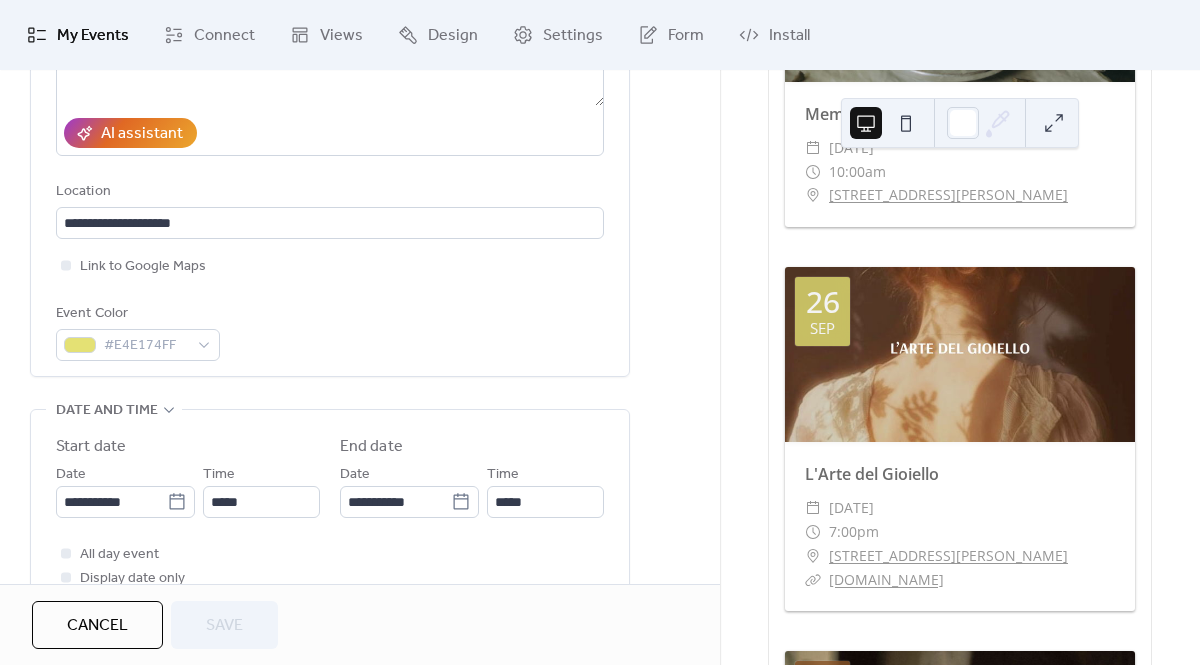 scroll, scrollTop: 486, scrollLeft: 0, axis: vertical 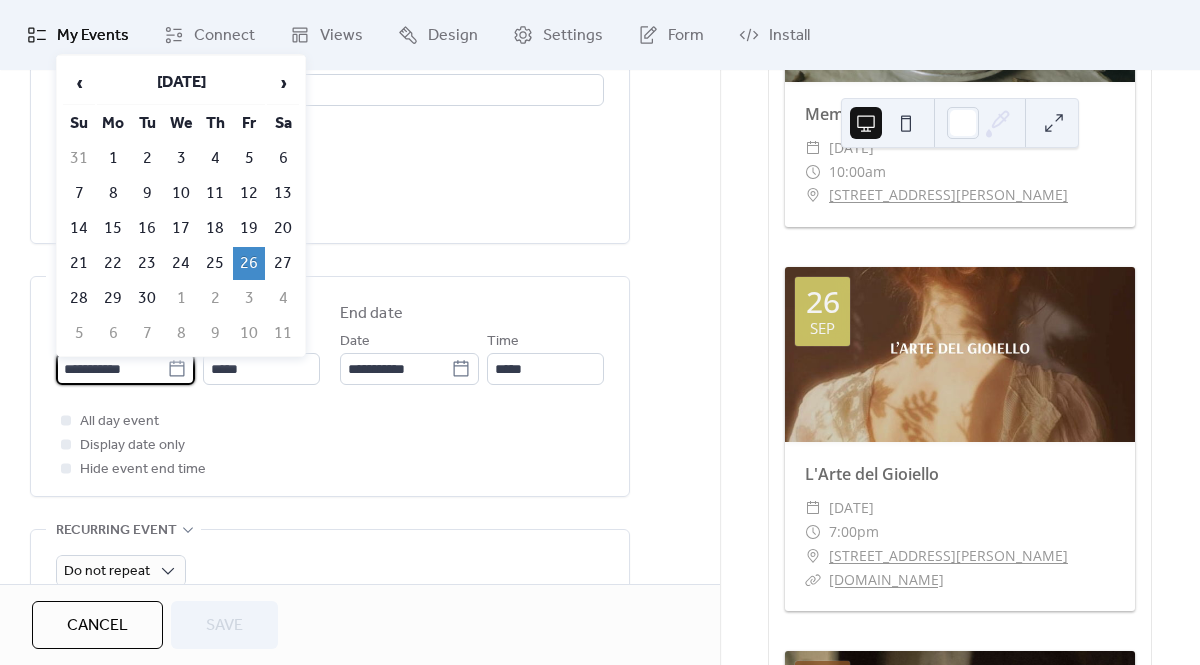 click on "**********" at bounding box center (111, 369) 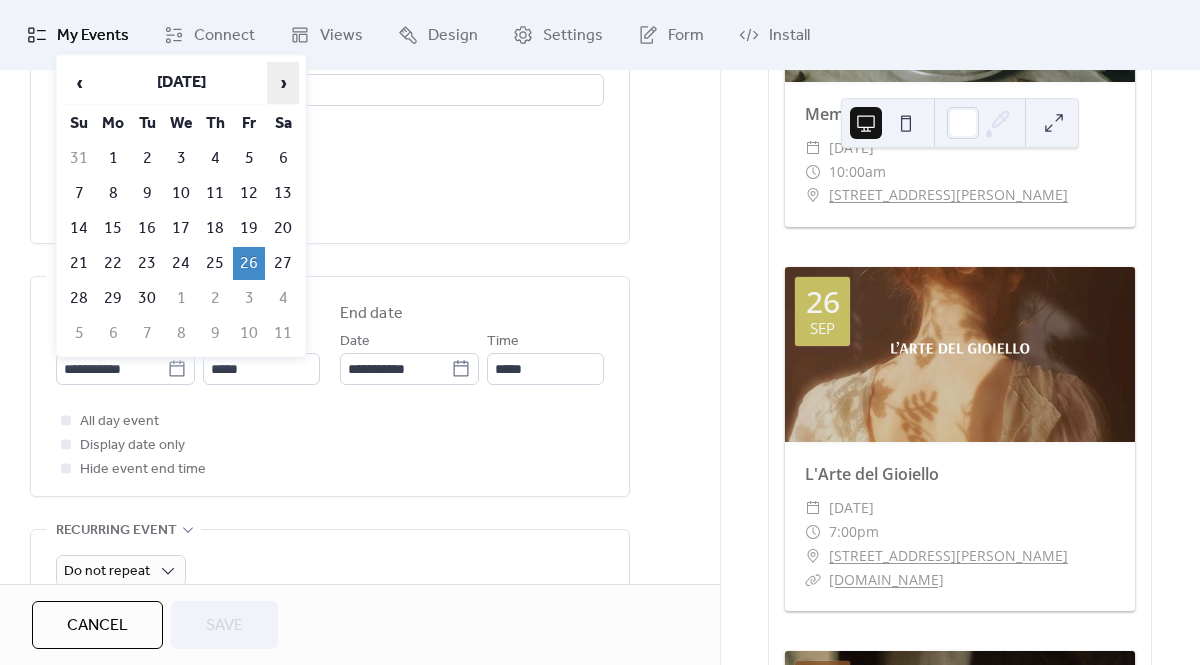 click on "›" at bounding box center (283, 83) 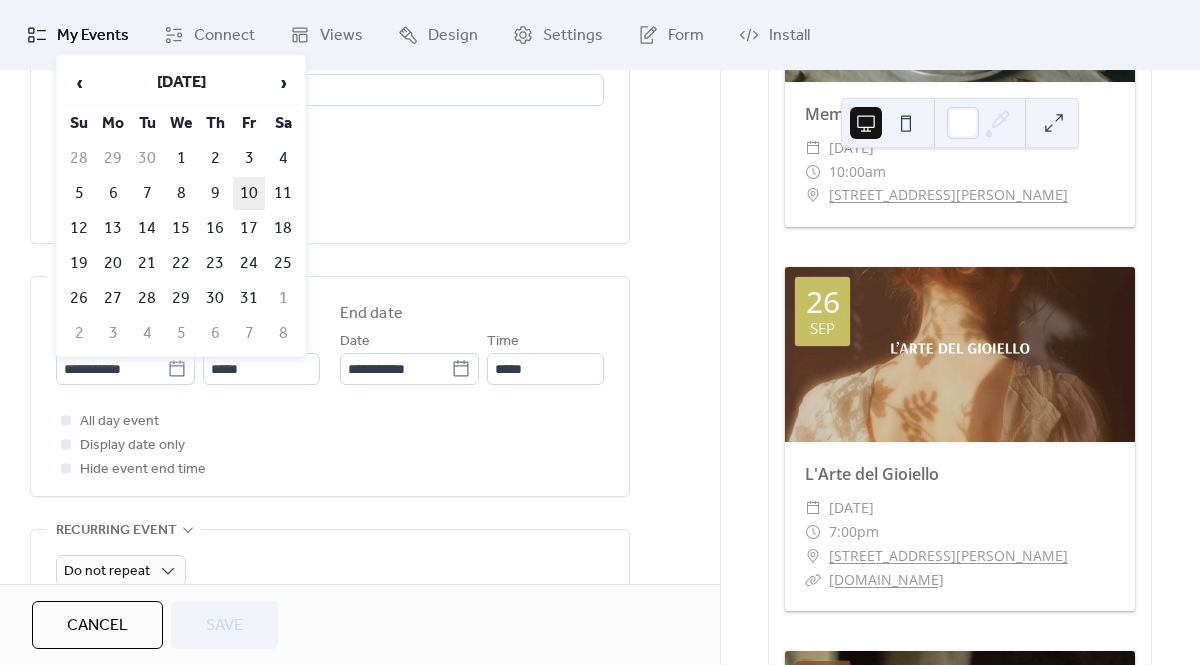 click on "10" at bounding box center [249, 193] 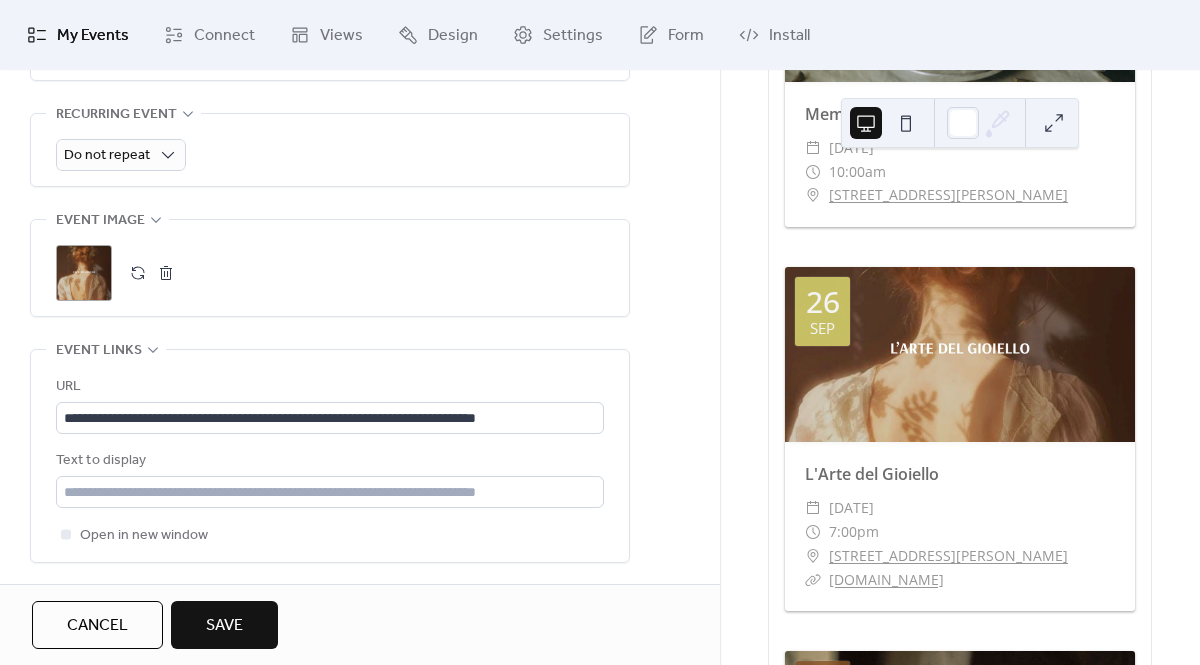 scroll, scrollTop: 905, scrollLeft: 0, axis: vertical 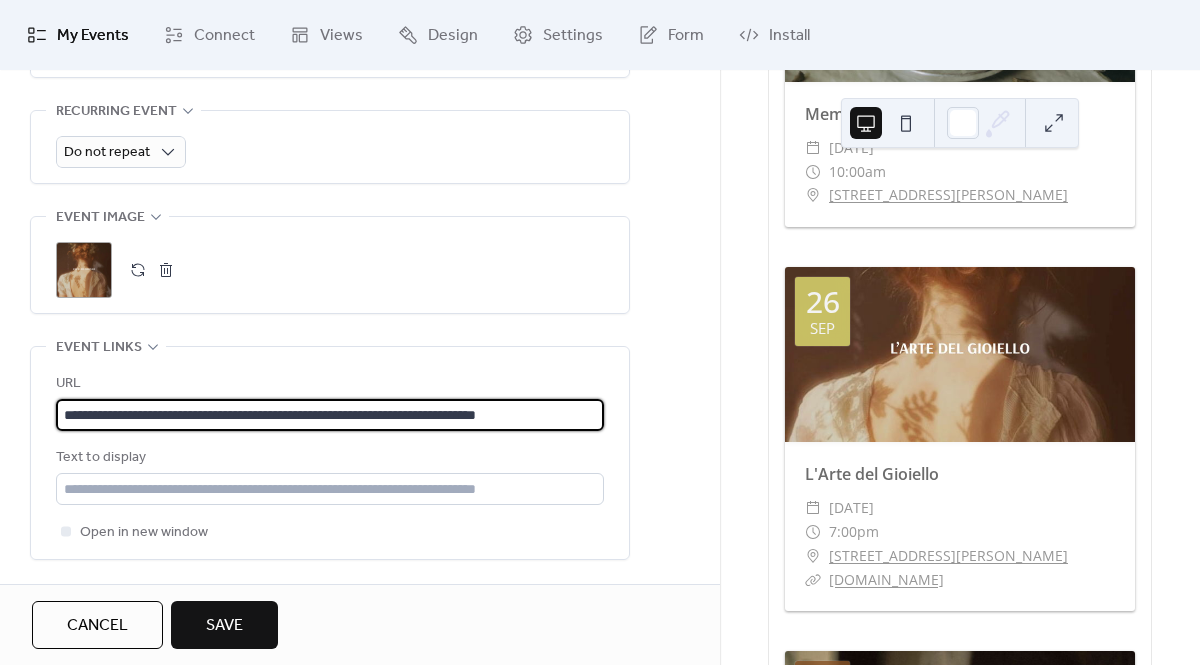 click on "**********" at bounding box center [330, 415] 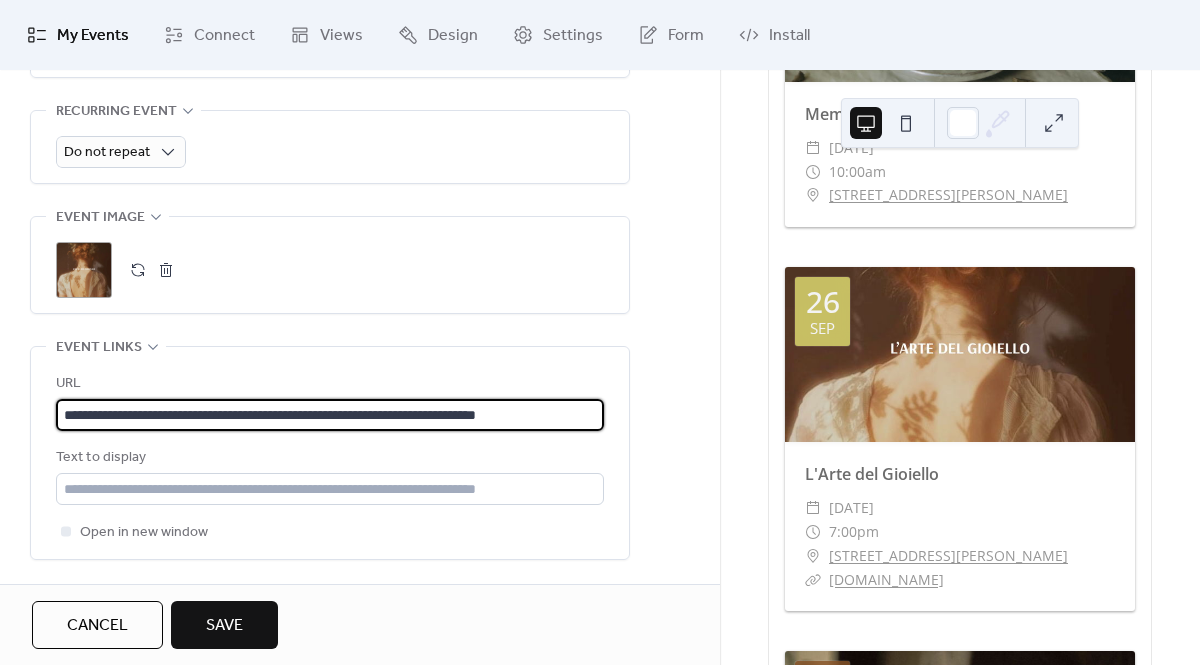 scroll, scrollTop: 1, scrollLeft: 0, axis: vertical 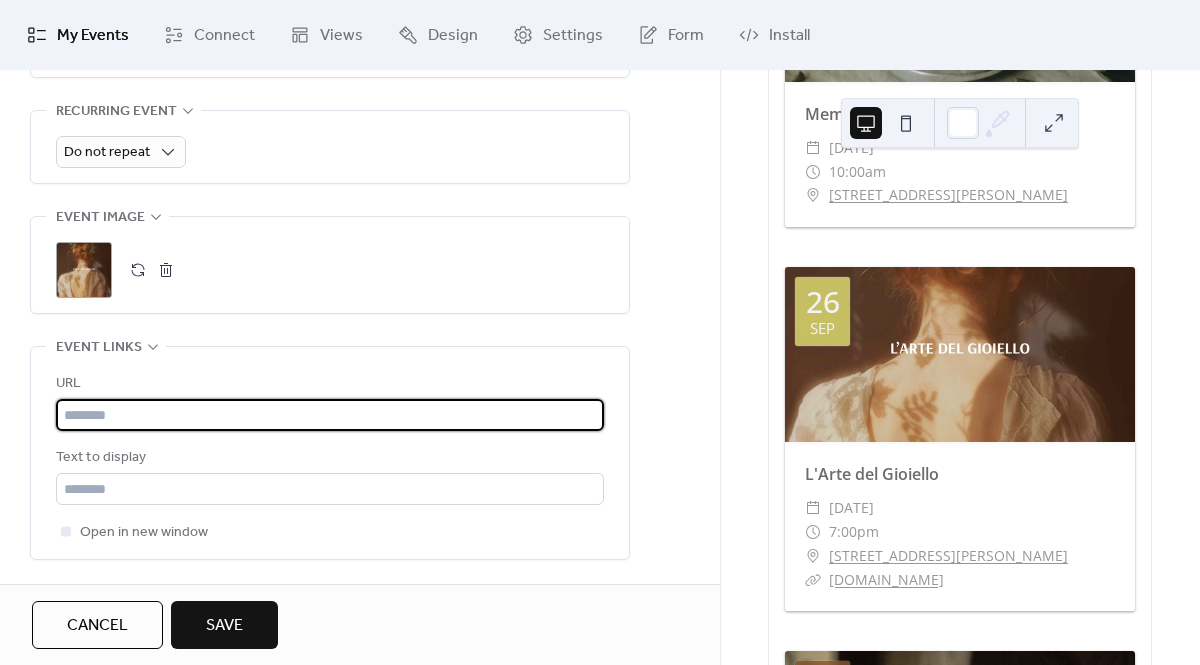 paste on "**********" 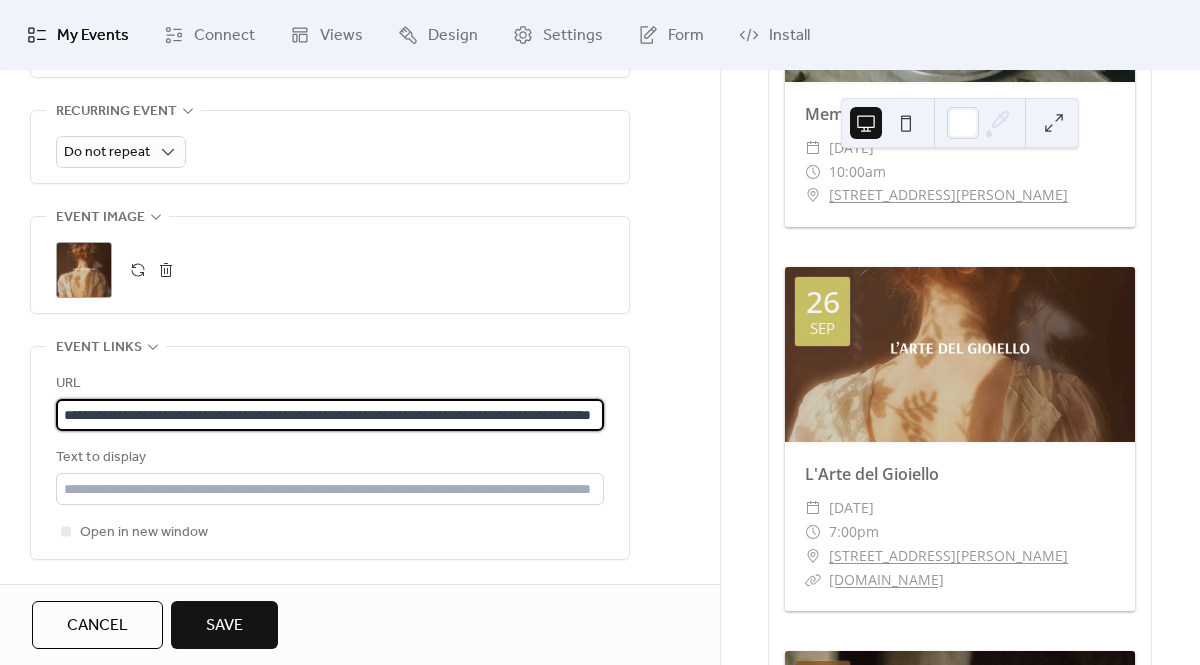 scroll, scrollTop: 0, scrollLeft: 151, axis: horizontal 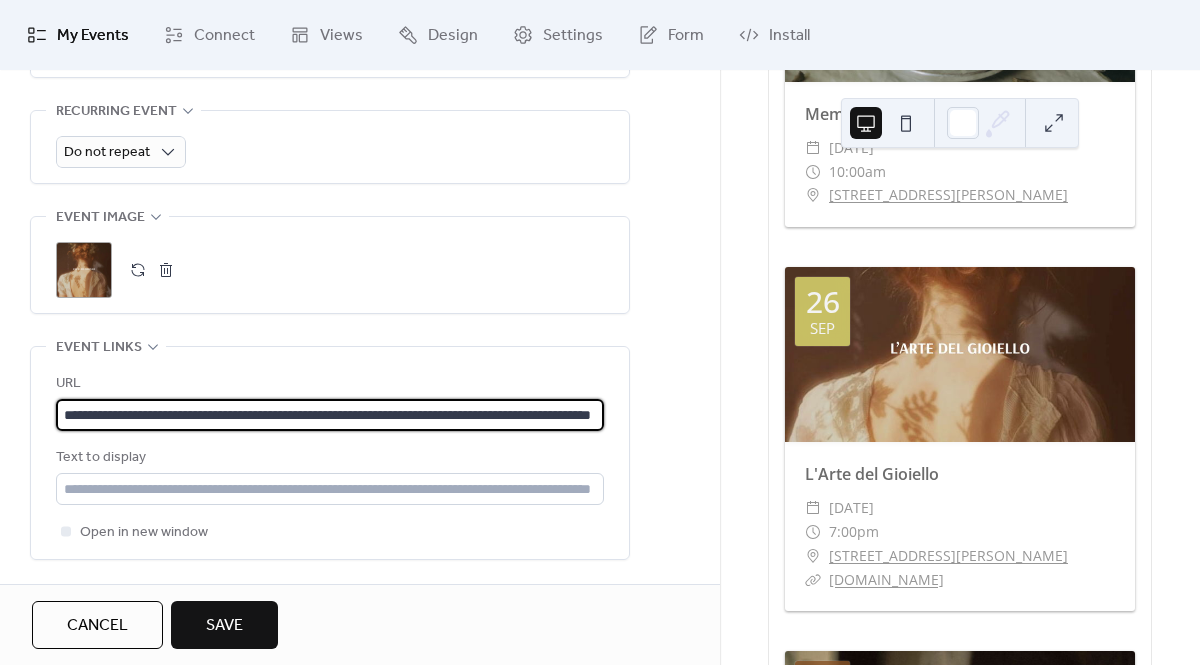 type on "**********" 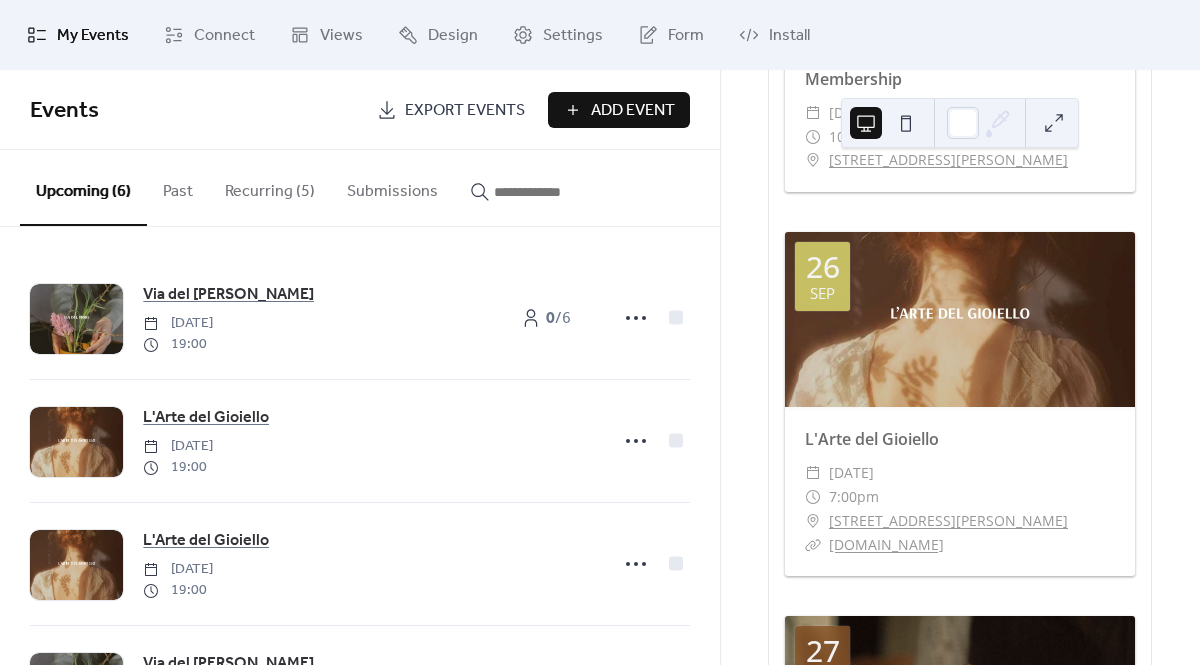 scroll, scrollTop: 4189, scrollLeft: 0, axis: vertical 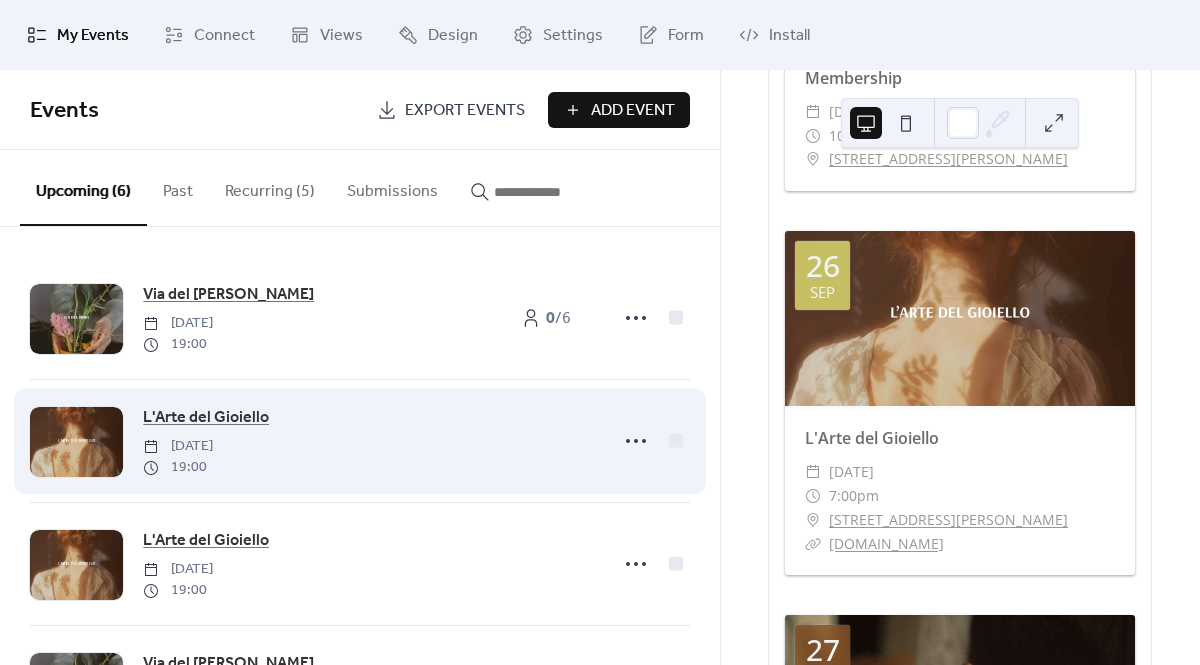click on "L'Arte del Gioiello [DATE] 19:00" at bounding box center [369, 441] 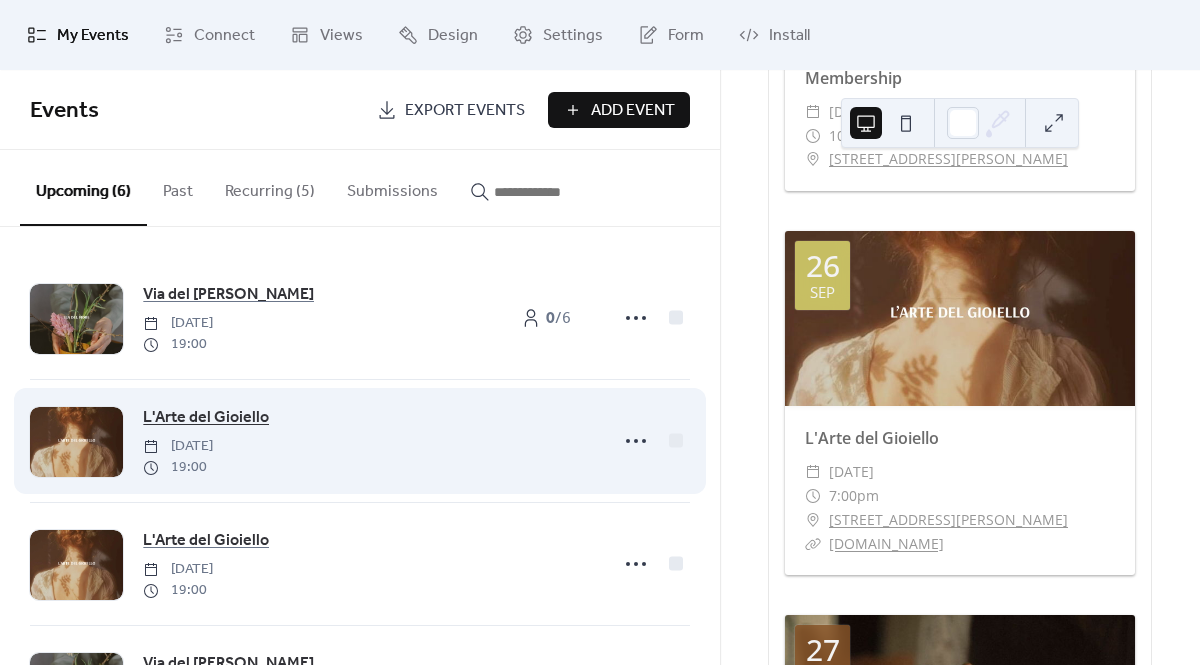 click on "L'Arte del Gioiello" at bounding box center [206, 418] 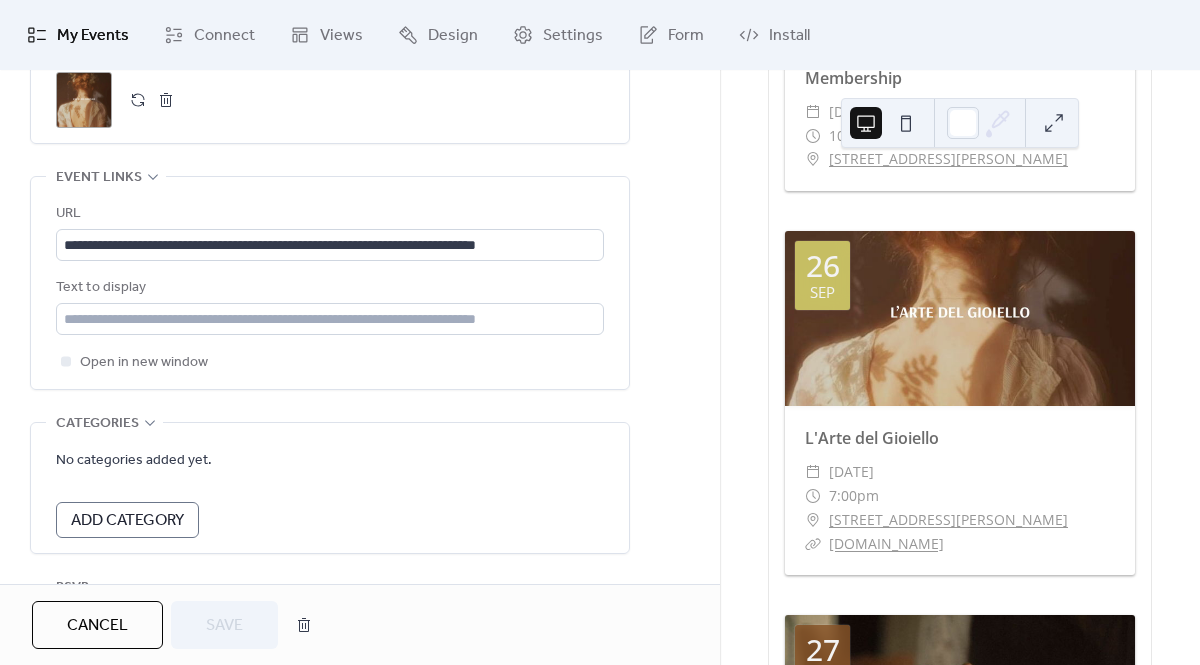 scroll, scrollTop: 1215, scrollLeft: 0, axis: vertical 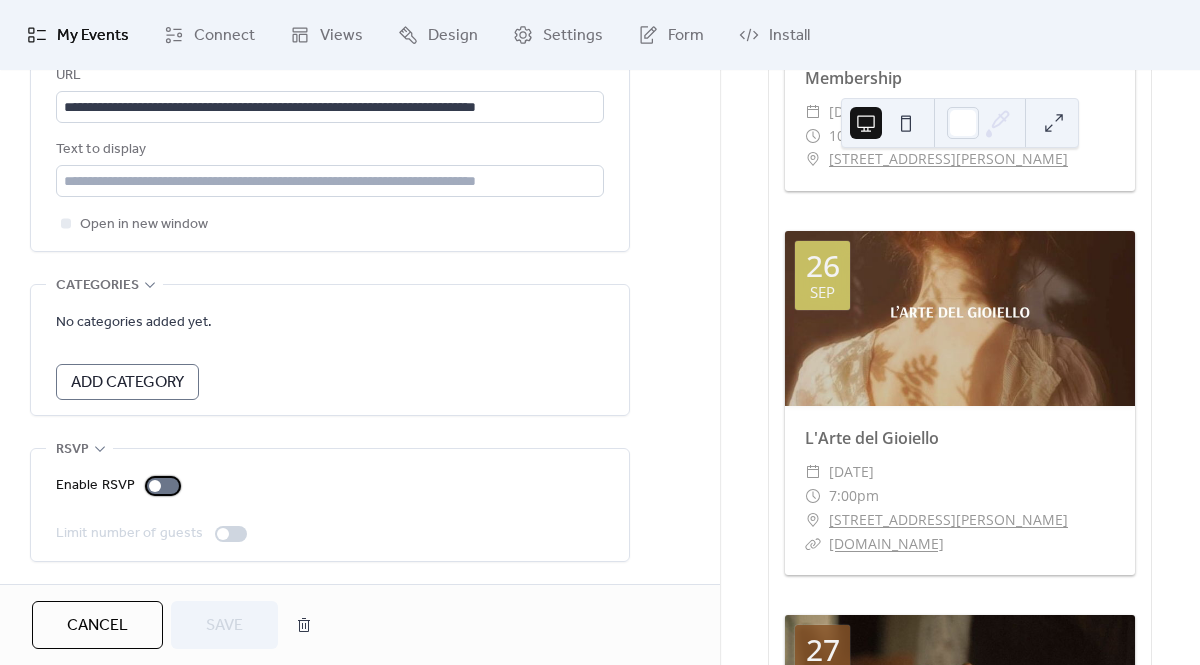 click at bounding box center [155, 486] 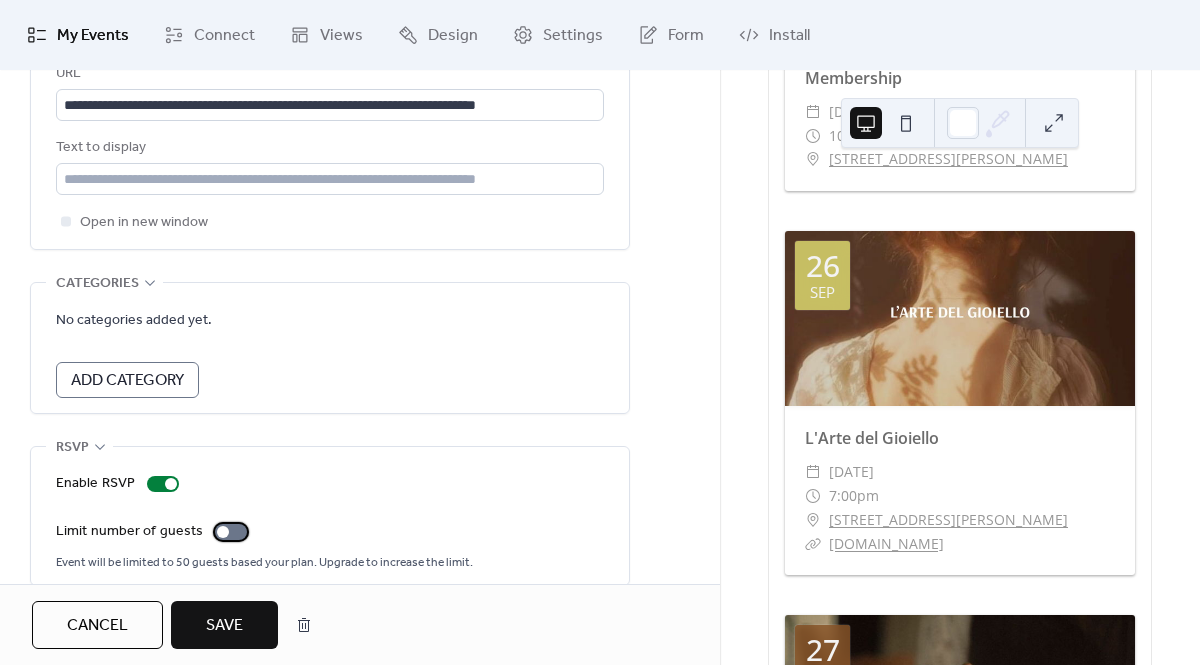 click at bounding box center [223, 532] 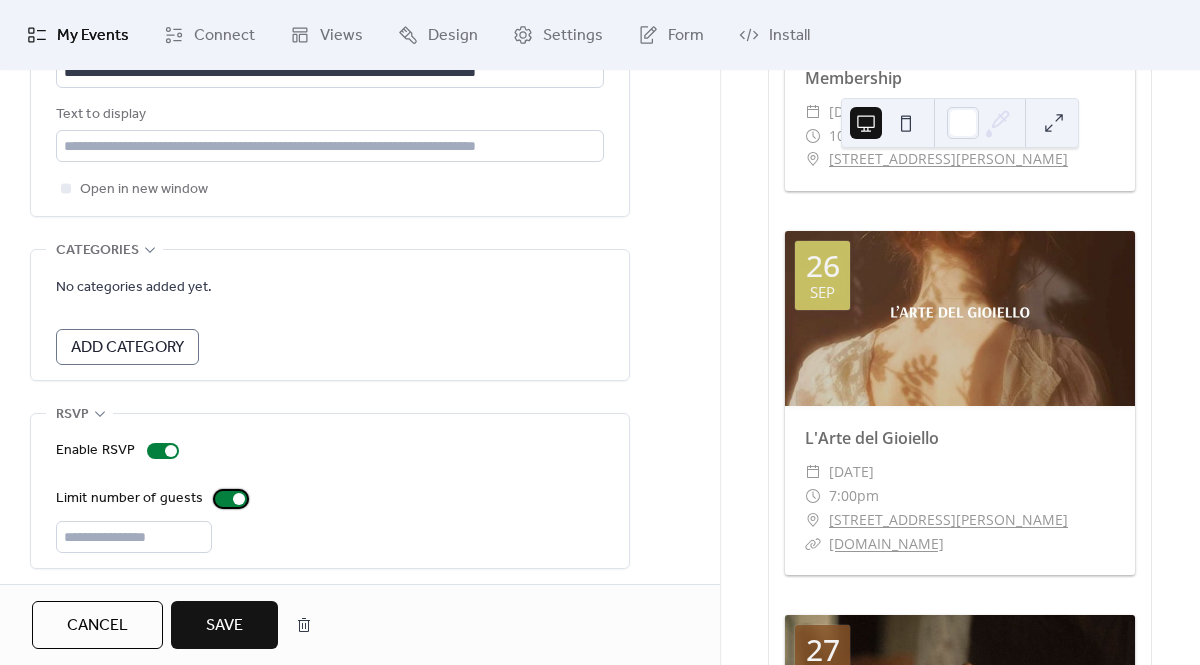 scroll, scrollTop: 1249, scrollLeft: 0, axis: vertical 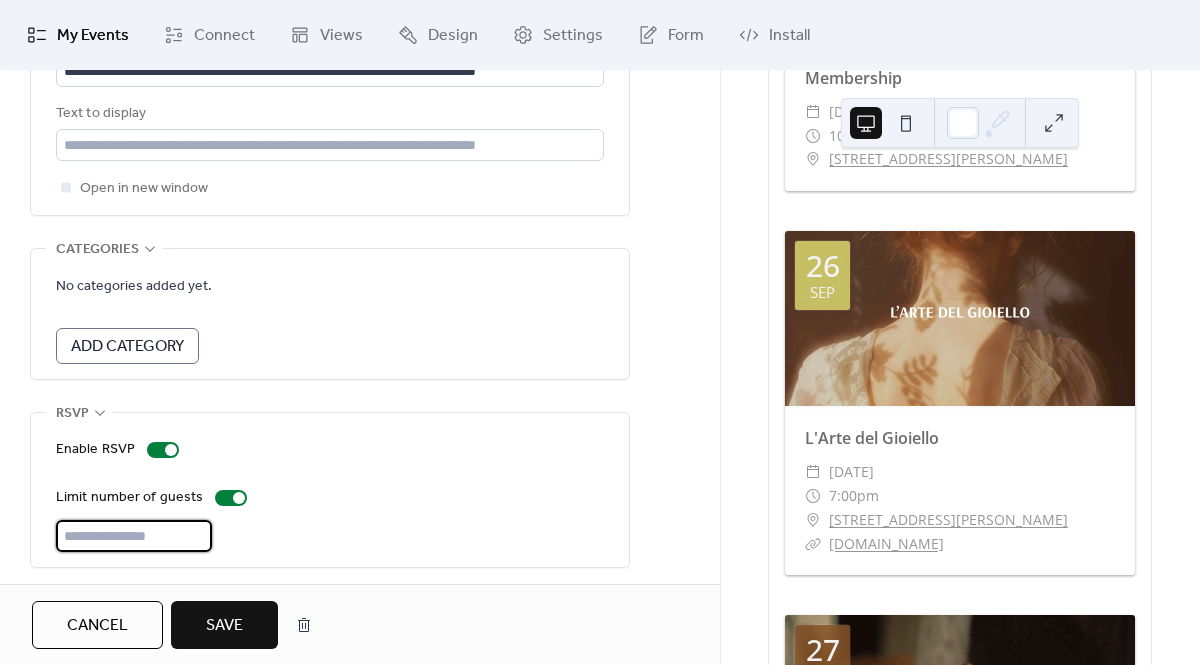click on "**" at bounding box center [134, 536] 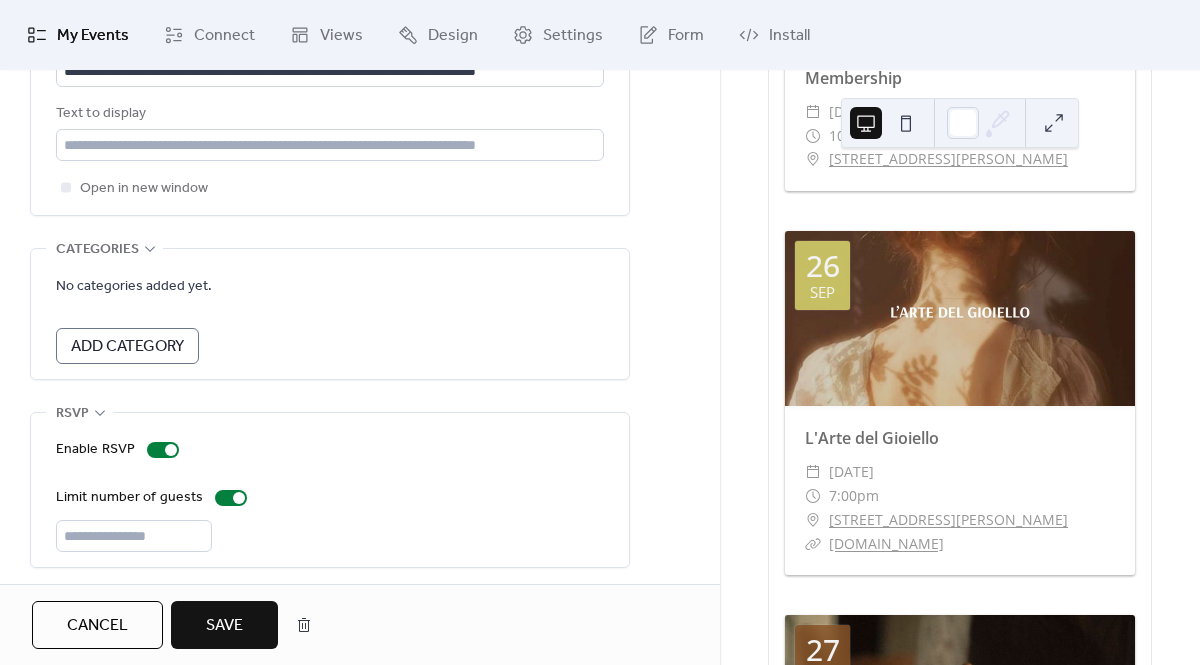 click on "Save" at bounding box center [224, 626] 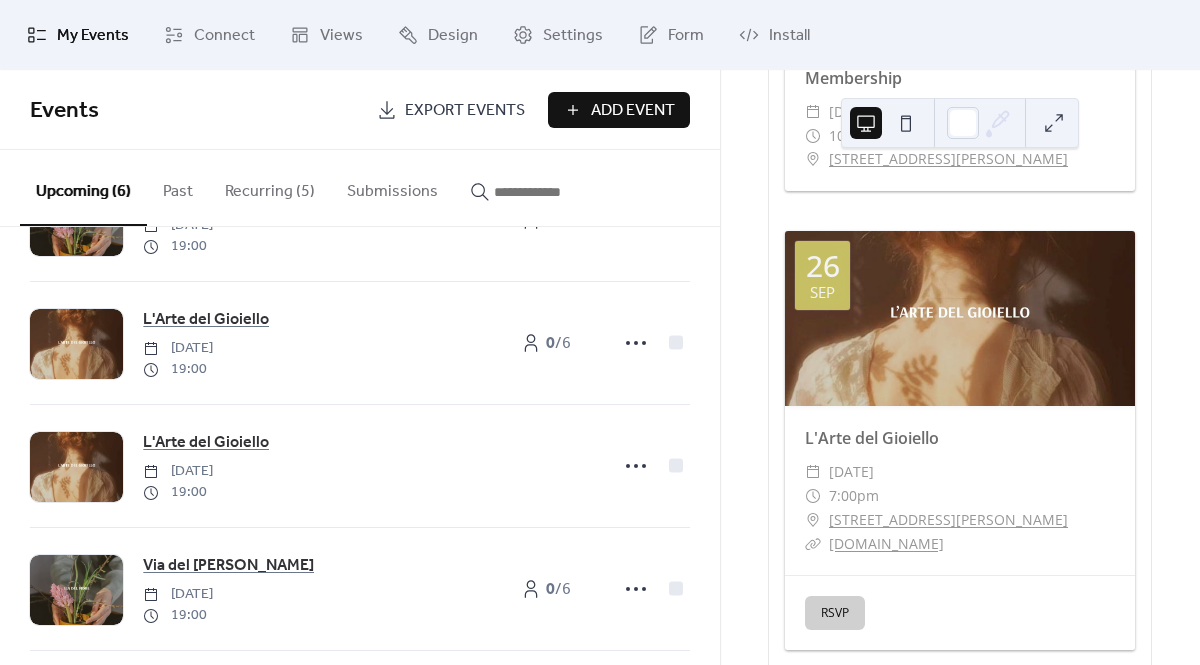 scroll, scrollTop: 229, scrollLeft: 0, axis: vertical 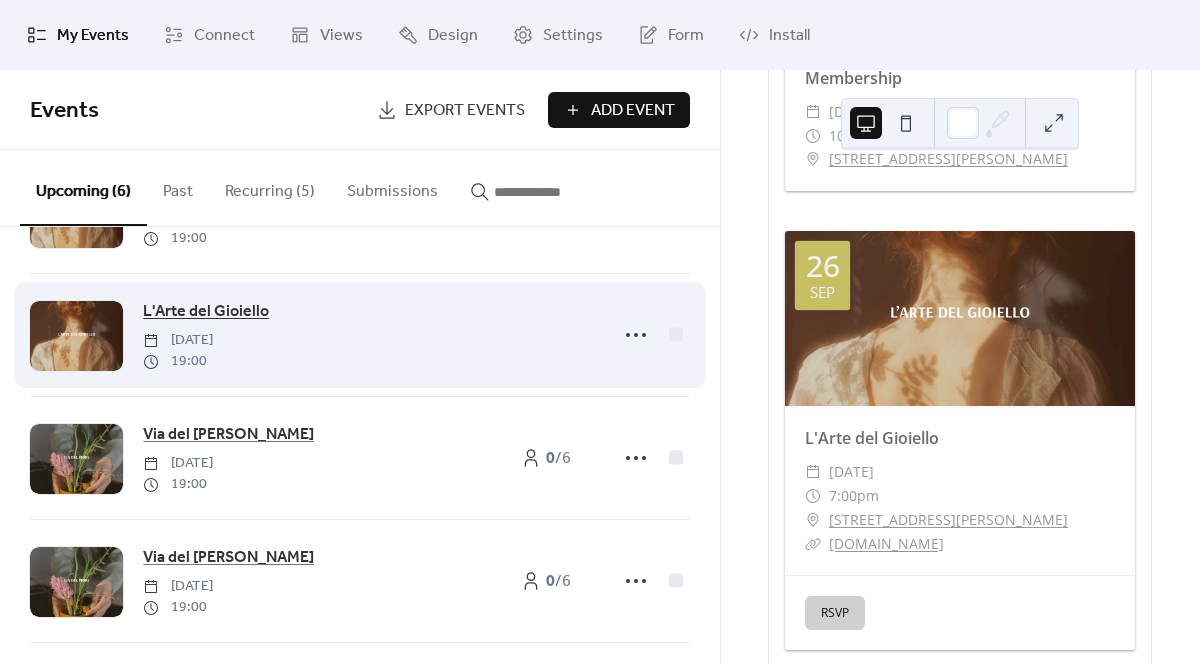 click on "L'Arte del Gioiello" at bounding box center (206, 312) 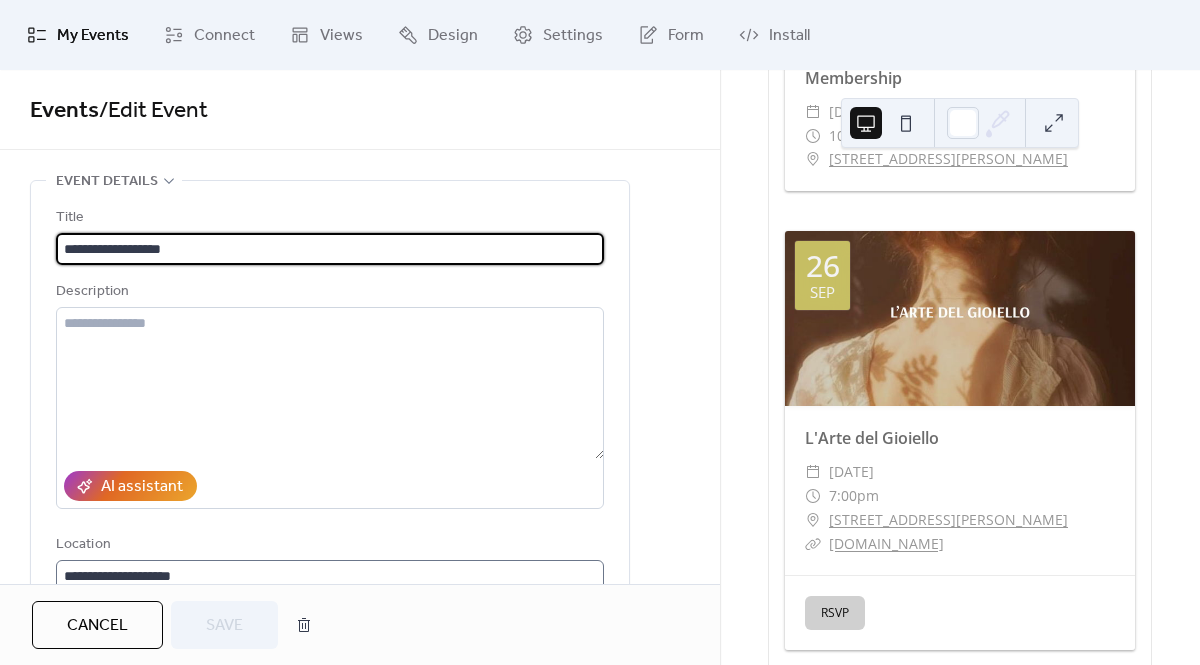 scroll, scrollTop: 1, scrollLeft: 0, axis: vertical 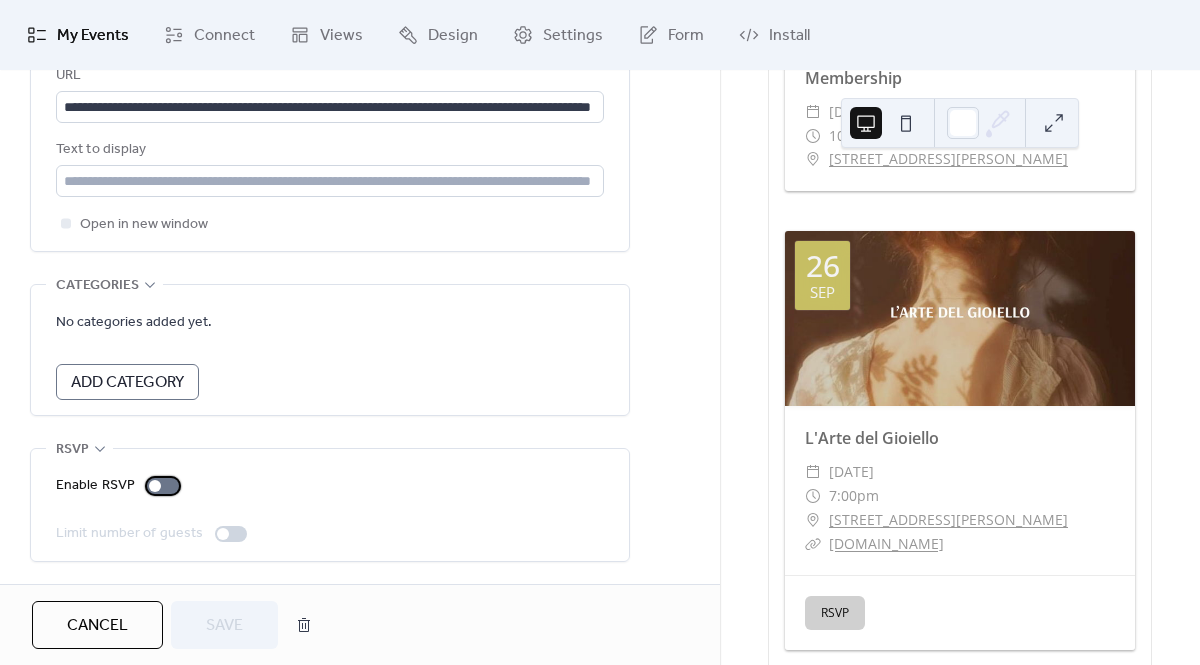 click at bounding box center [163, 486] 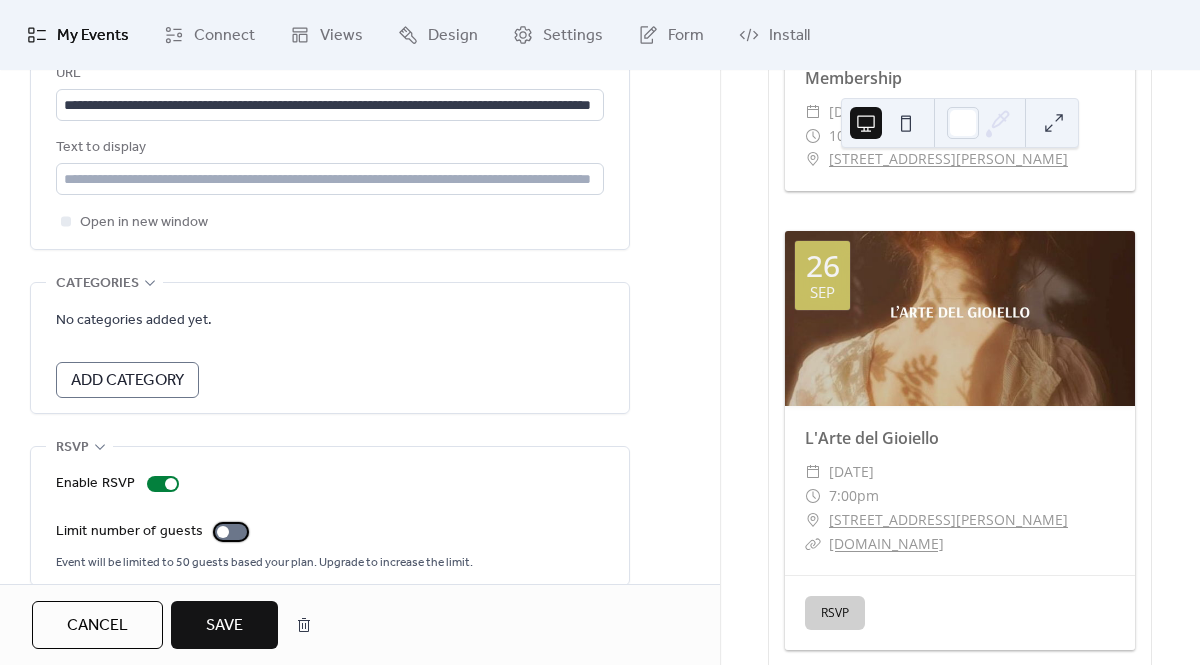 click at bounding box center (223, 532) 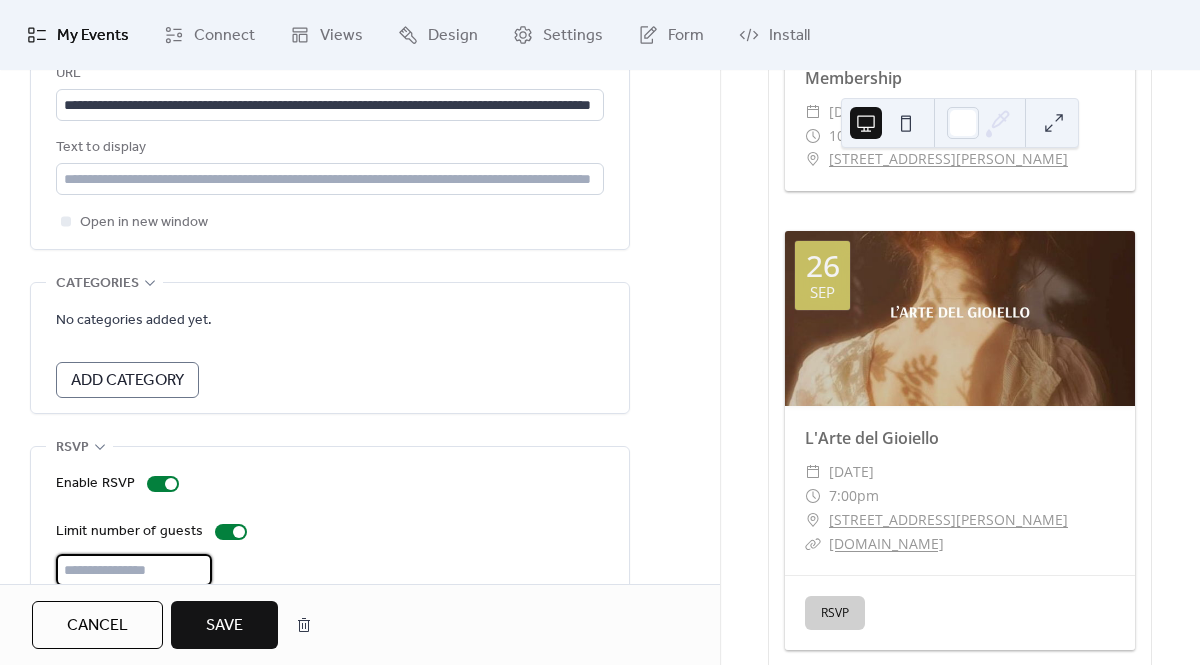 click on "**" at bounding box center (134, 570) 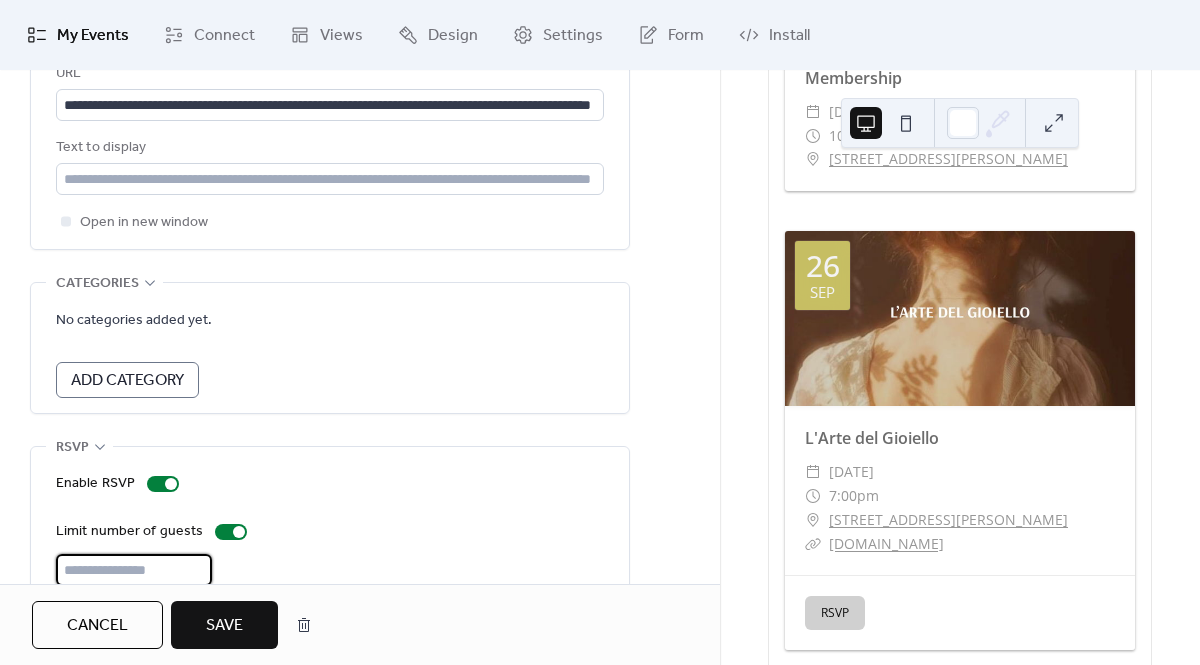 type on "*" 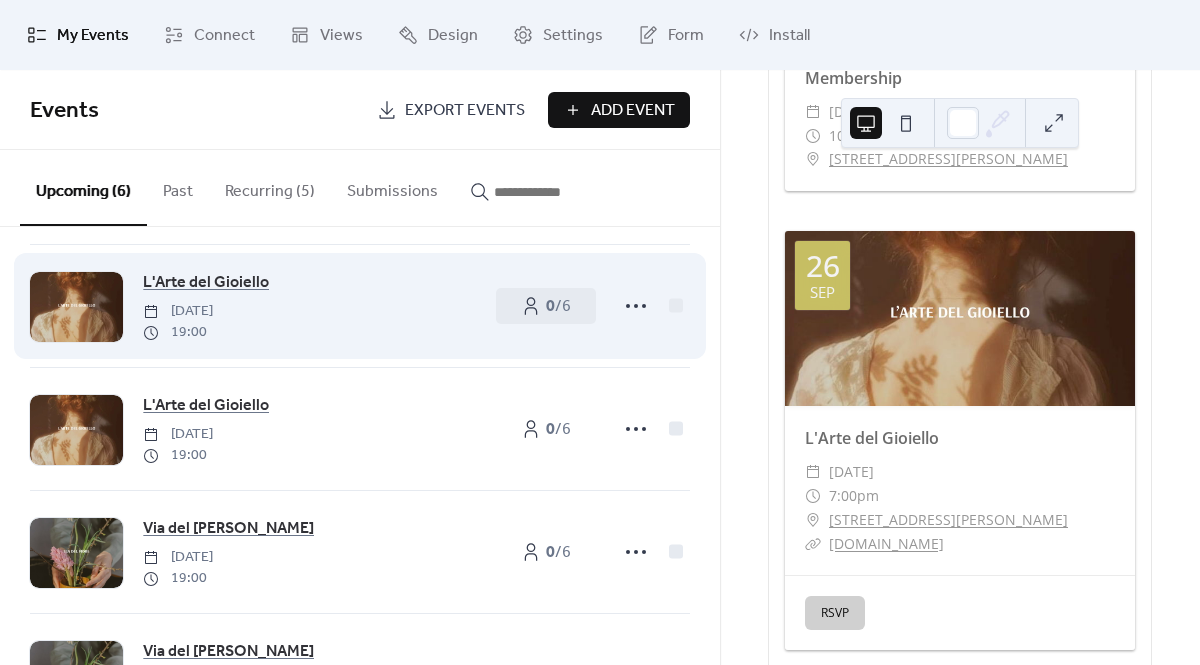 scroll, scrollTop: 134, scrollLeft: 0, axis: vertical 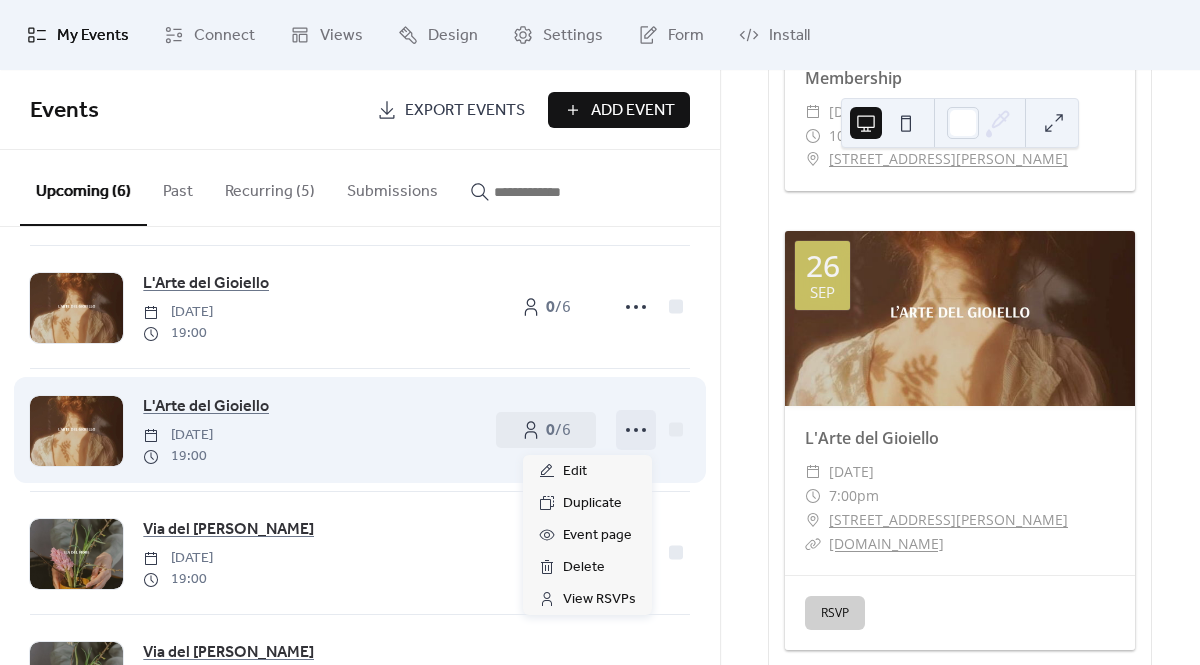 click 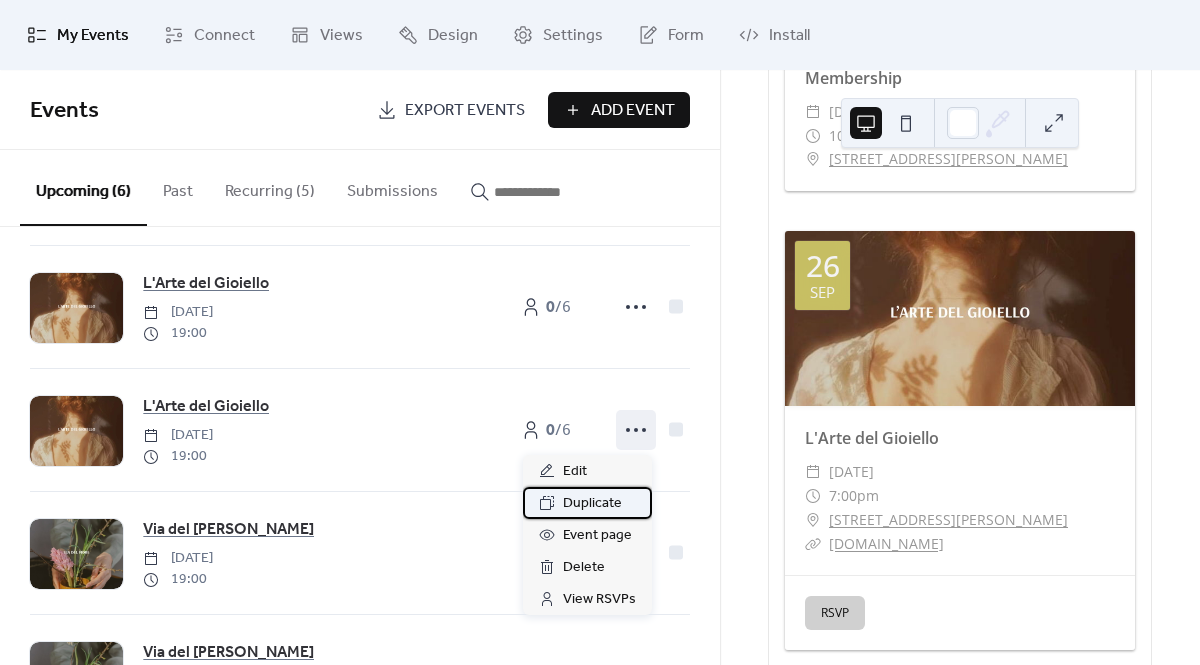 click on "Duplicate" at bounding box center [592, 504] 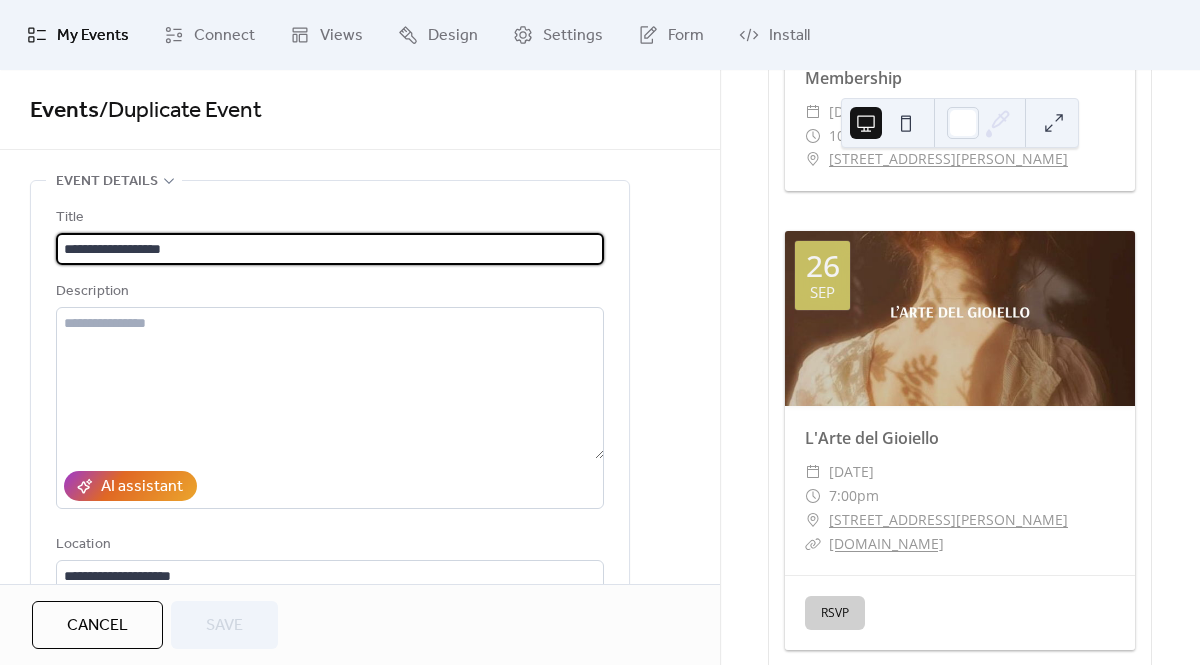 scroll, scrollTop: 376, scrollLeft: 0, axis: vertical 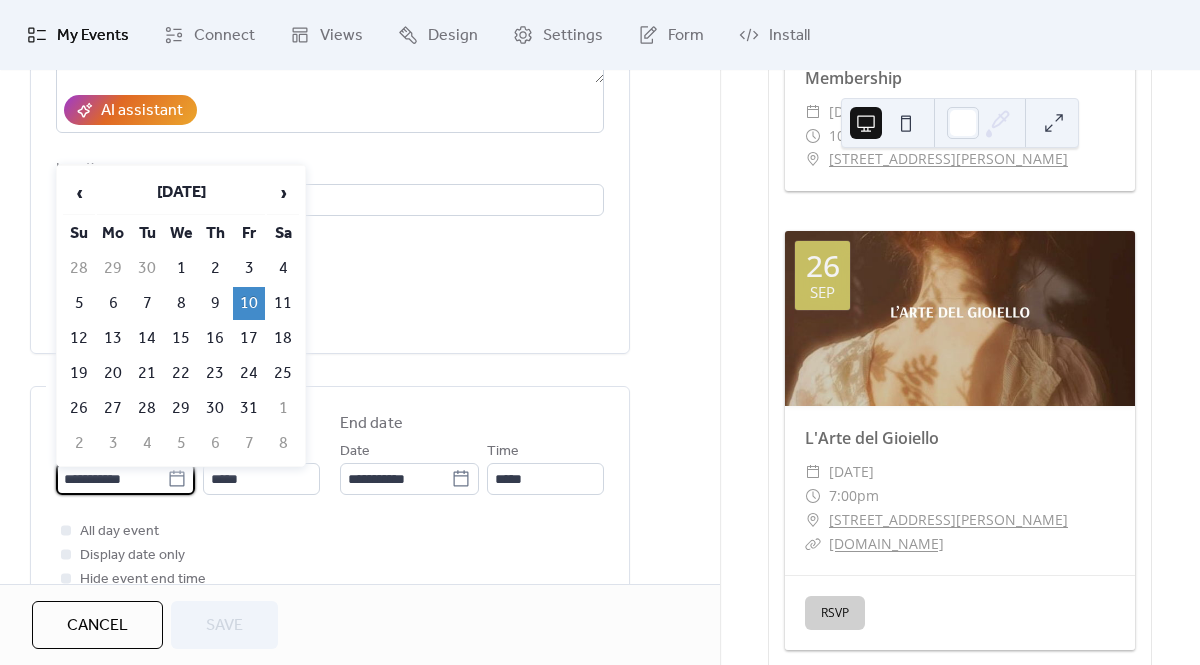 click on "**********" at bounding box center [111, 479] 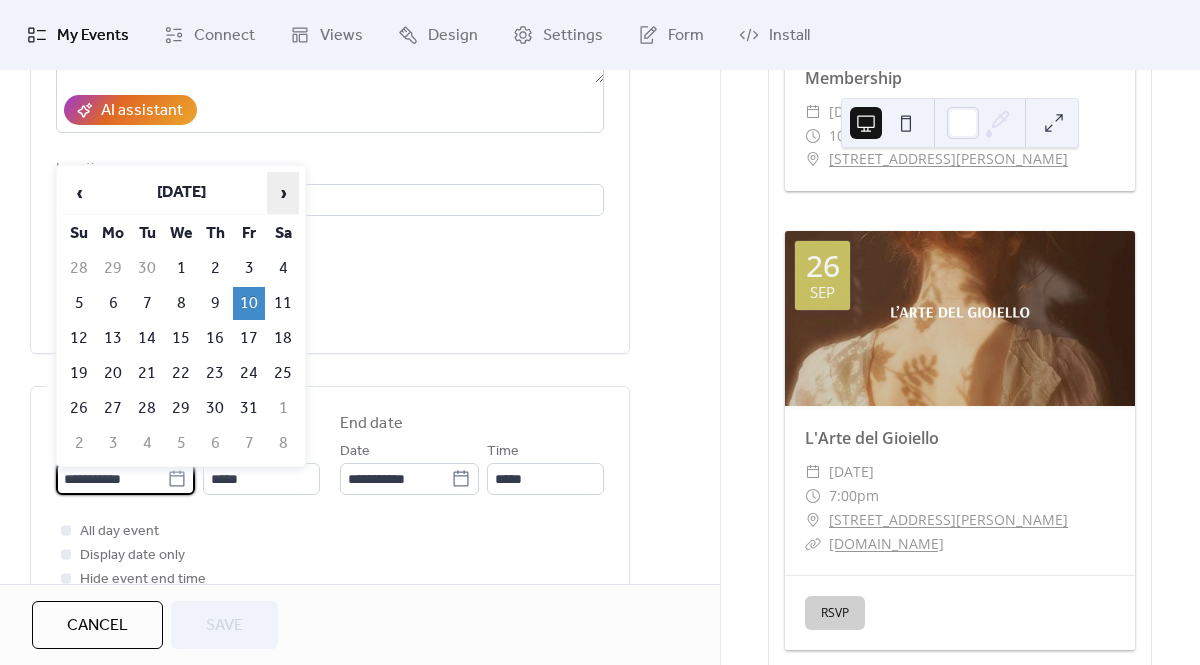 click on "›" at bounding box center (283, 193) 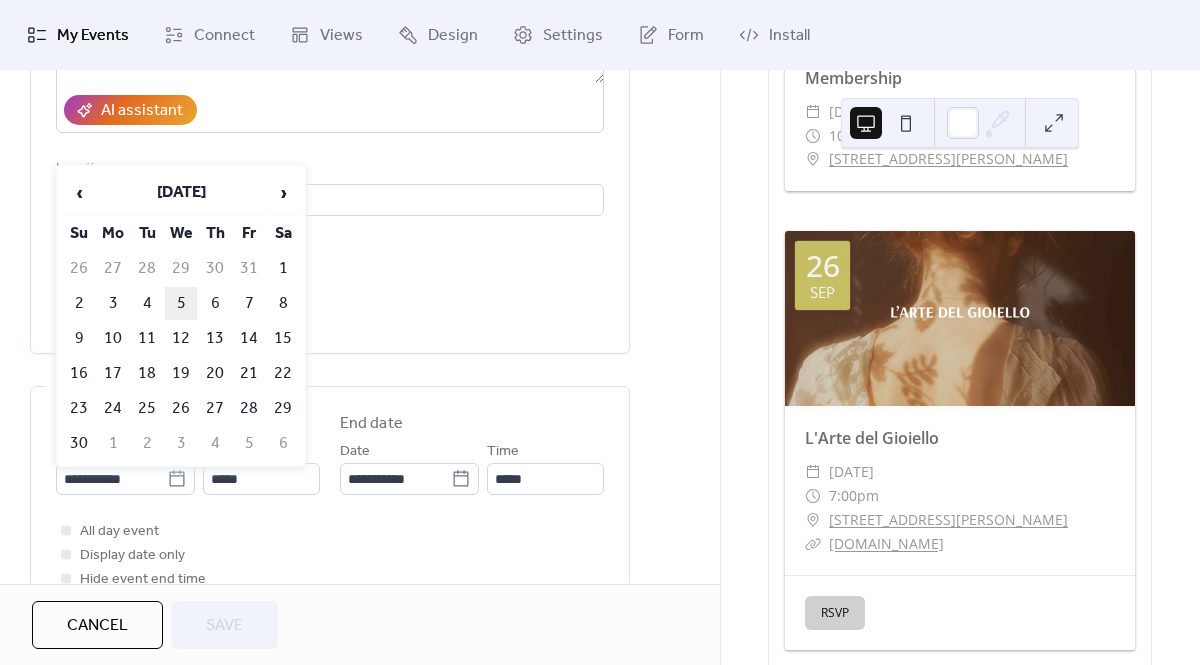click on "5" at bounding box center (181, 303) 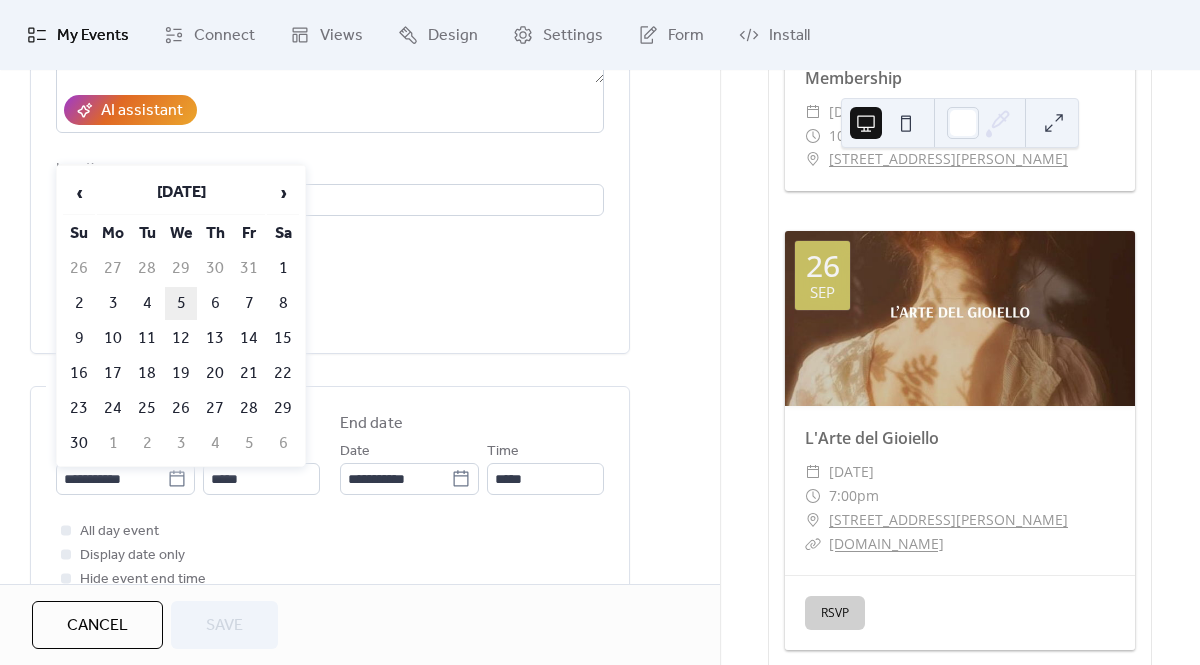 type on "**********" 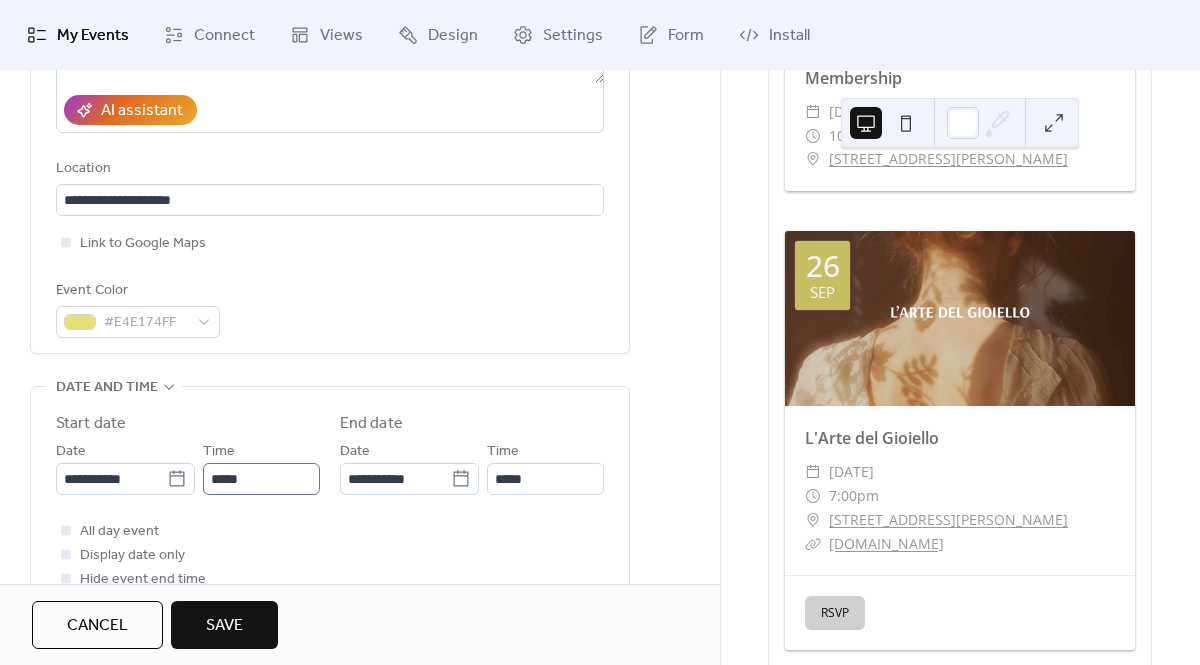 scroll, scrollTop: 1, scrollLeft: 0, axis: vertical 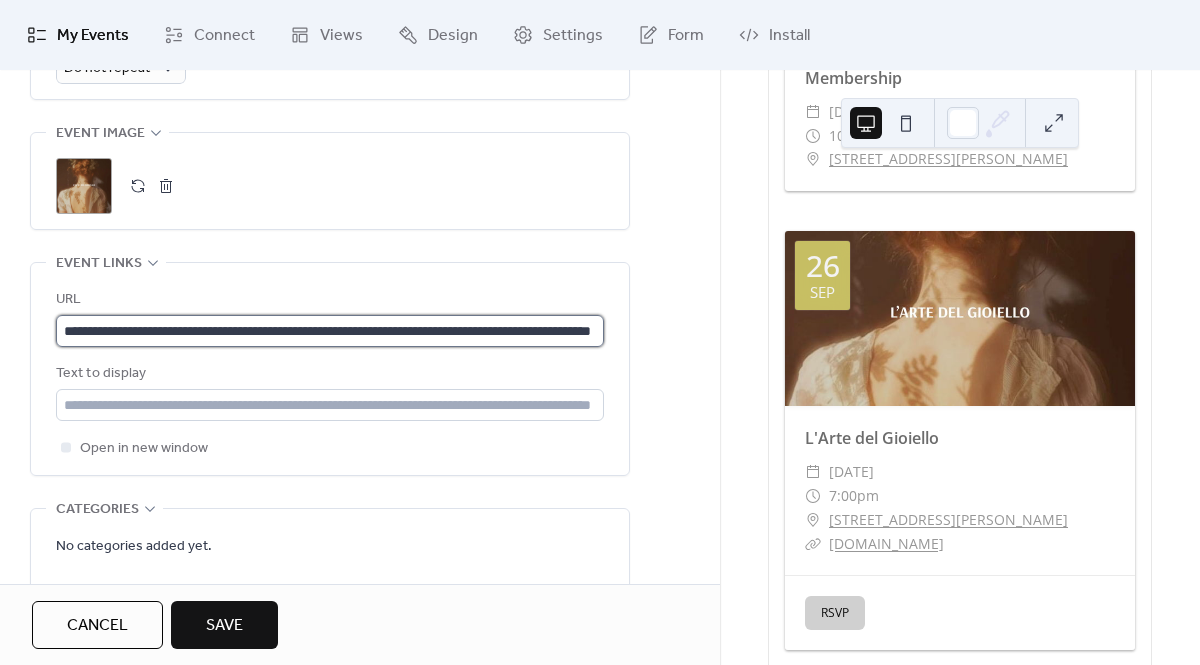 click on "**********" at bounding box center (330, 331) 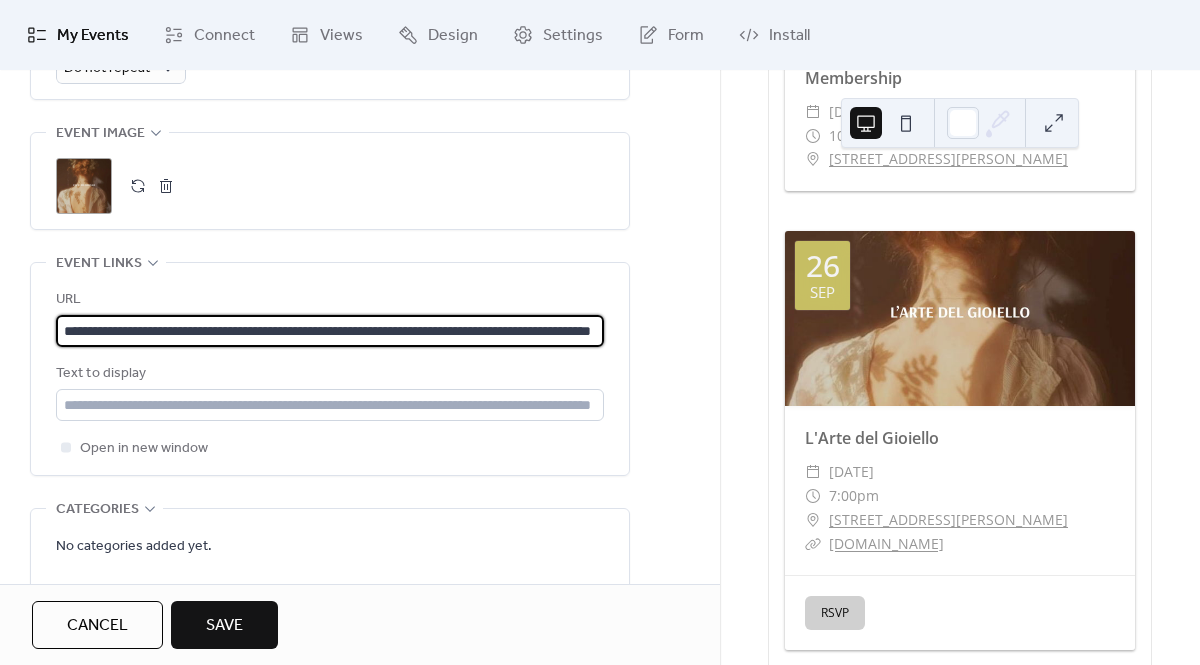 scroll, scrollTop: 1, scrollLeft: 151, axis: both 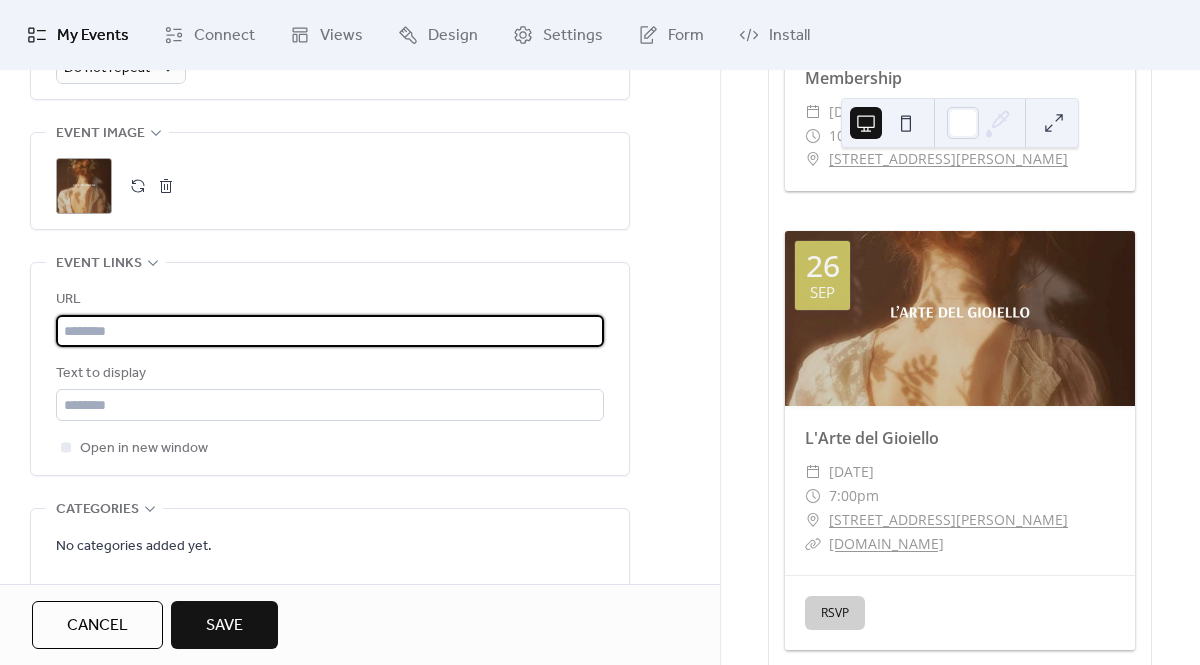 paste on "**********" 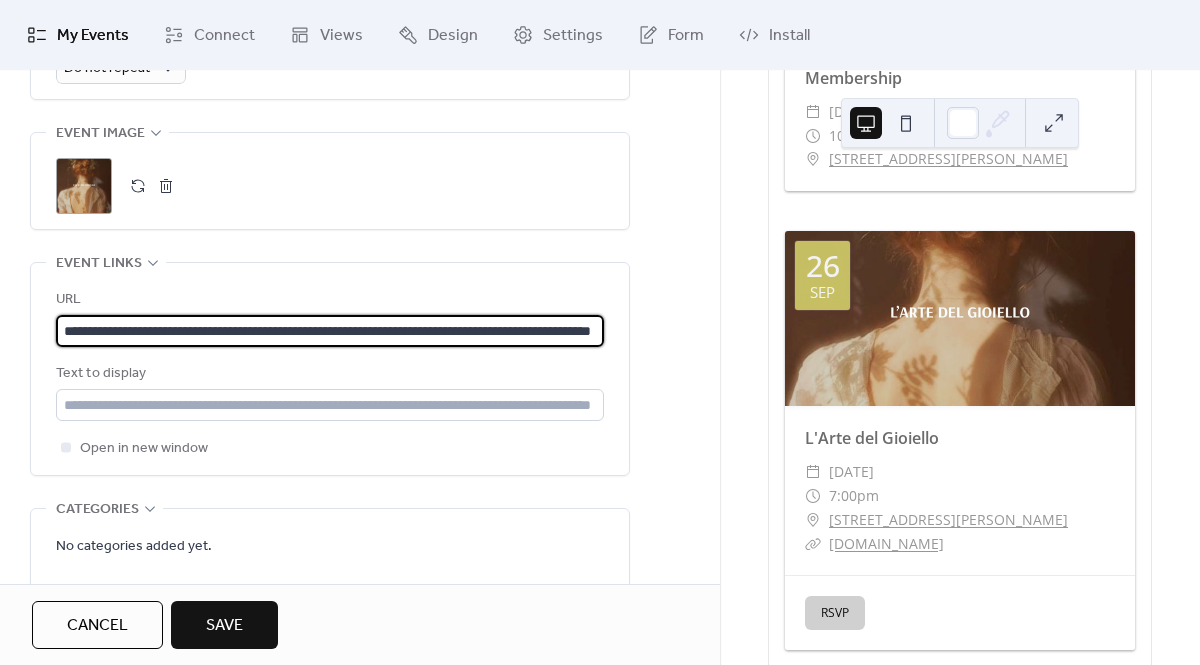 scroll, scrollTop: 0, scrollLeft: 151, axis: horizontal 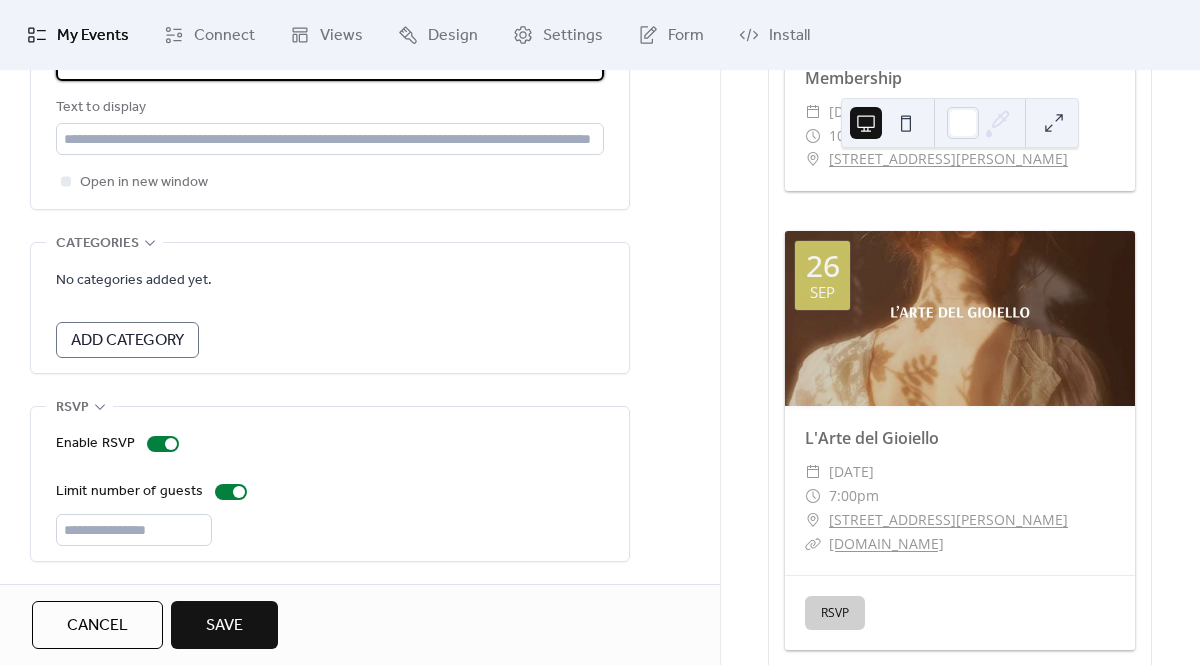type on "**********" 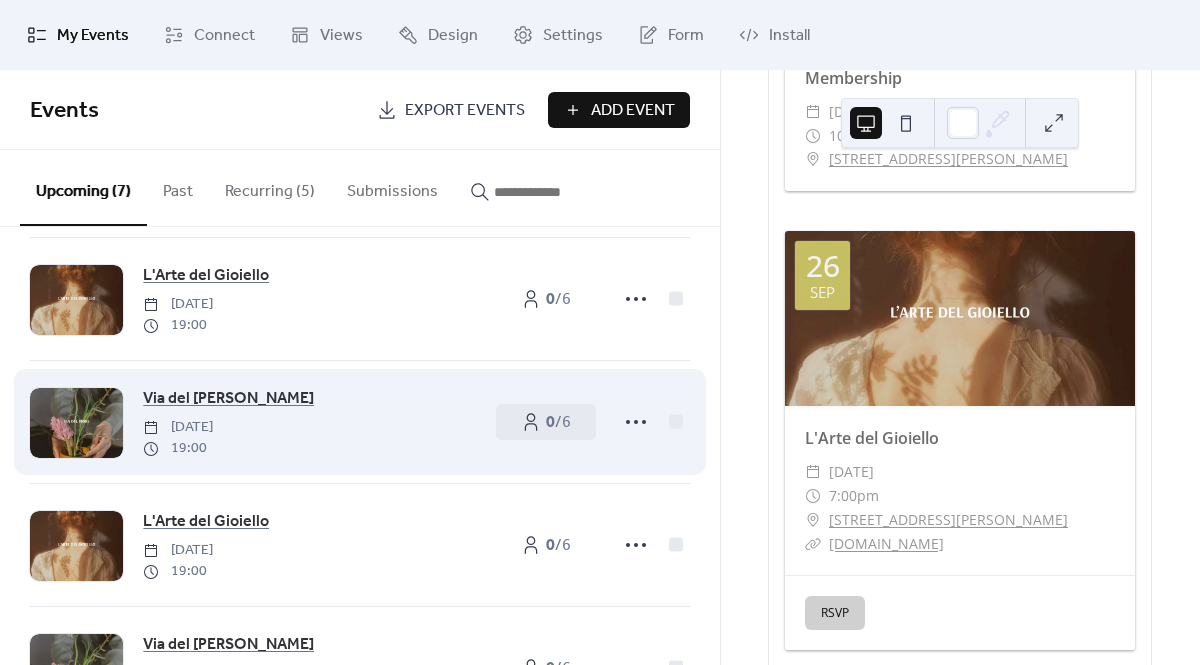 scroll, scrollTop: 485, scrollLeft: 0, axis: vertical 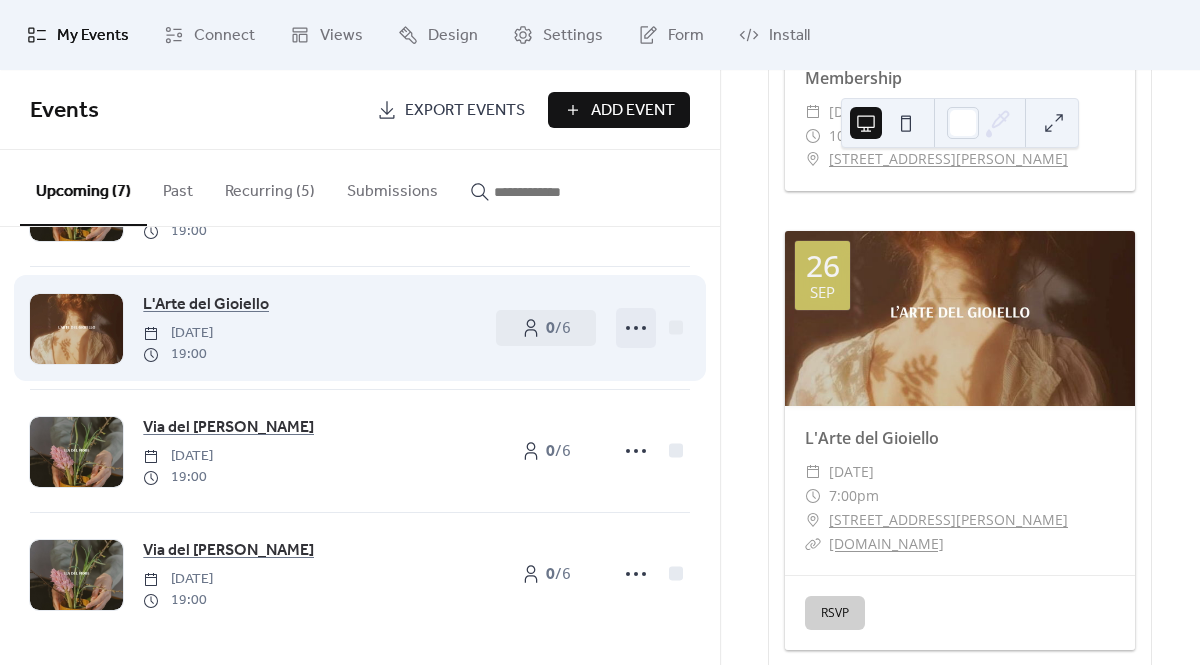 click 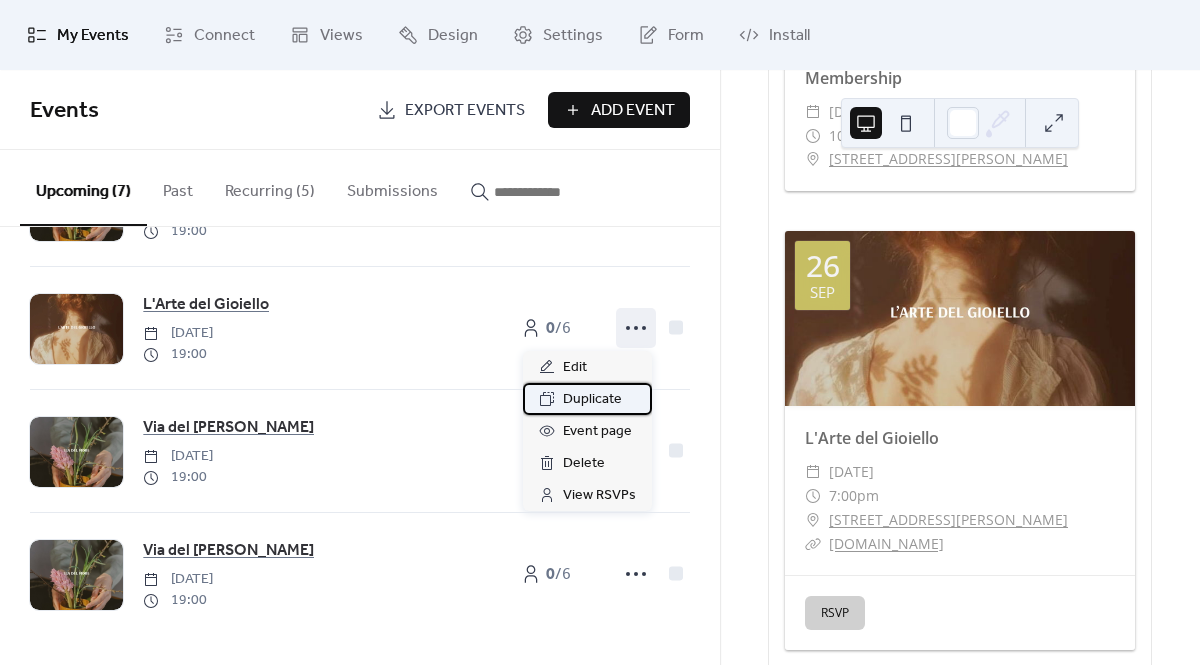 click on "Duplicate" at bounding box center (592, 400) 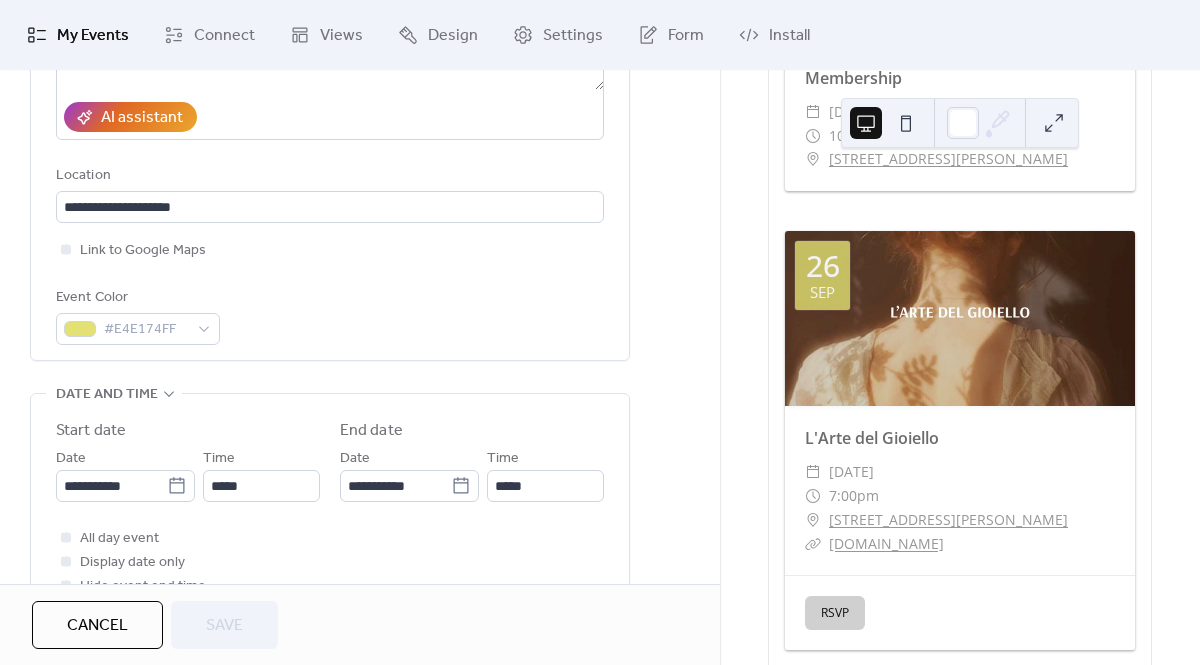 scroll, scrollTop: 669, scrollLeft: 0, axis: vertical 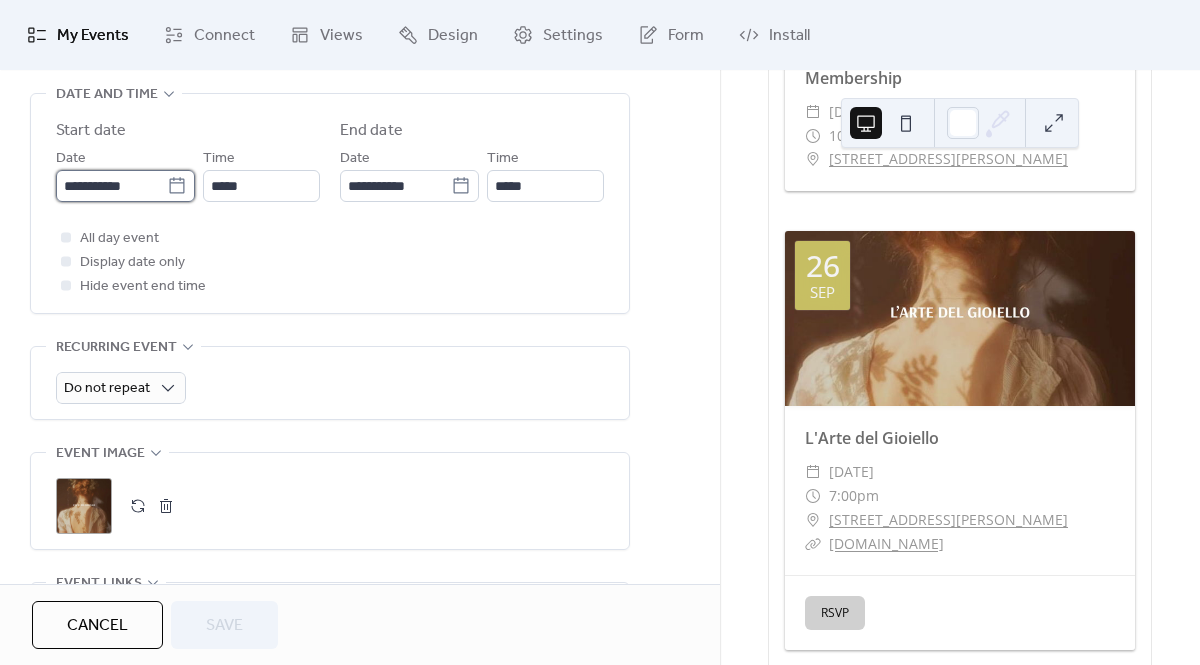 click on "**********" at bounding box center (111, 186) 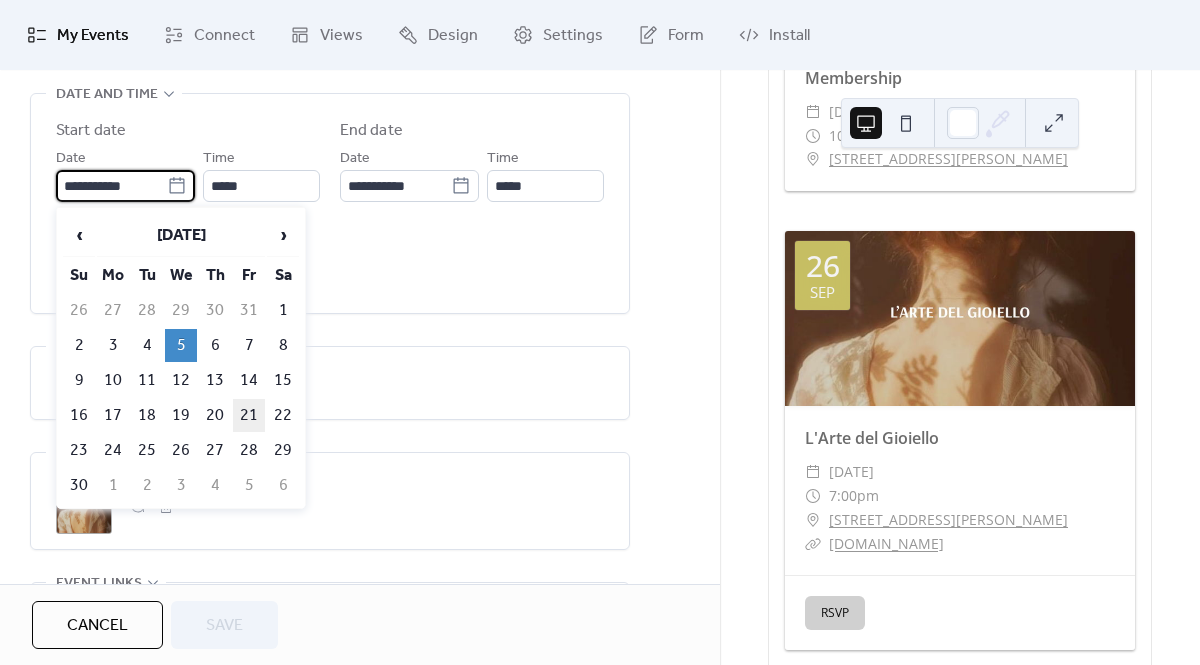 click on "21" at bounding box center [249, 415] 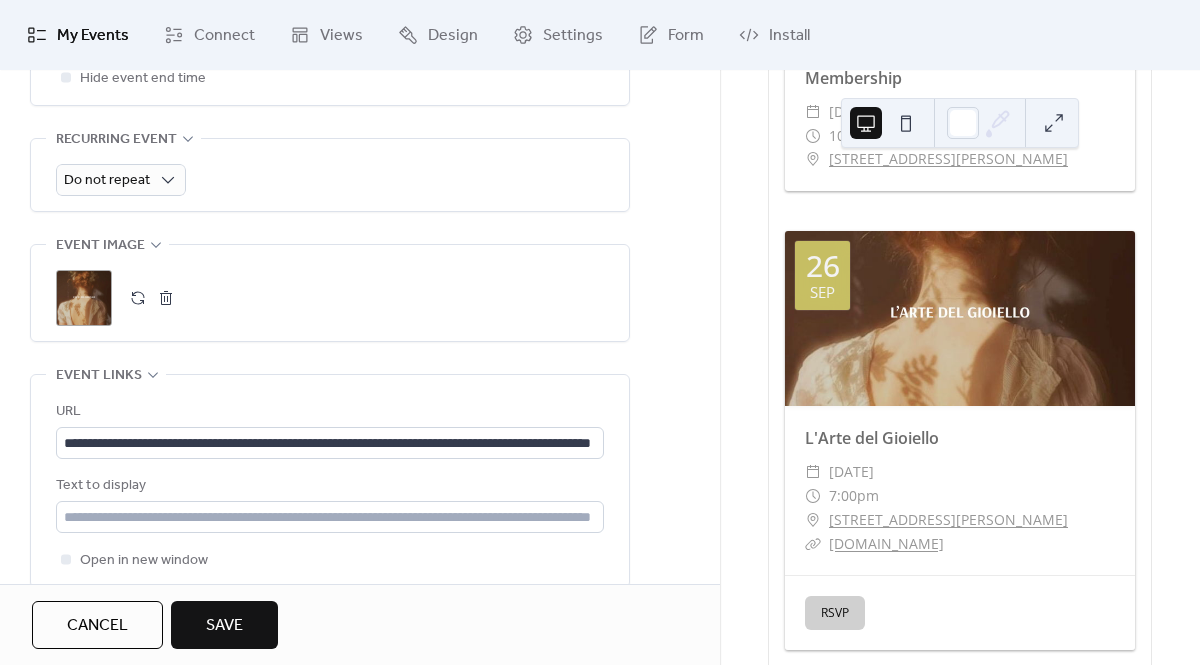 scroll, scrollTop: 928, scrollLeft: 0, axis: vertical 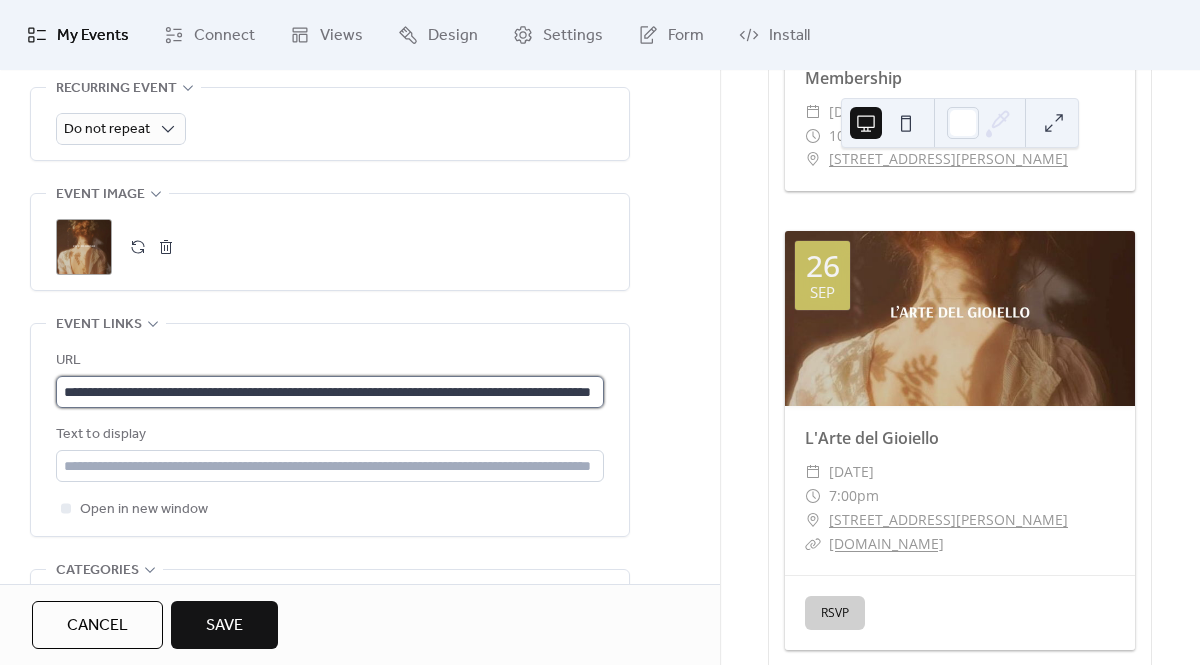 click on "**********" at bounding box center (330, 392) 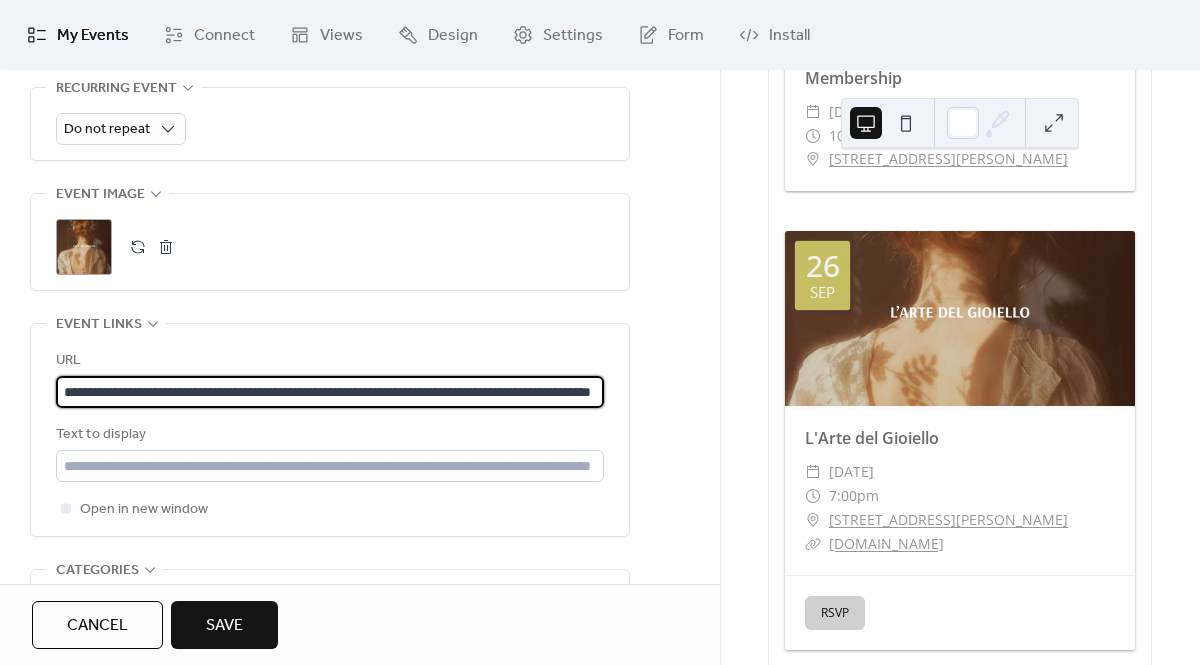 scroll, scrollTop: 0, scrollLeft: 151, axis: horizontal 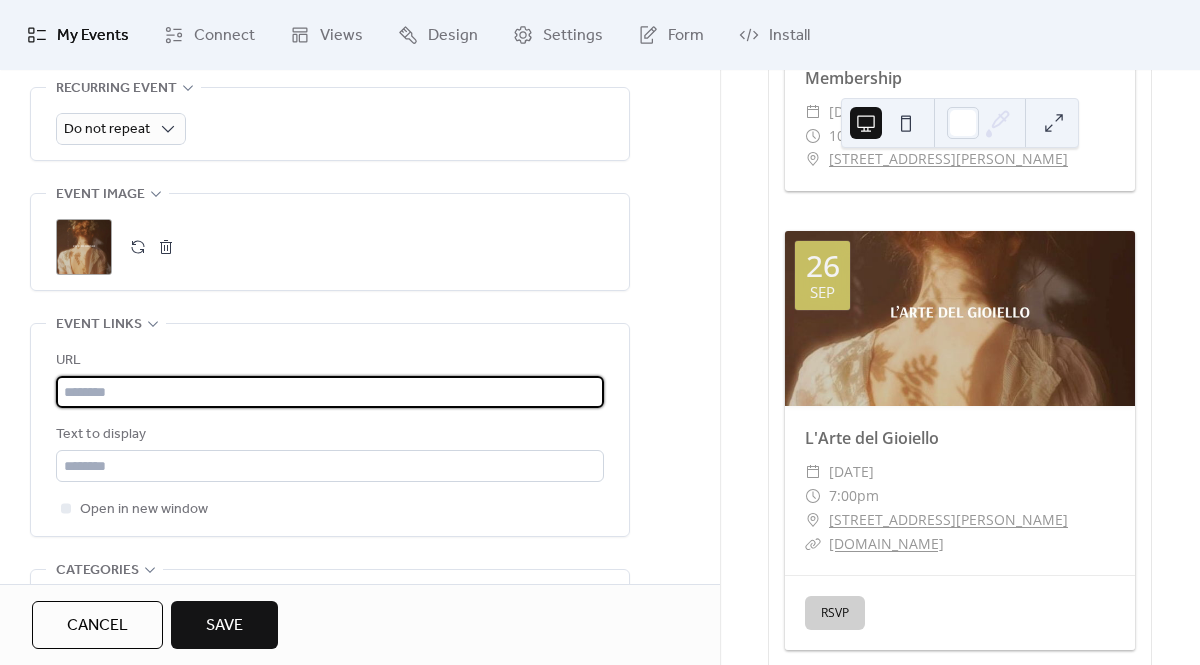 paste on "**********" 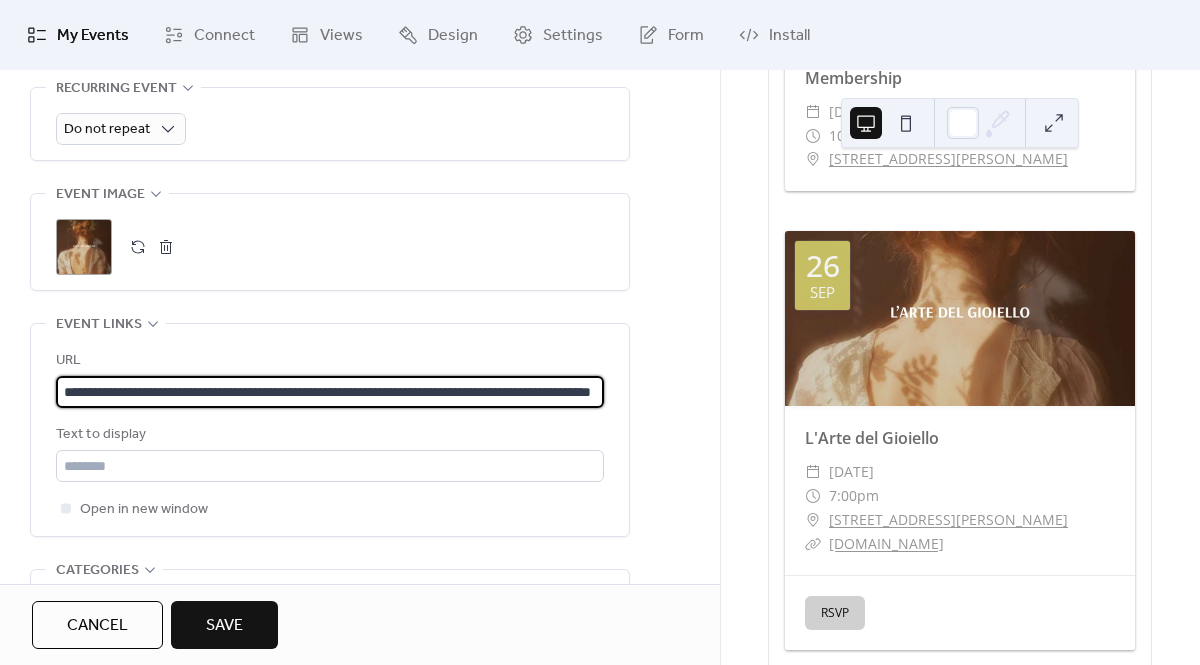 scroll, scrollTop: 0, scrollLeft: 151, axis: horizontal 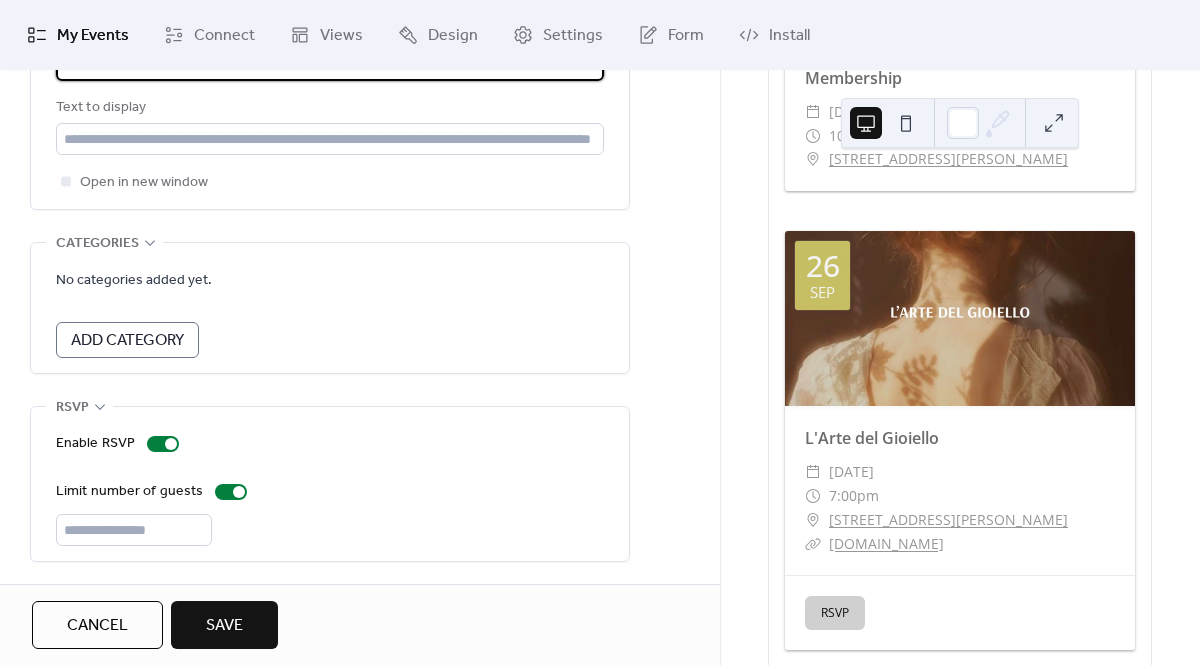 type on "**********" 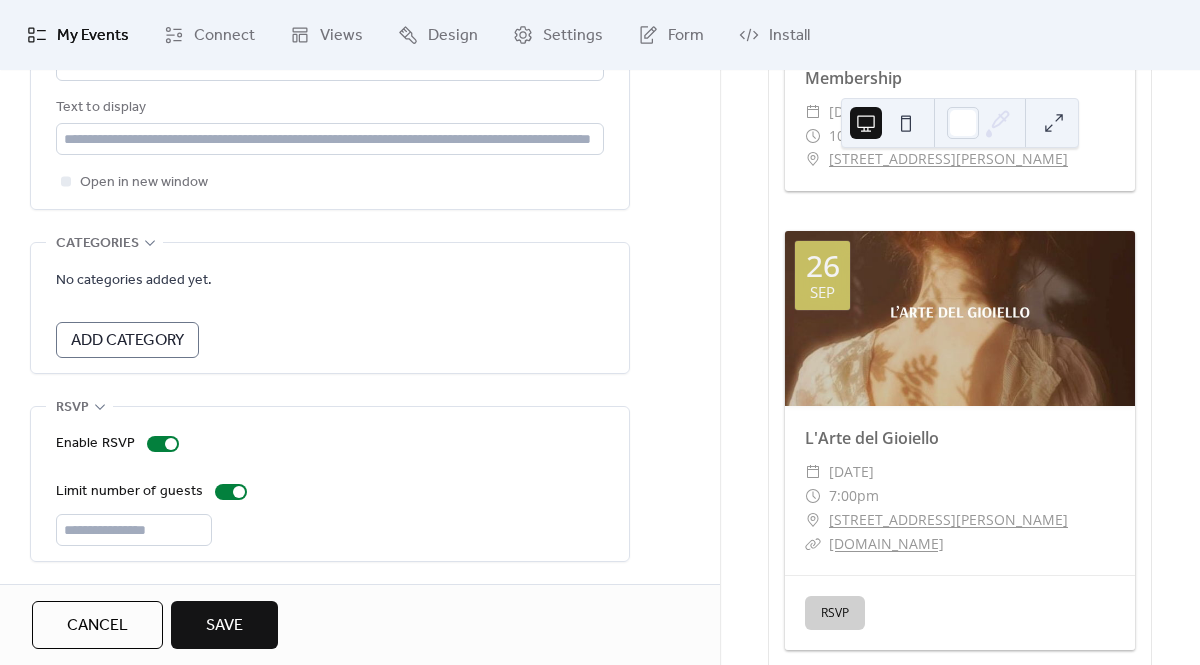 click on "Save" at bounding box center (224, 626) 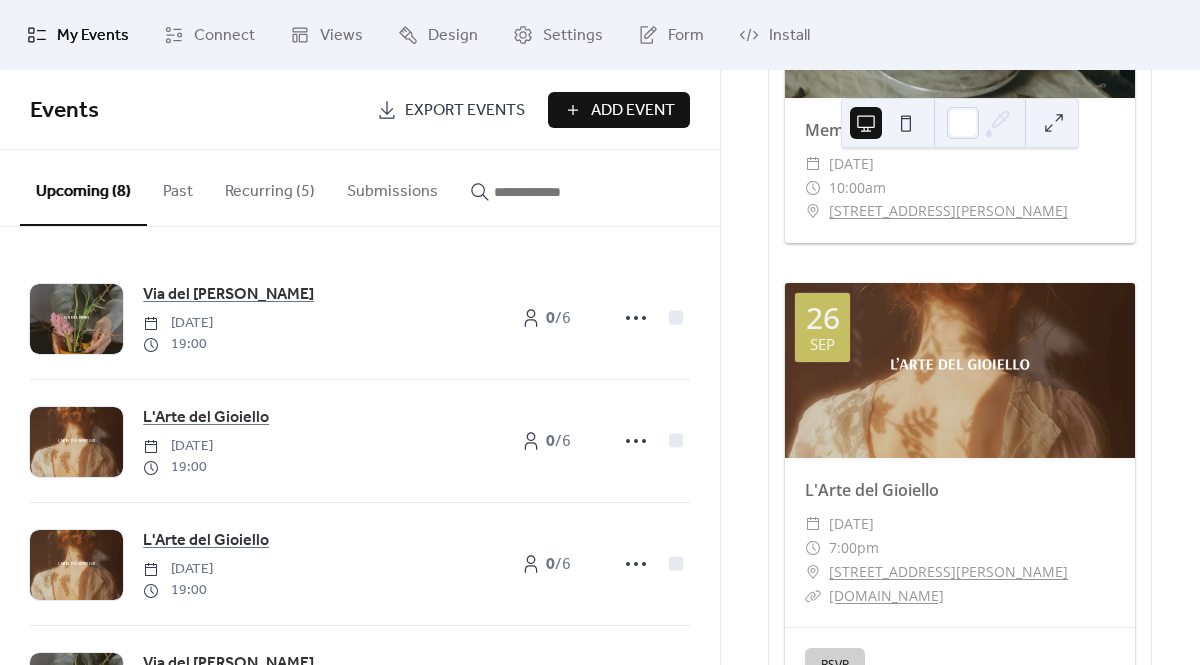 scroll, scrollTop: 4111, scrollLeft: 0, axis: vertical 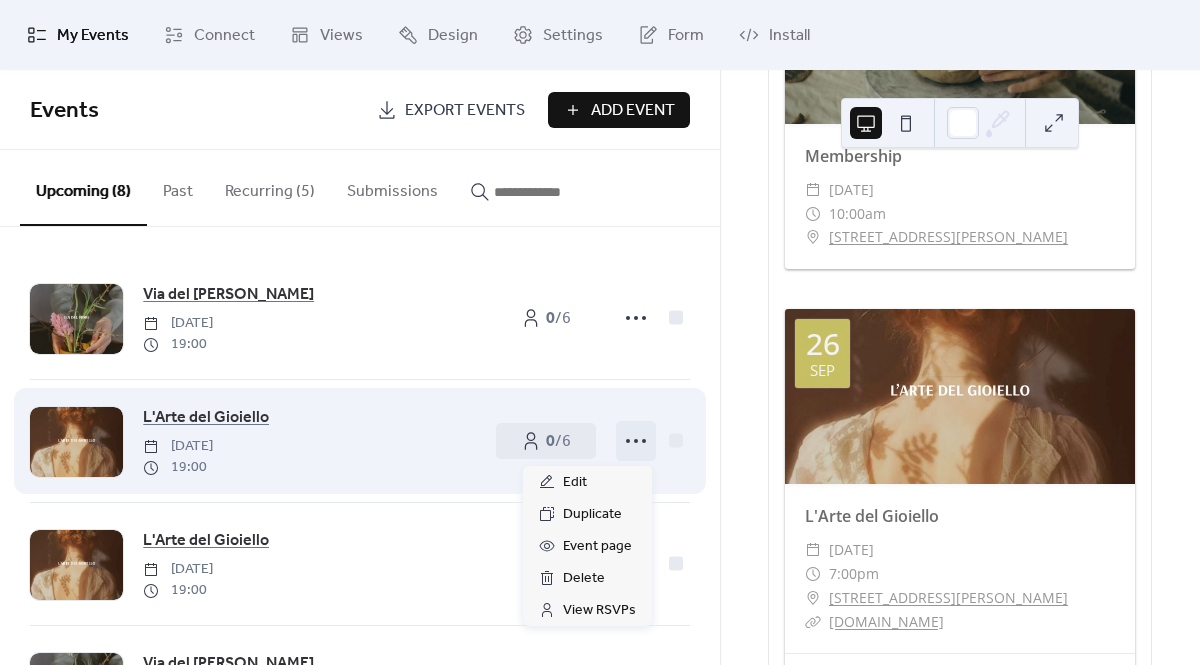 click 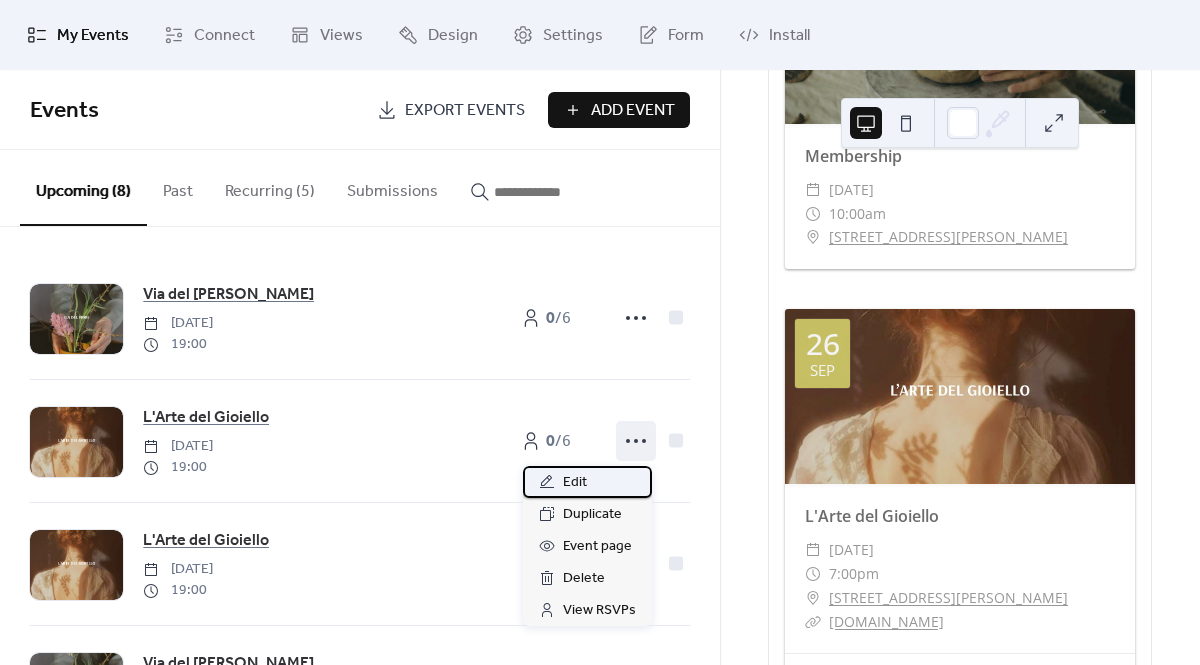 click on "Edit" at bounding box center (575, 483) 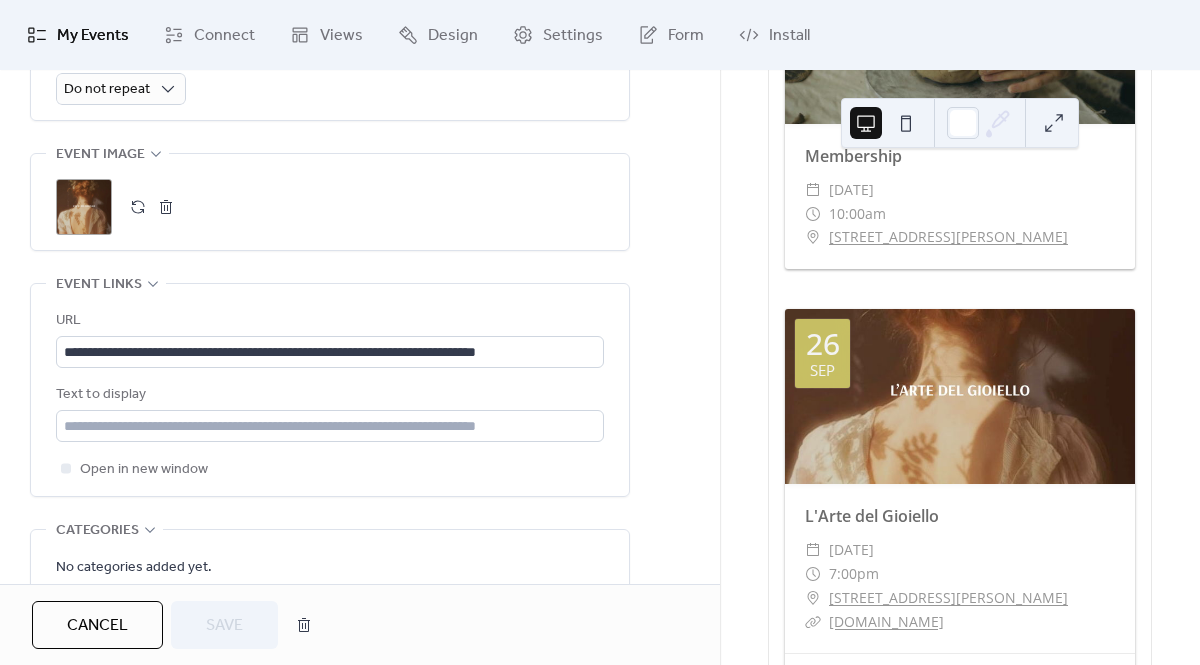 scroll, scrollTop: 969, scrollLeft: 0, axis: vertical 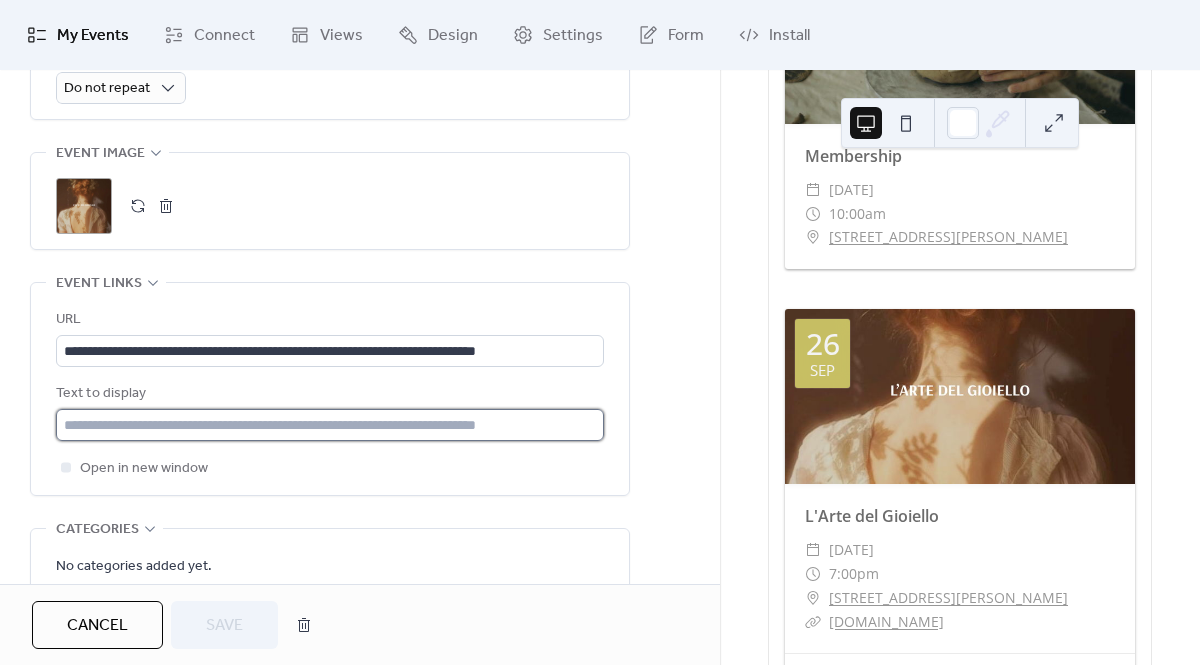 click at bounding box center [330, 425] 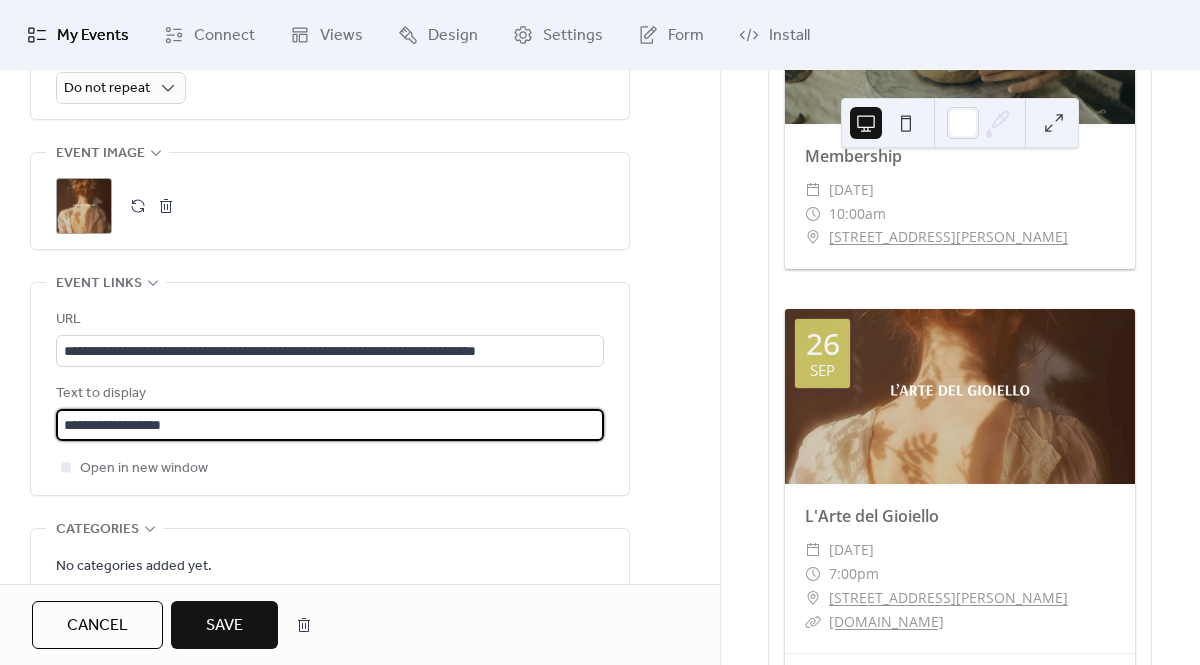 type on "**********" 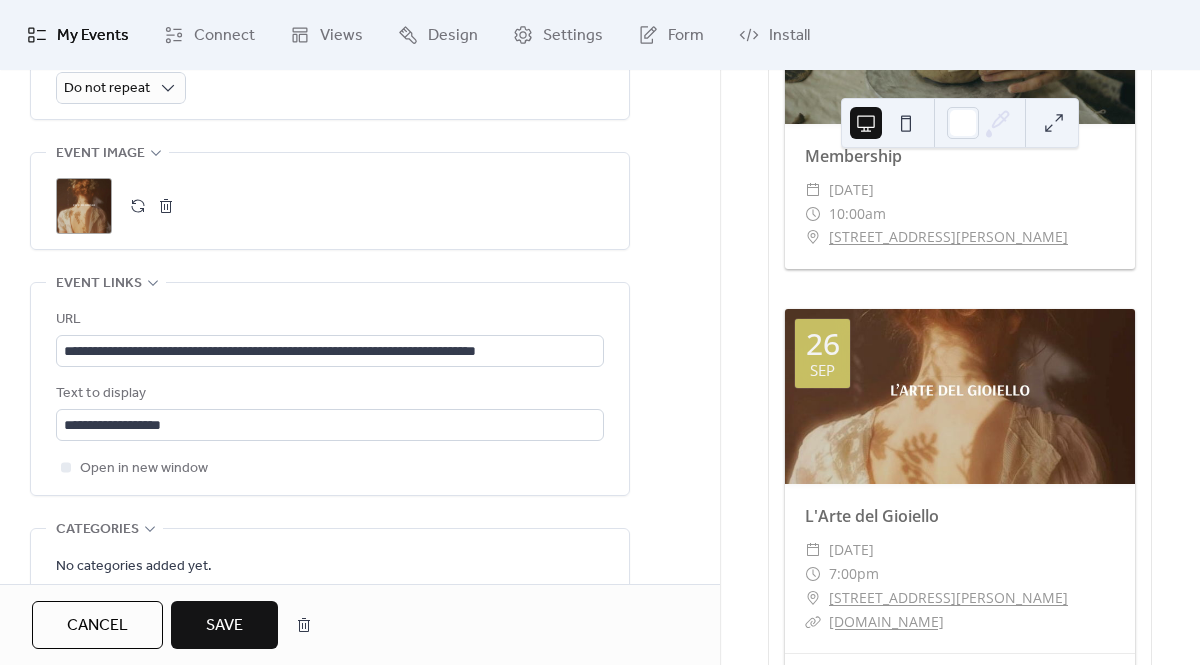 click on "Save" at bounding box center (224, 626) 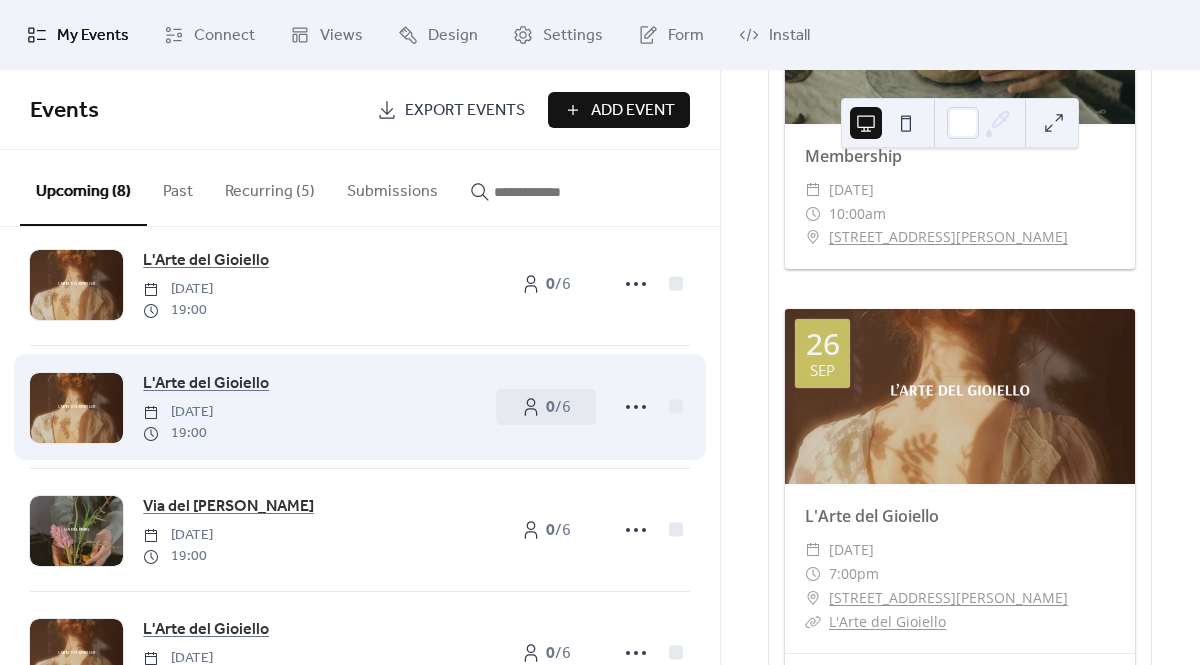 scroll, scrollTop: 226, scrollLeft: 0, axis: vertical 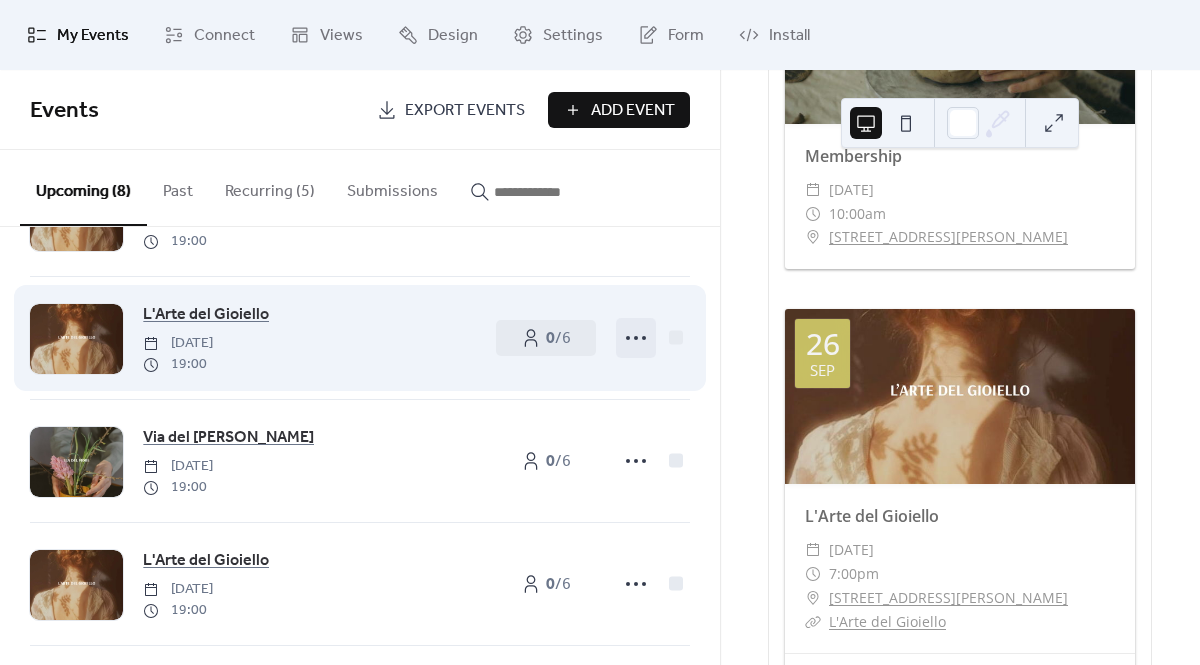 click 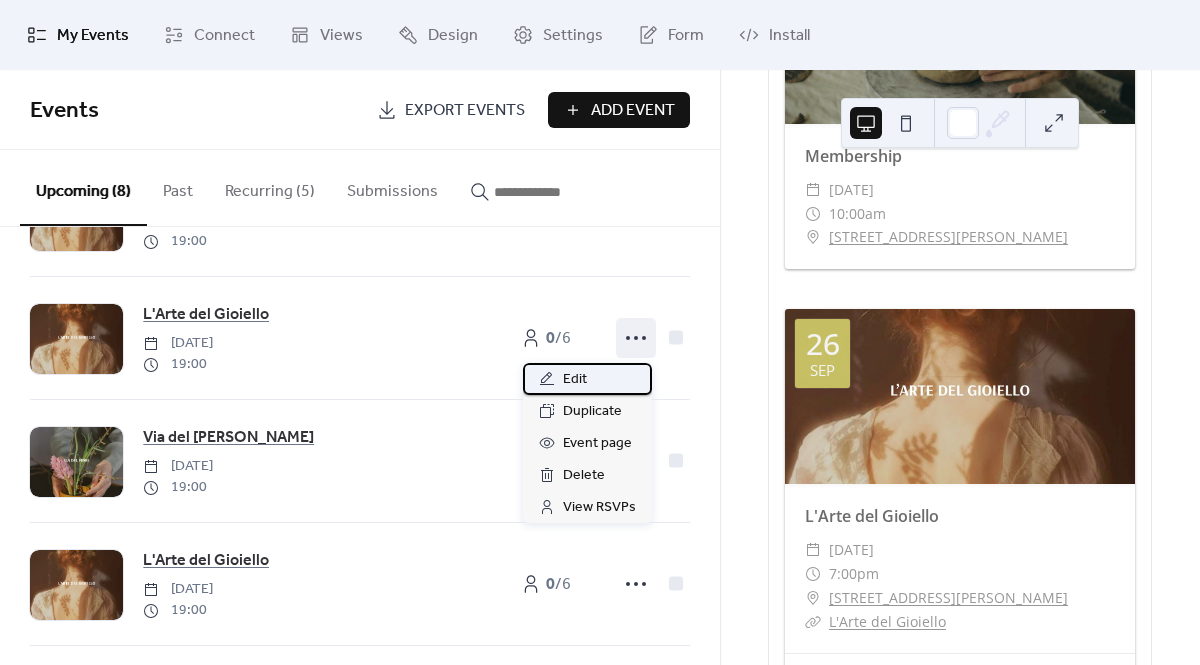 click on "Edit" at bounding box center [575, 380] 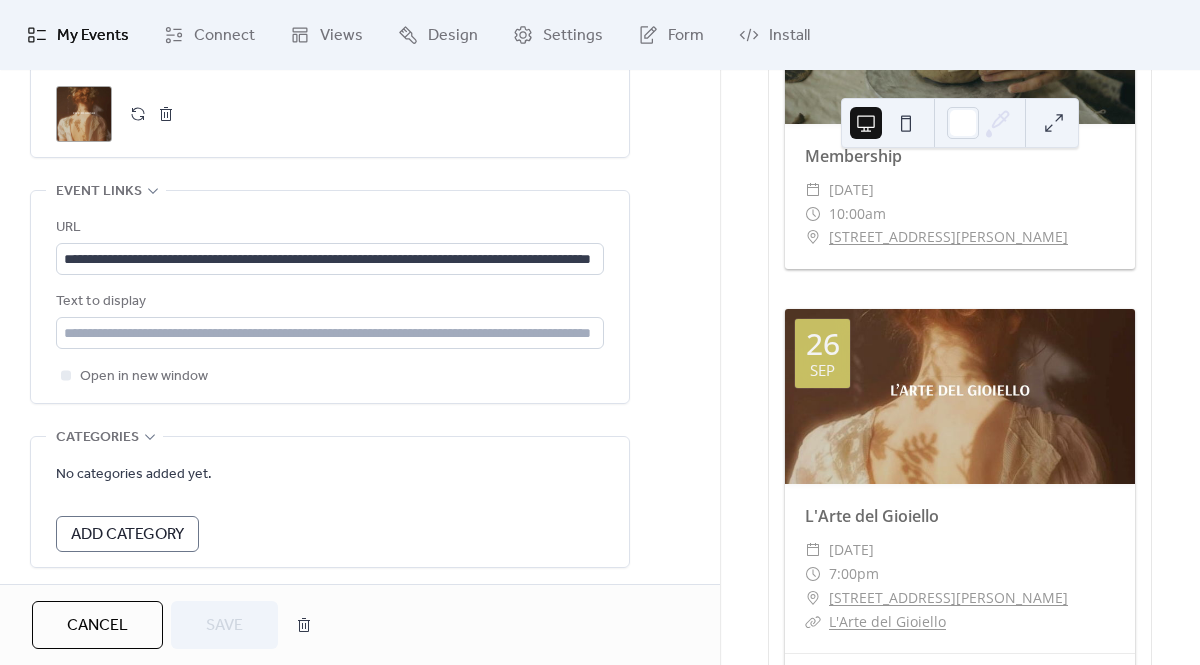 scroll, scrollTop: 1064, scrollLeft: 0, axis: vertical 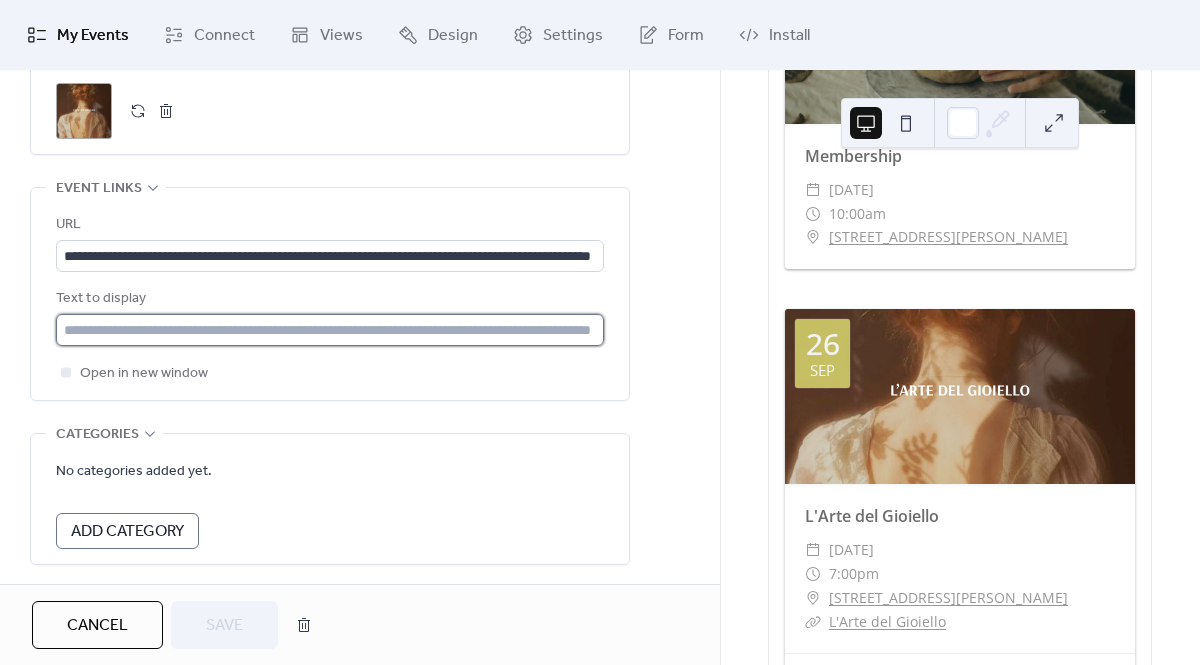 click at bounding box center [330, 330] 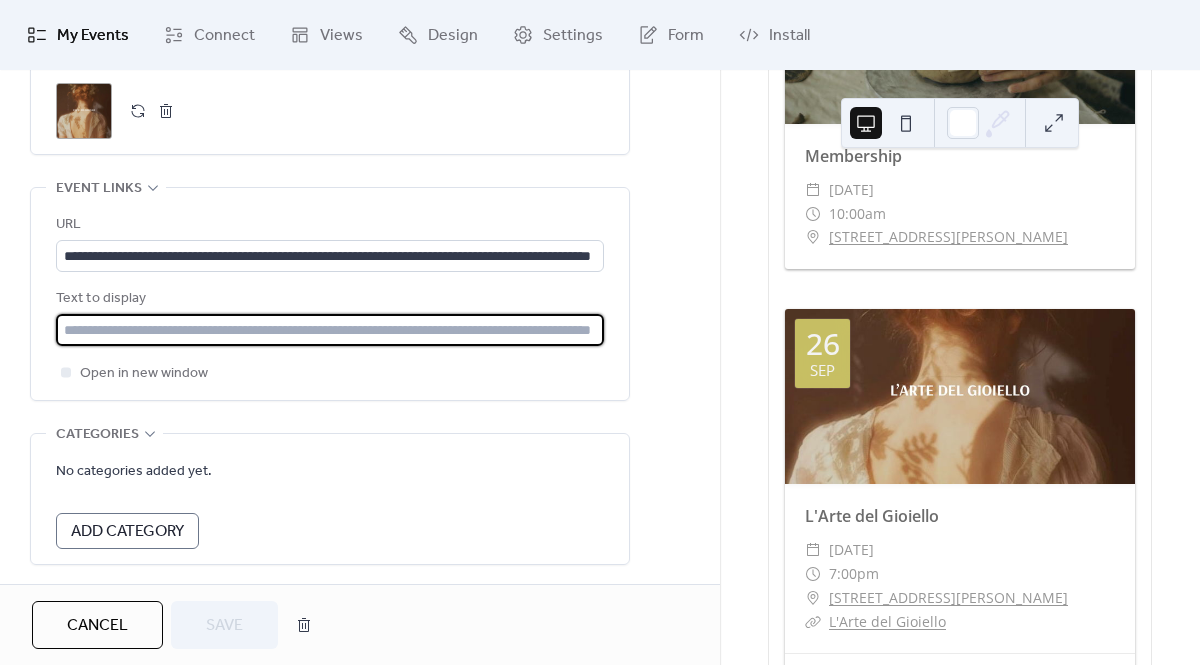 type on "**********" 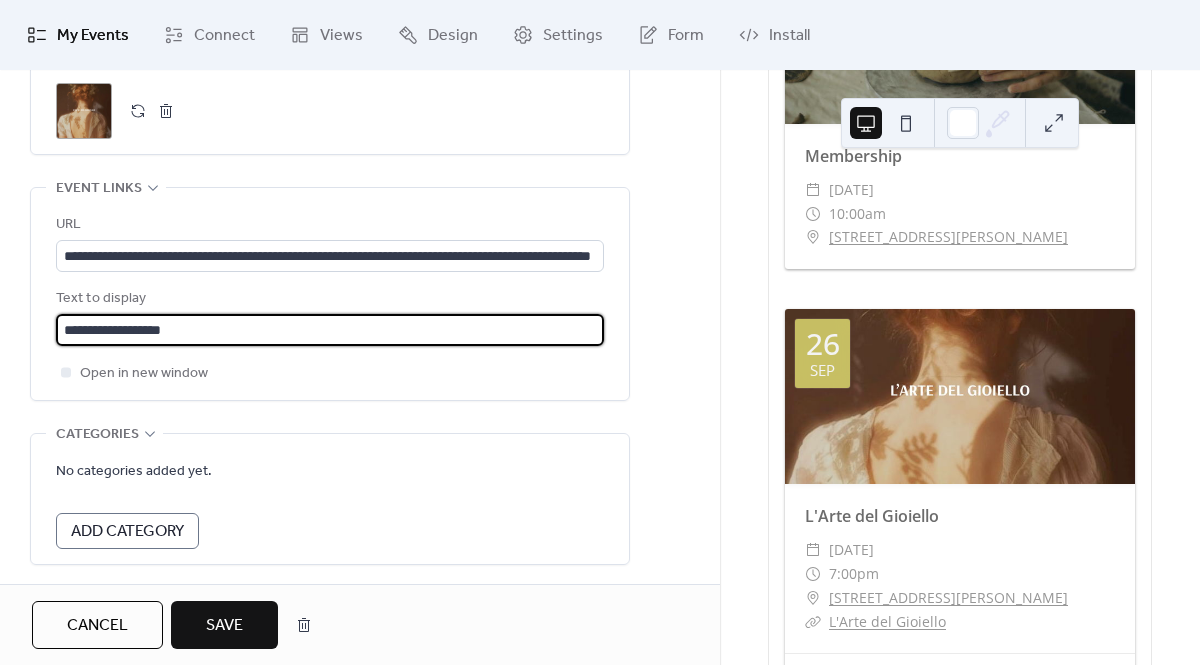 click on "Save" at bounding box center [224, 626] 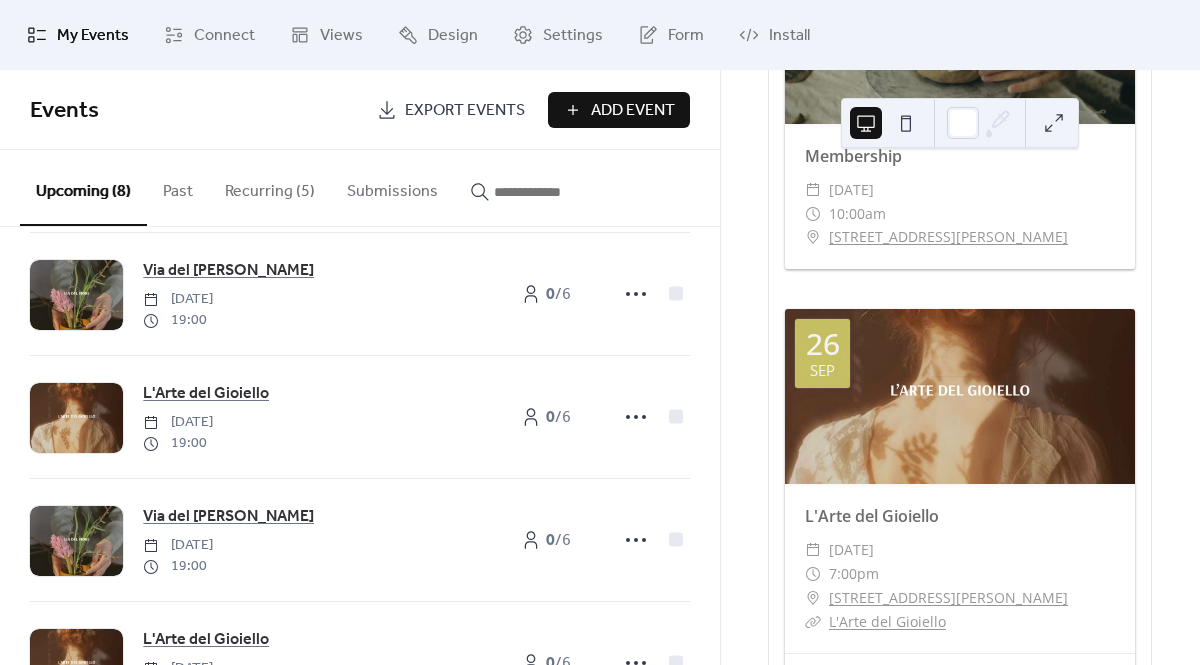 scroll, scrollTop: 396, scrollLeft: 0, axis: vertical 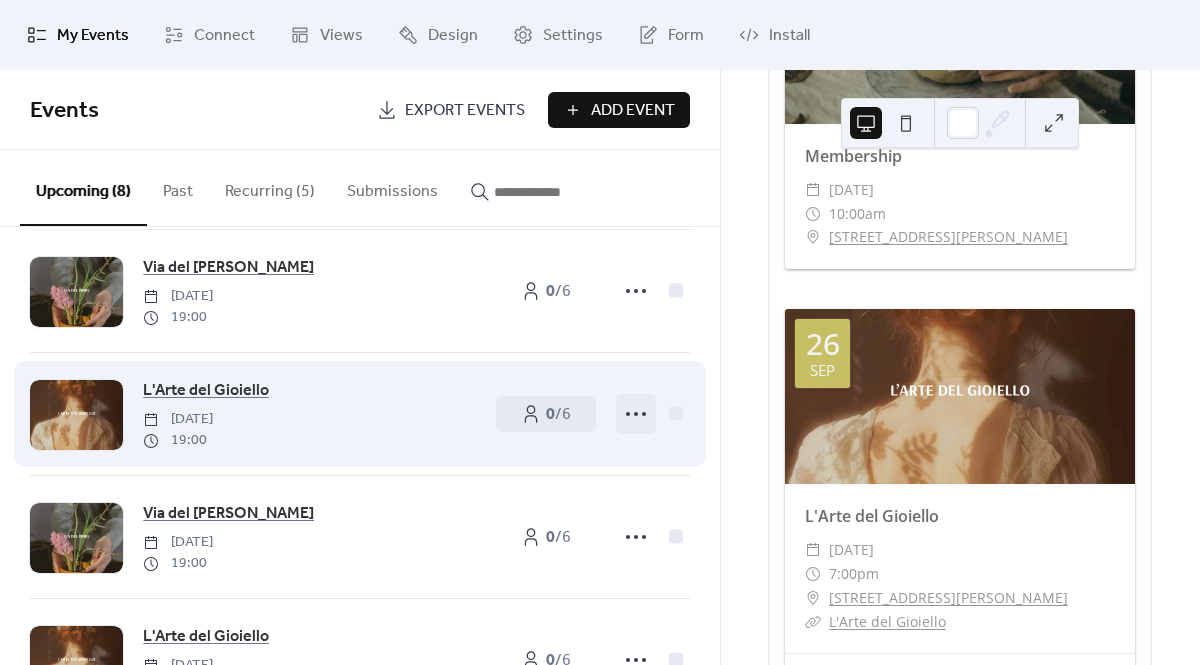 click 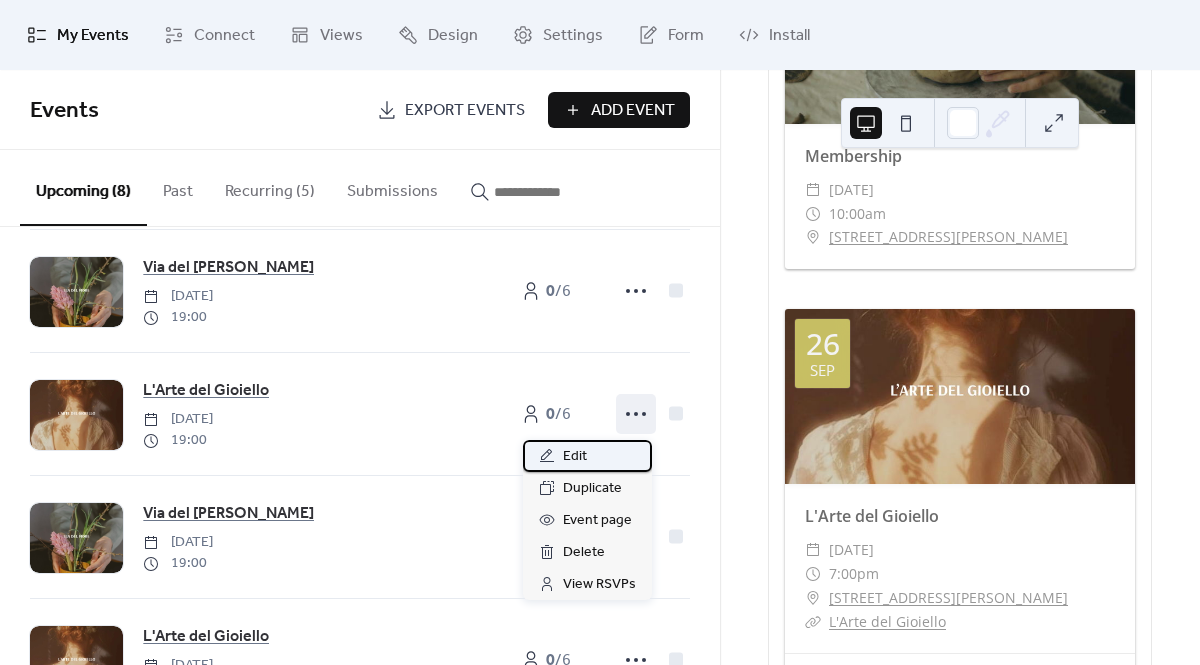 click on "Edit" at bounding box center (587, 456) 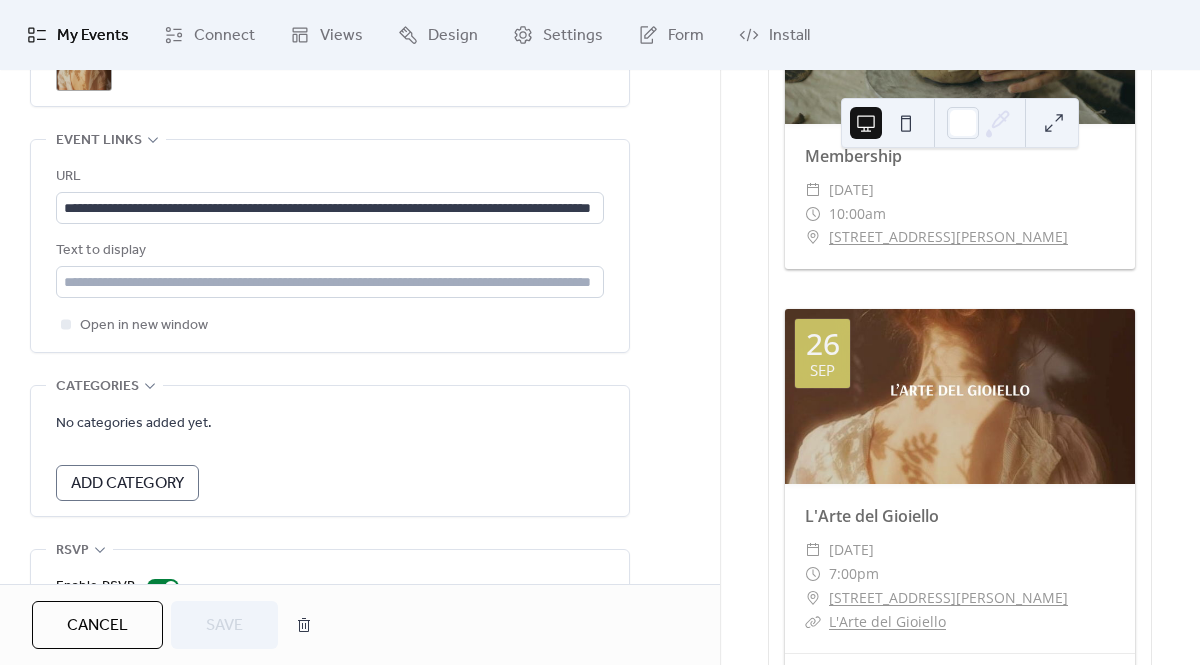 scroll, scrollTop: 1125, scrollLeft: 0, axis: vertical 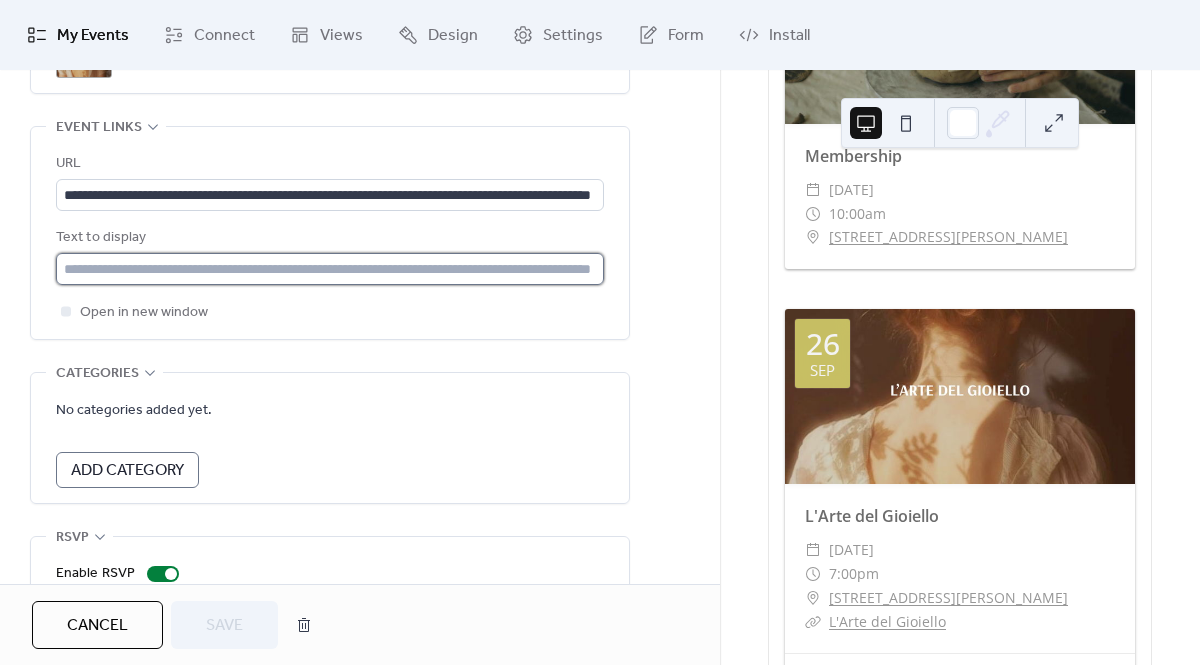 click at bounding box center [330, 269] 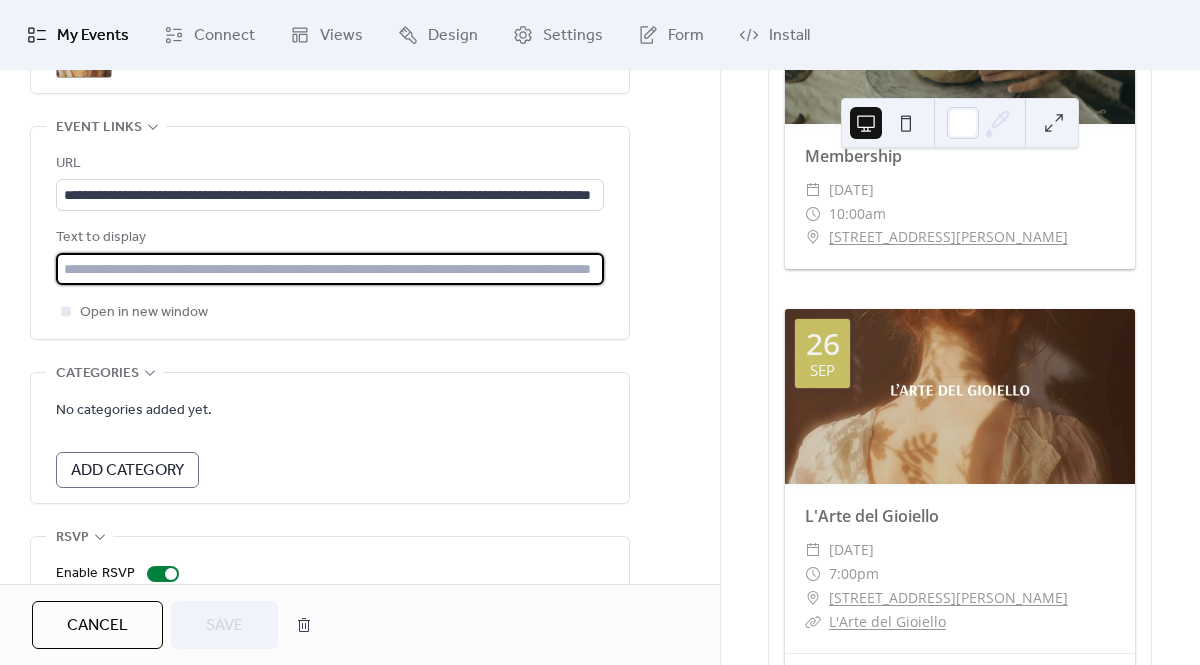 type on "**********" 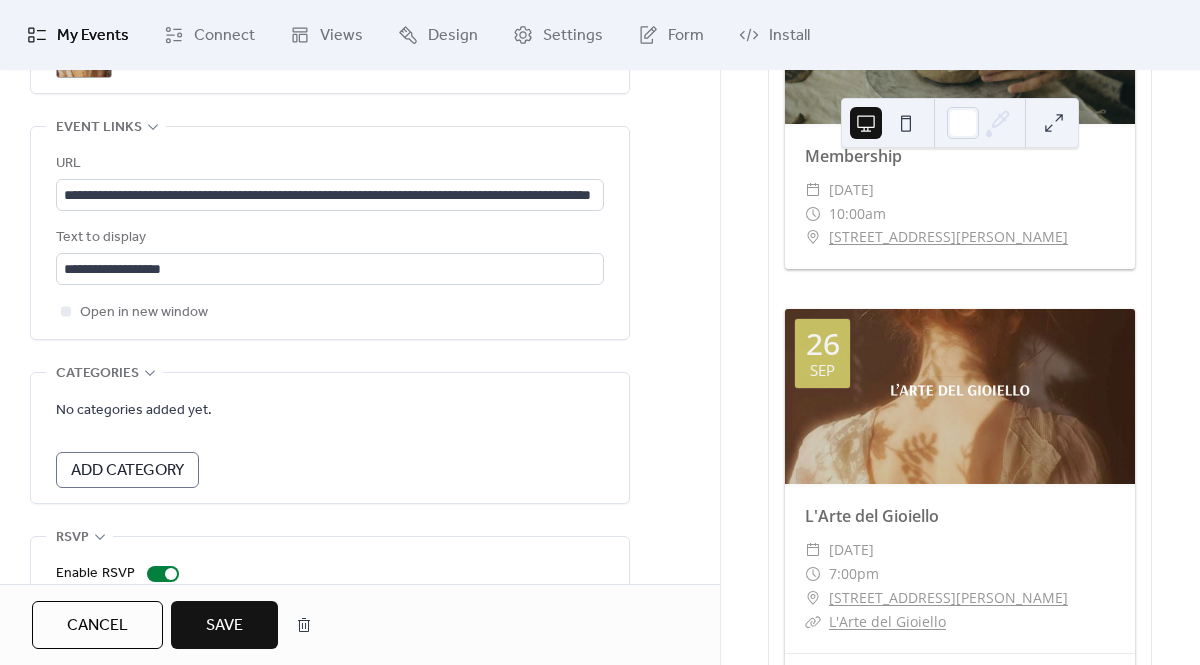click on "Save" at bounding box center (224, 626) 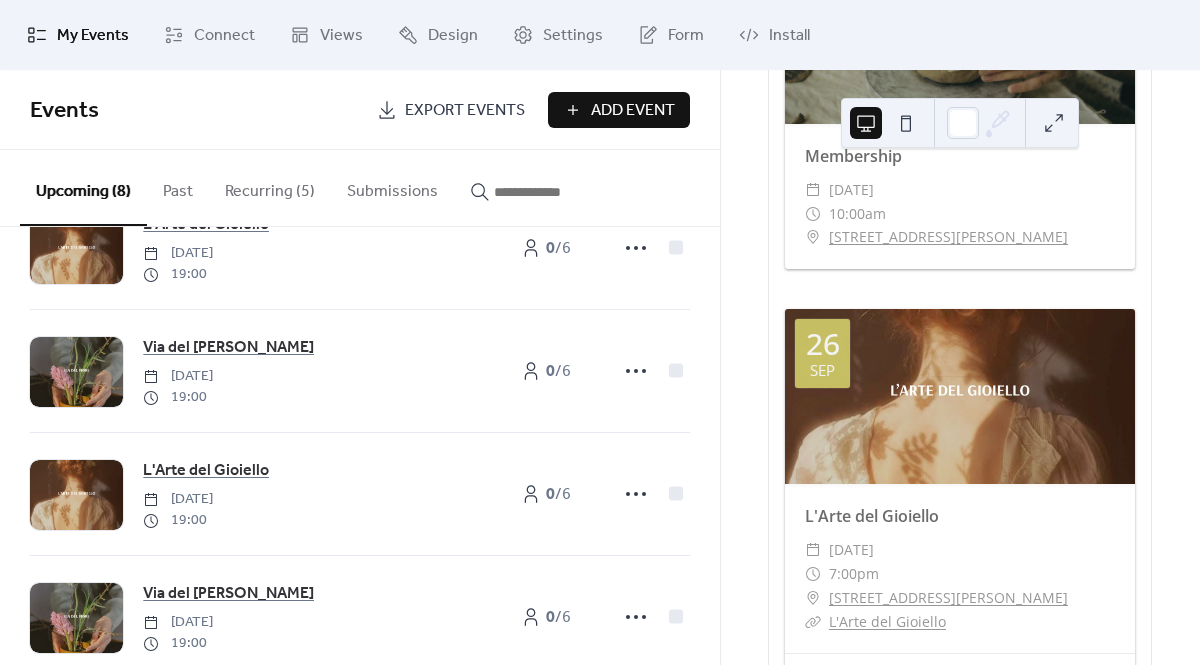 scroll, scrollTop: 609, scrollLeft: 0, axis: vertical 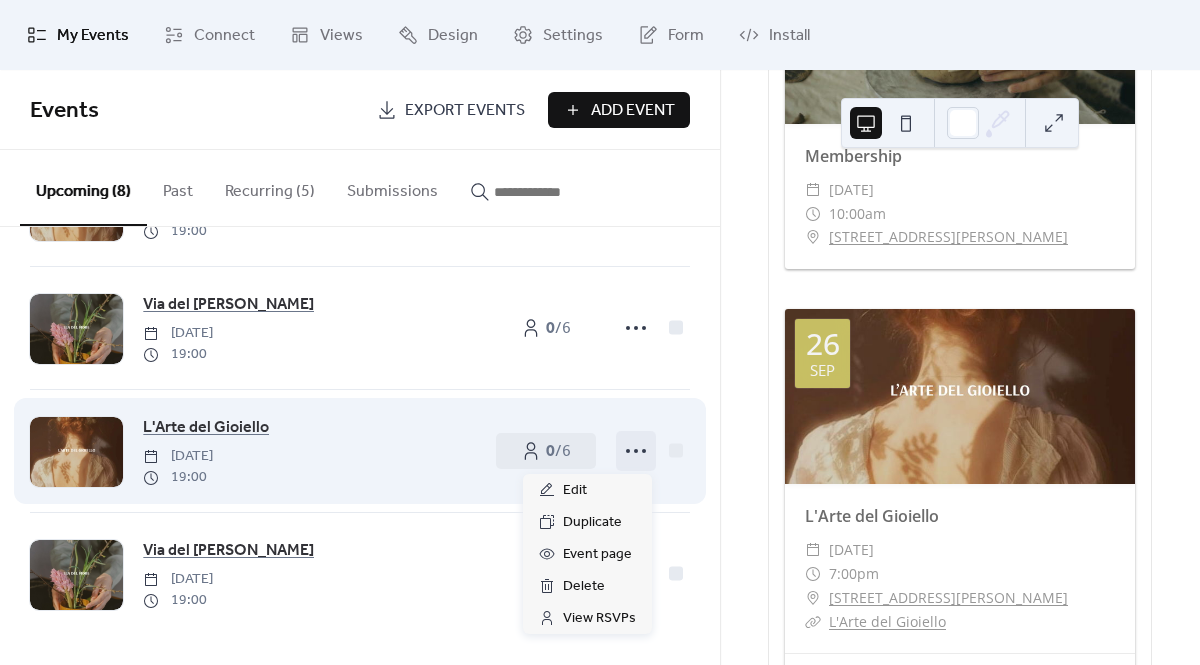 click 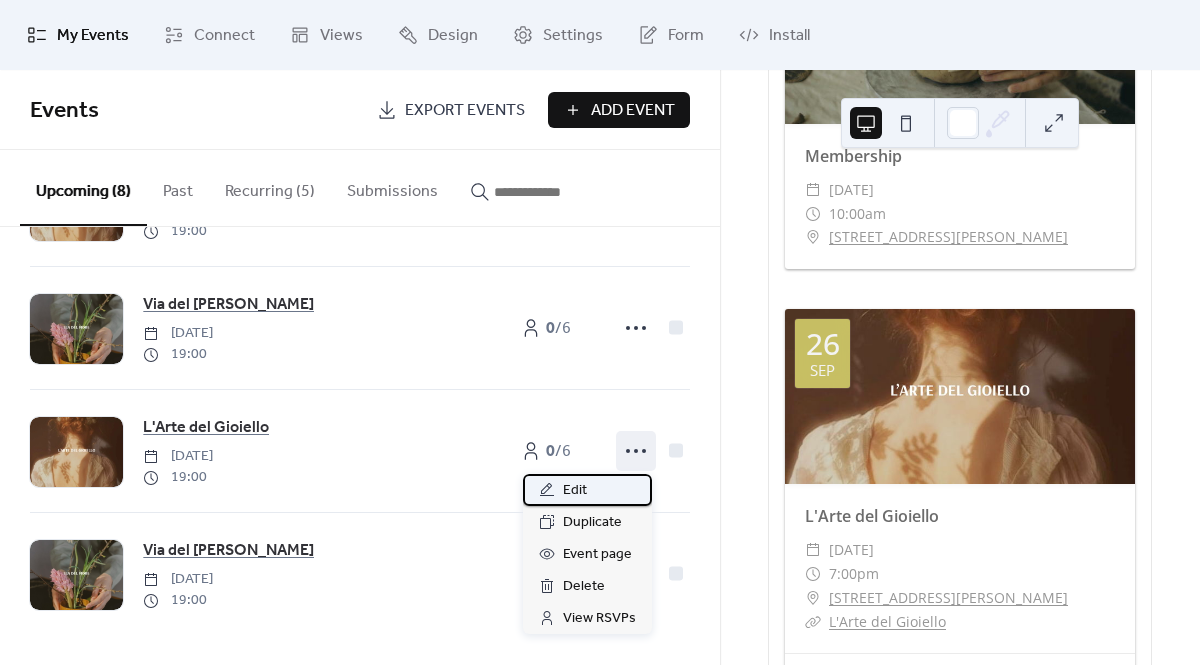 click on "Edit" at bounding box center (575, 491) 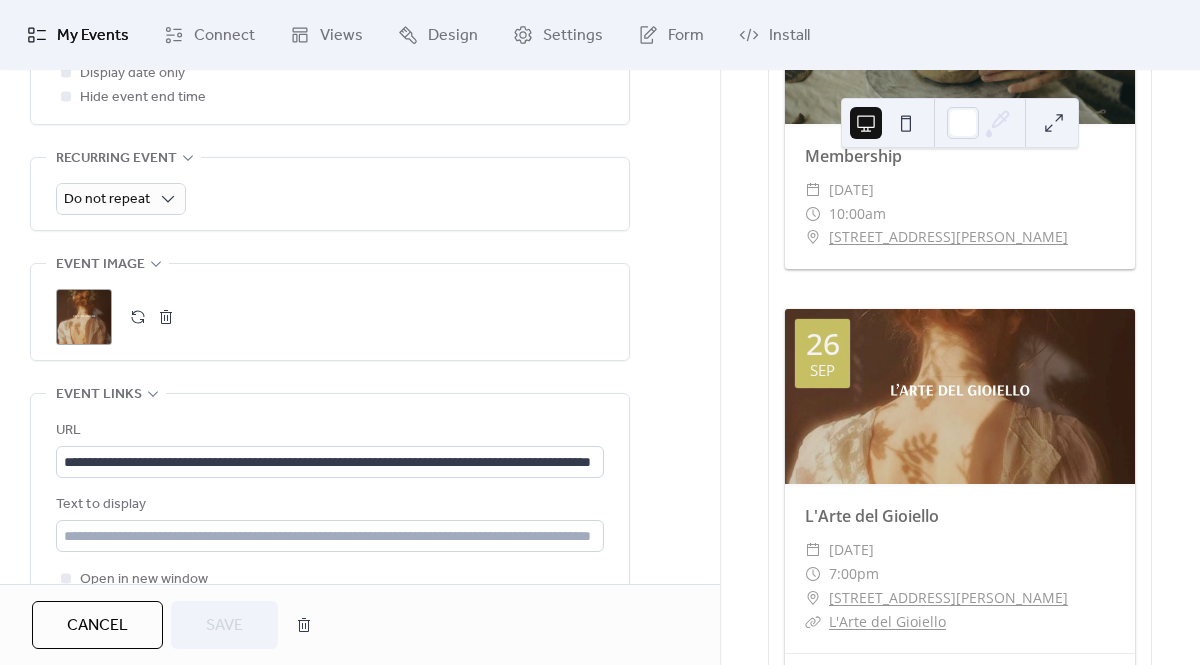scroll, scrollTop: 871, scrollLeft: 0, axis: vertical 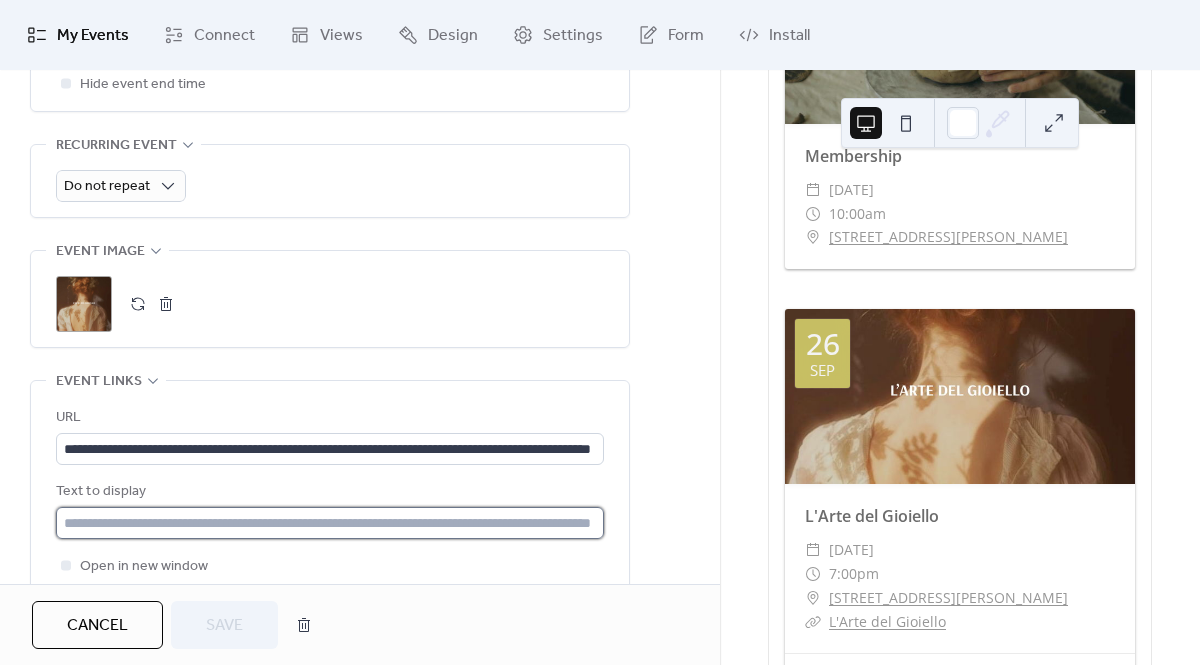 click at bounding box center [330, 523] 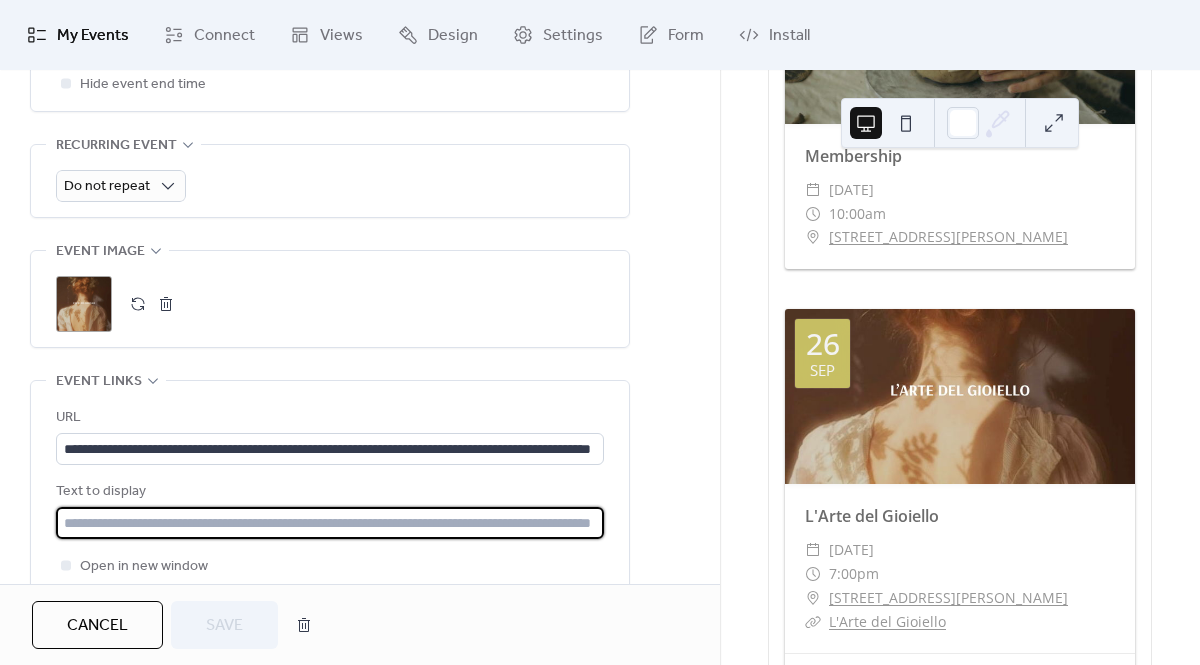 type on "**********" 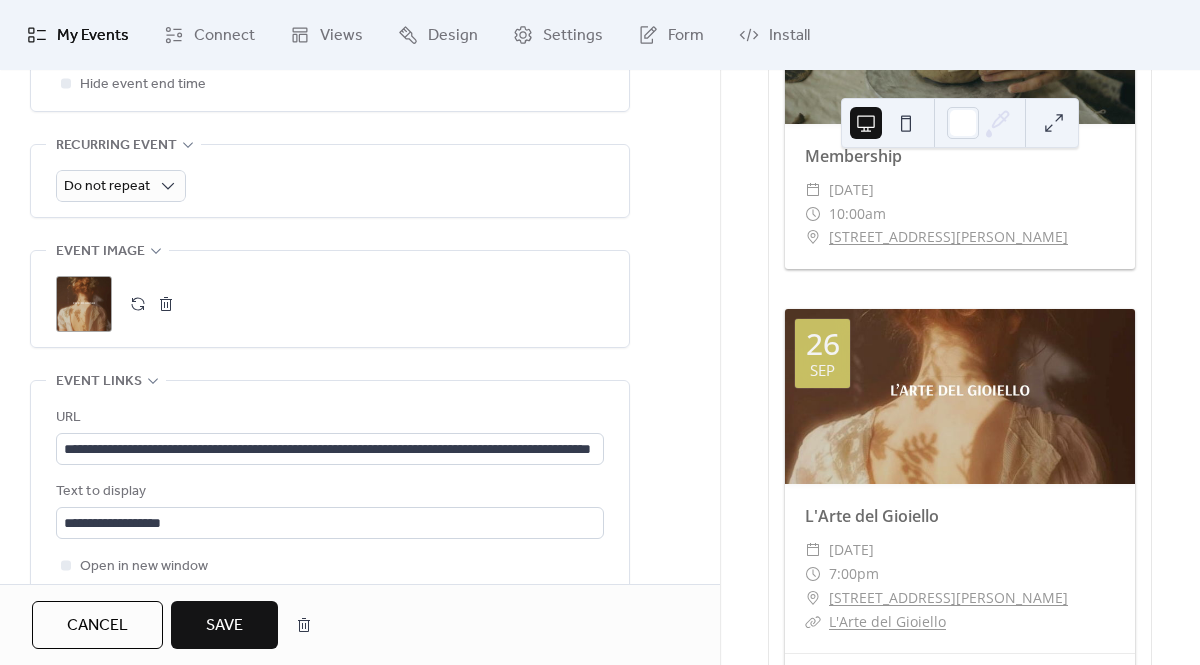 click on "Save" at bounding box center (224, 626) 